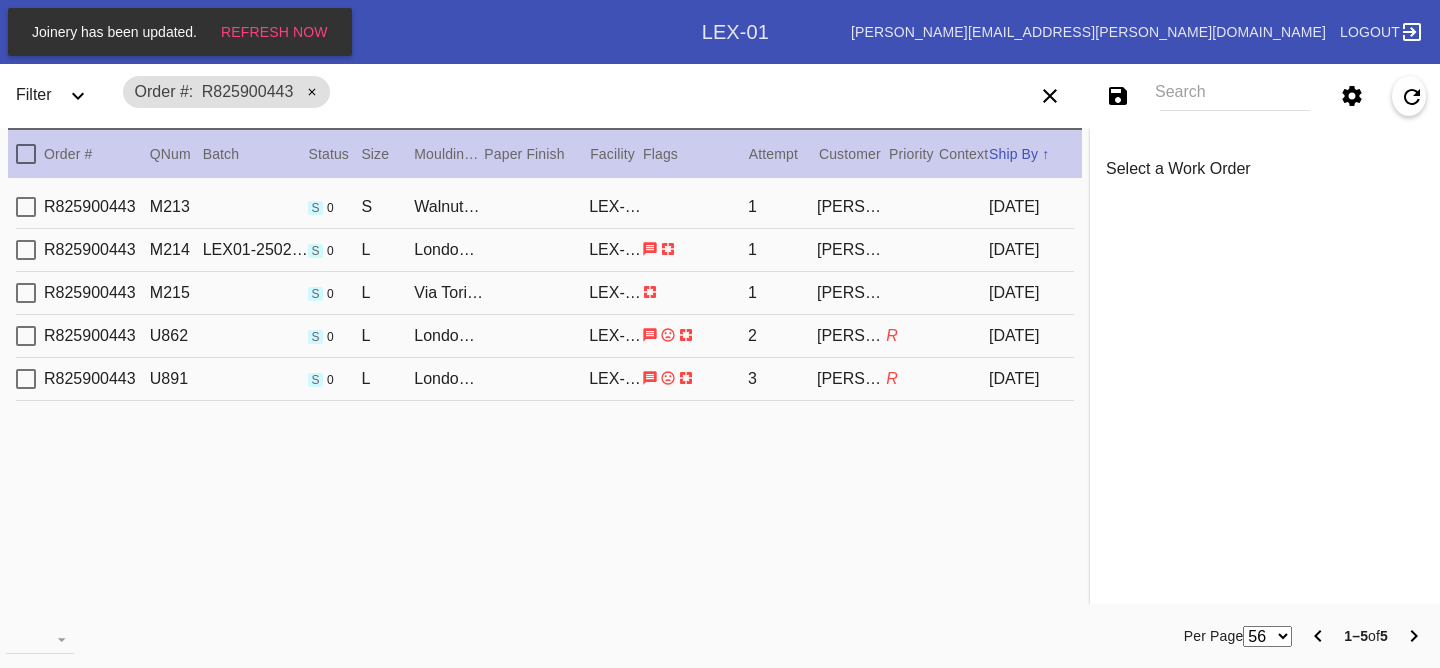 scroll, scrollTop: 0, scrollLeft: 0, axis: both 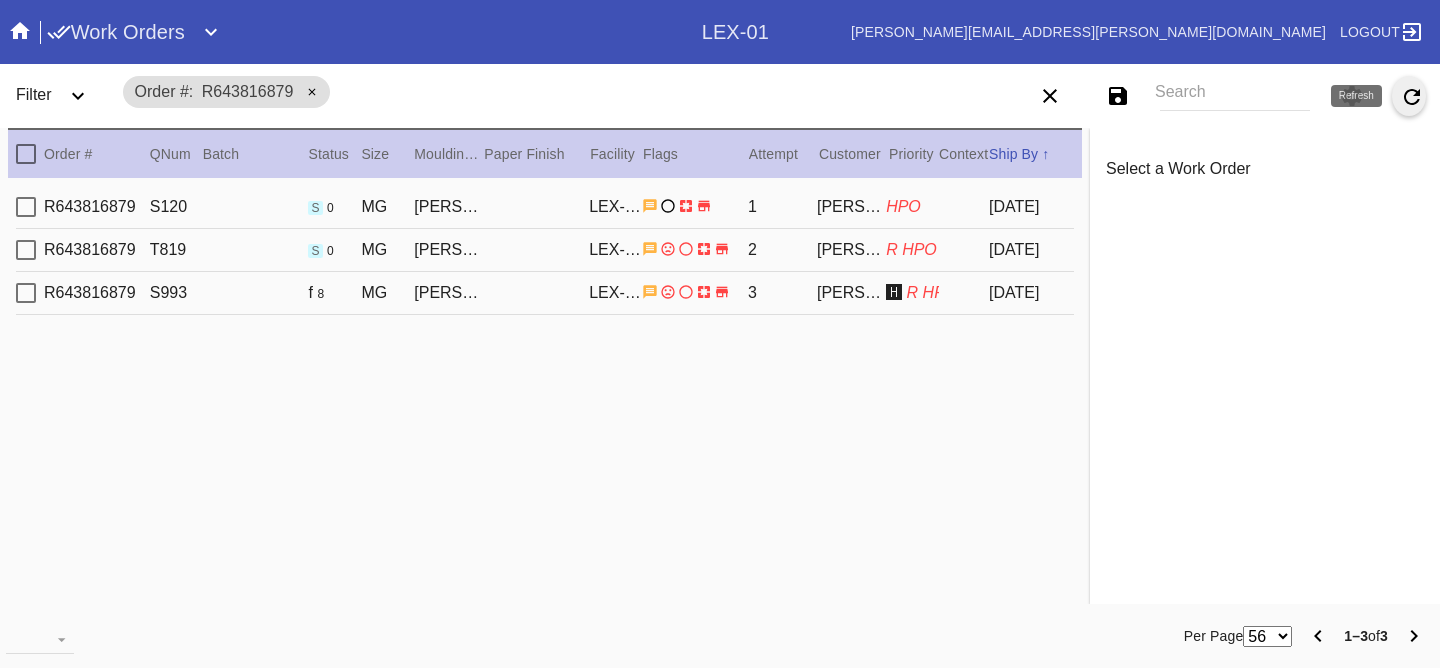 click at bounding box center (1409, 96) 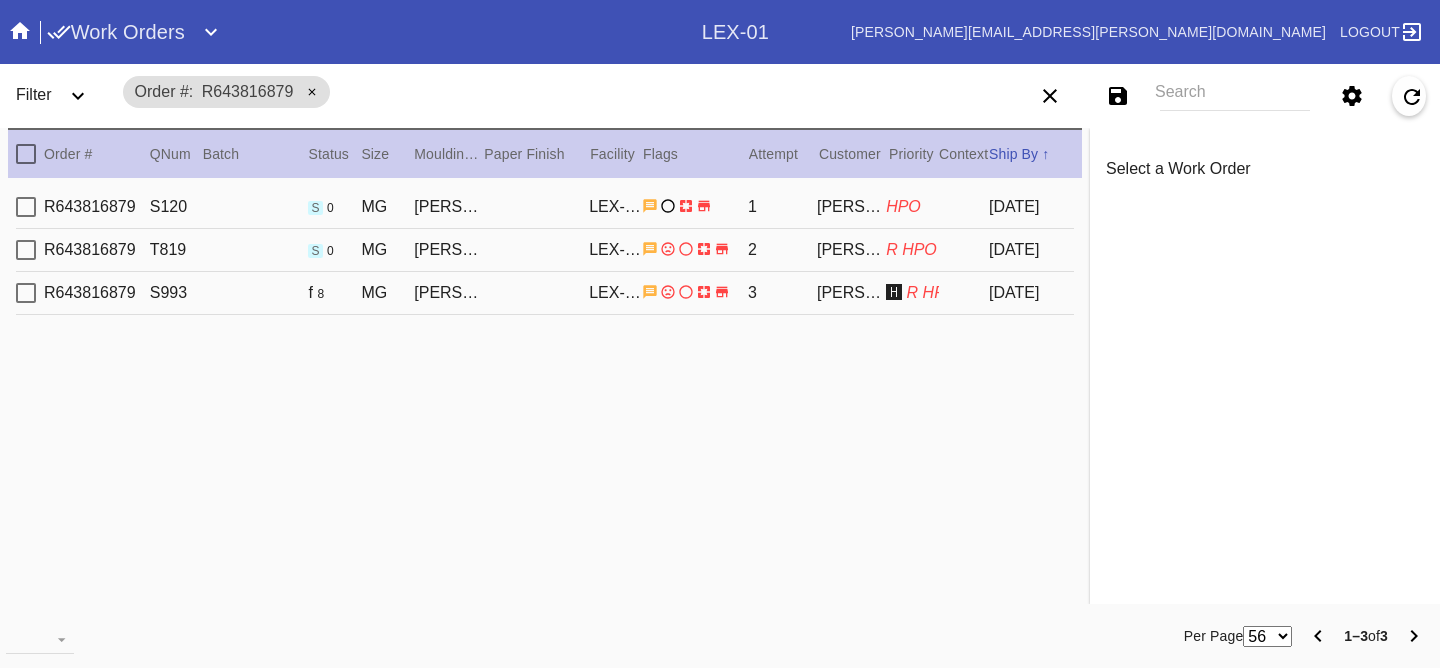 click on "R643816879 S993 f   8 MG Irvine Slim (Deep) / White LEX-01 3 Michael Casey
🅷
R
HPO
2025-07-09" at bounding box center (545, 293) 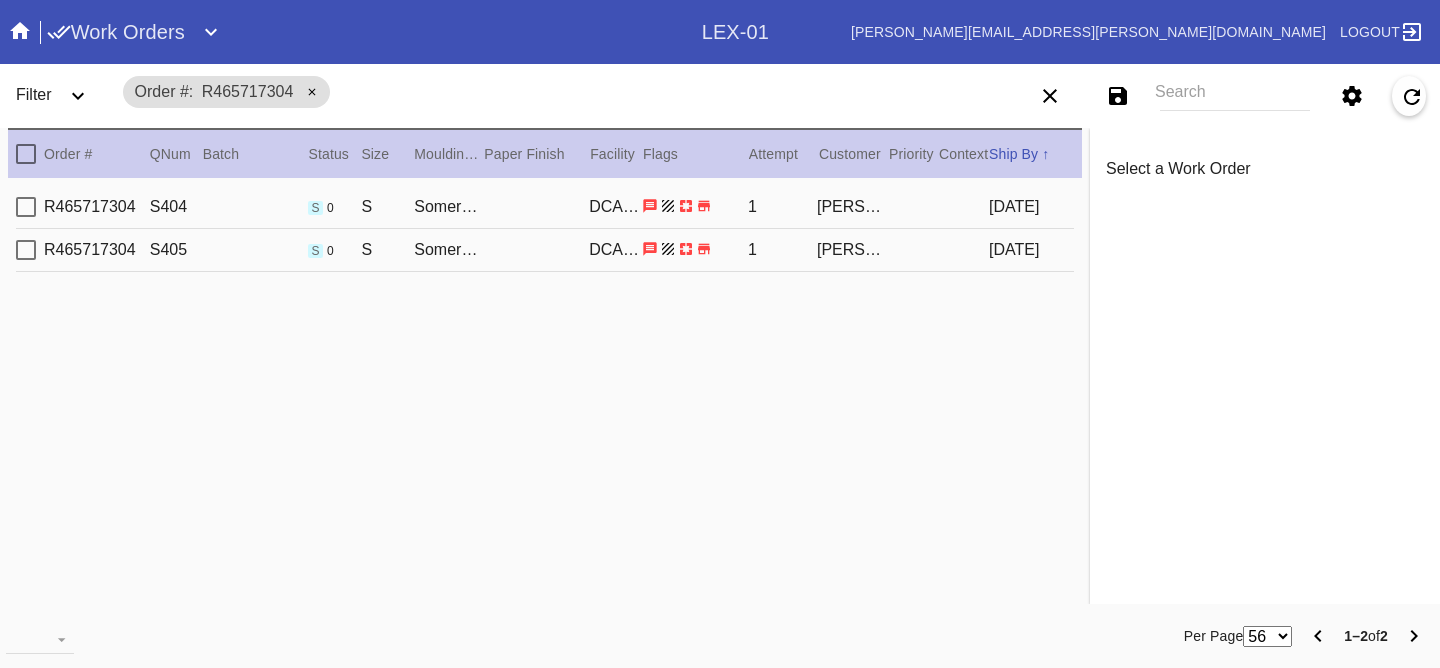 scroll, scrollTop: 0, scrollLeft: 0, axis: both 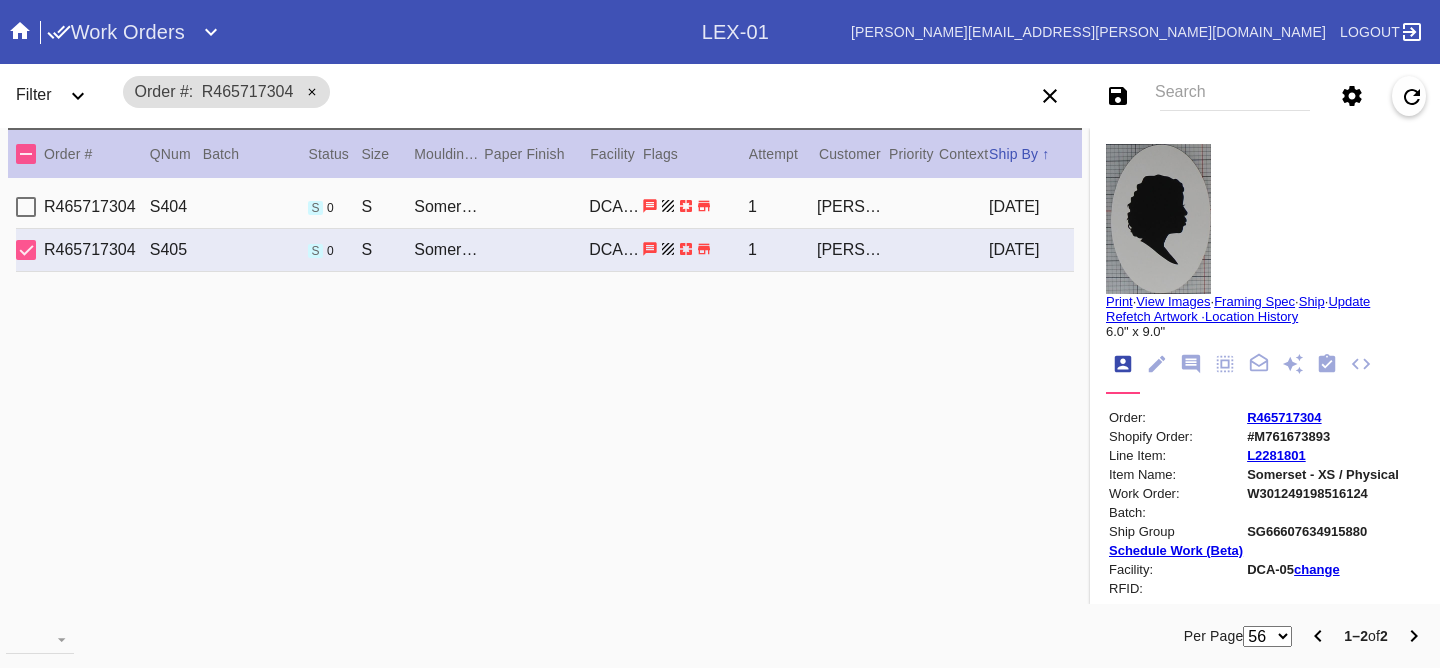 type on "Cynthia Banks Sow" 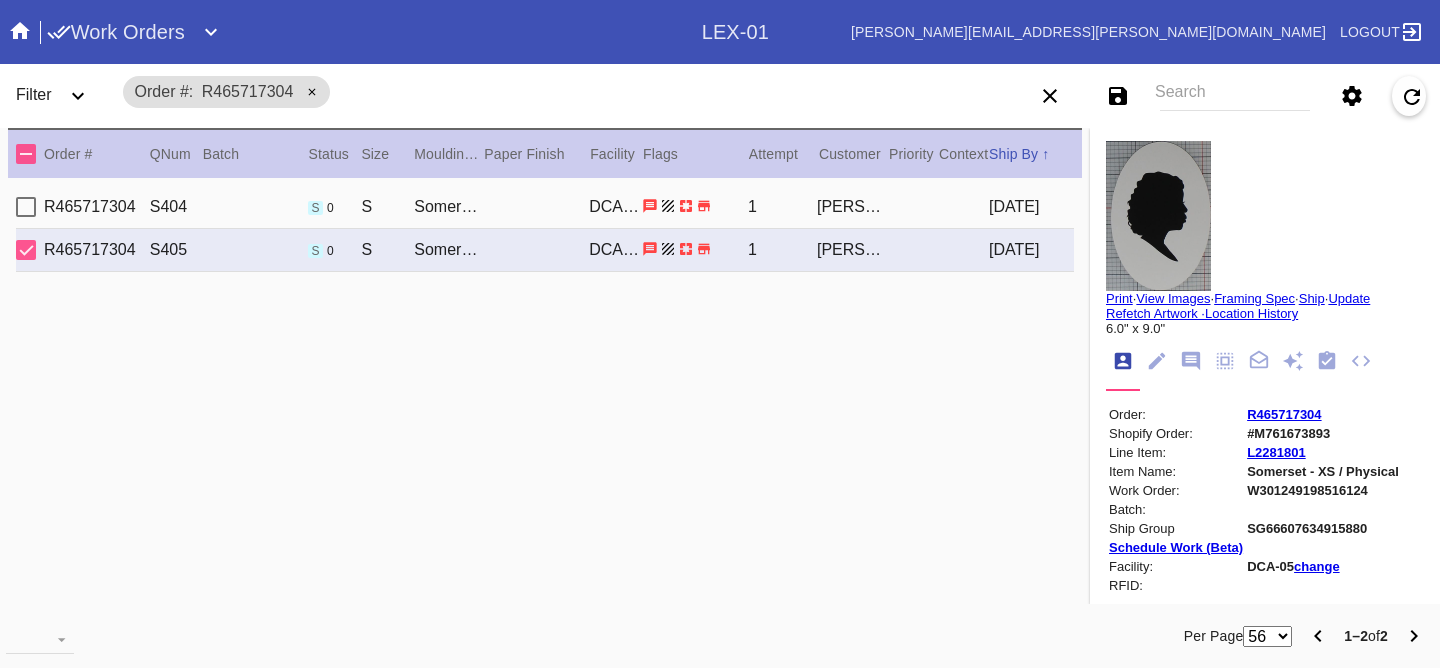 scroll, scrollTop: 4, scrollLeft: 0, axis: vertical 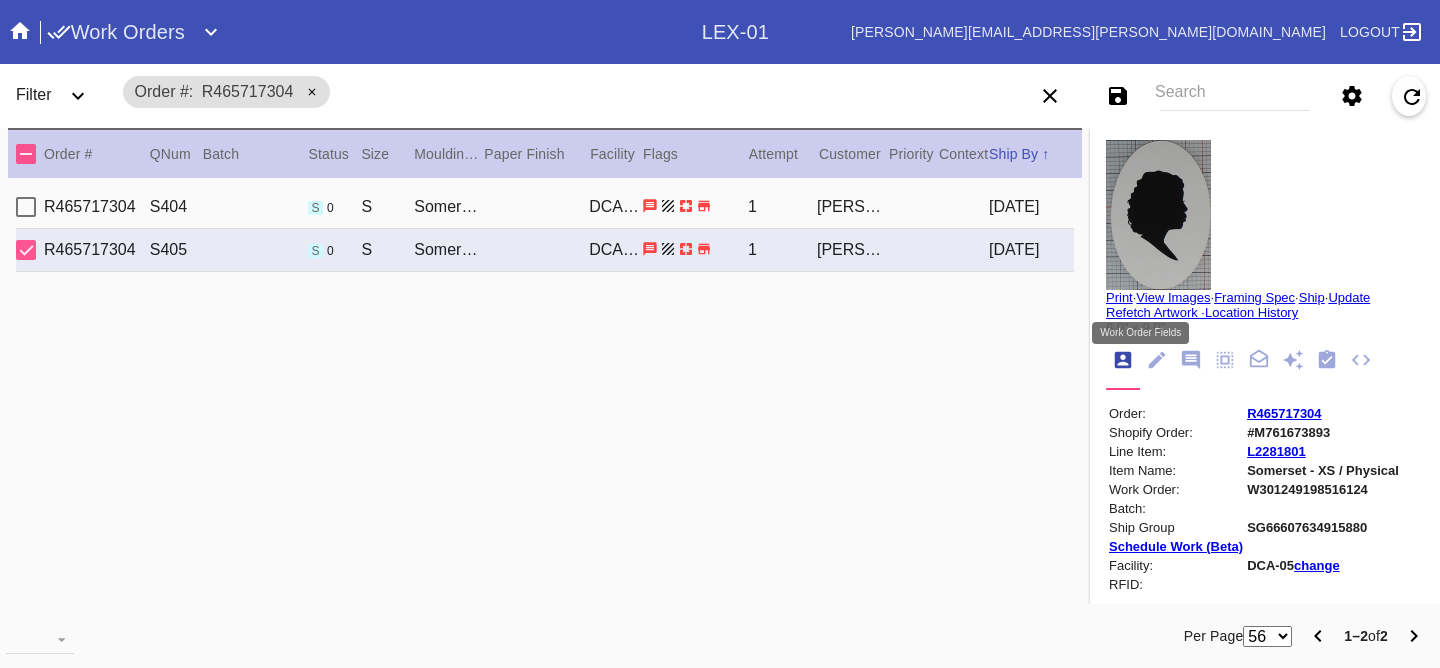 click 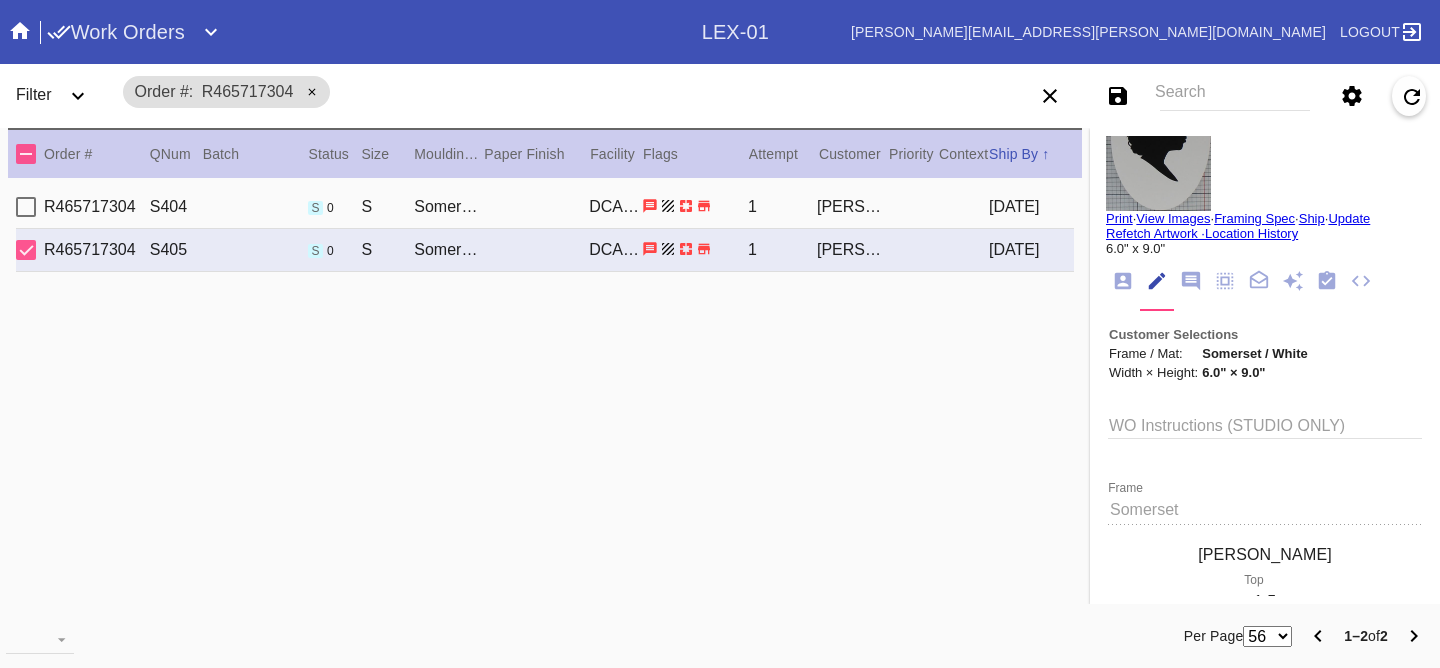scroll, scrollTop: 16, scrollLeft: 0, axis: vertical 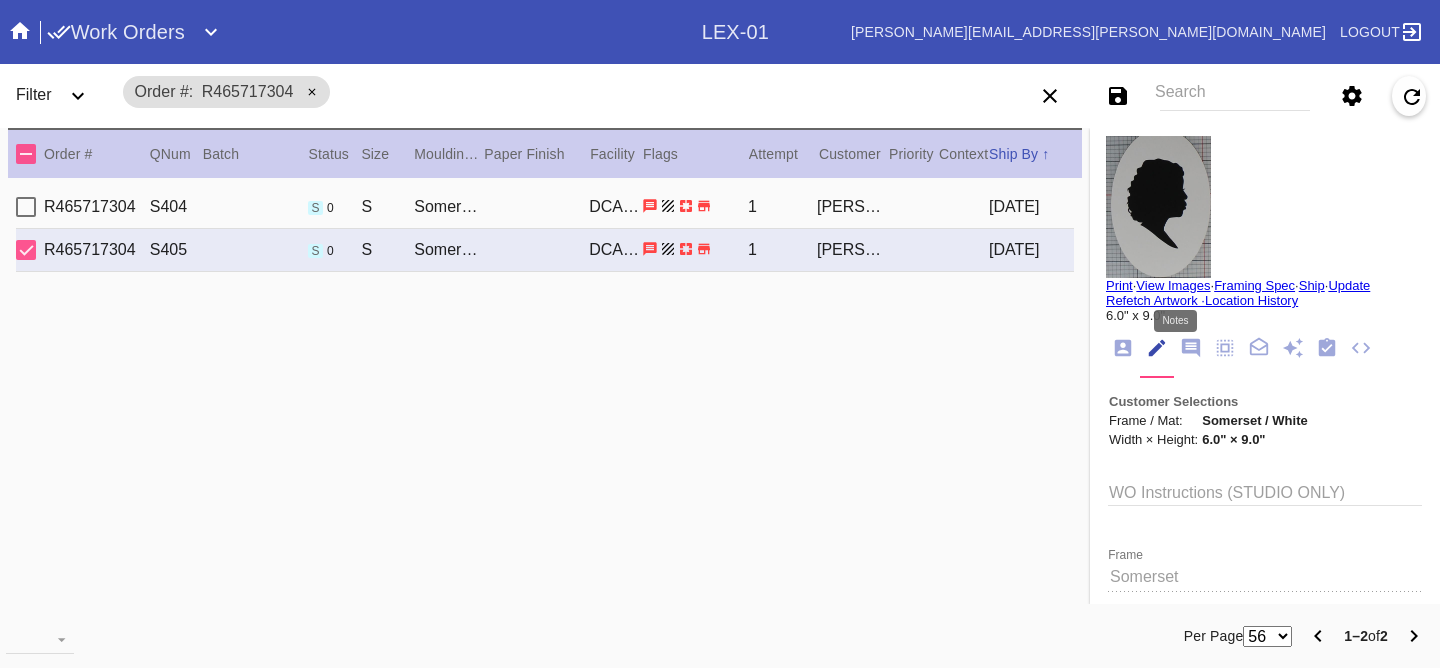 click 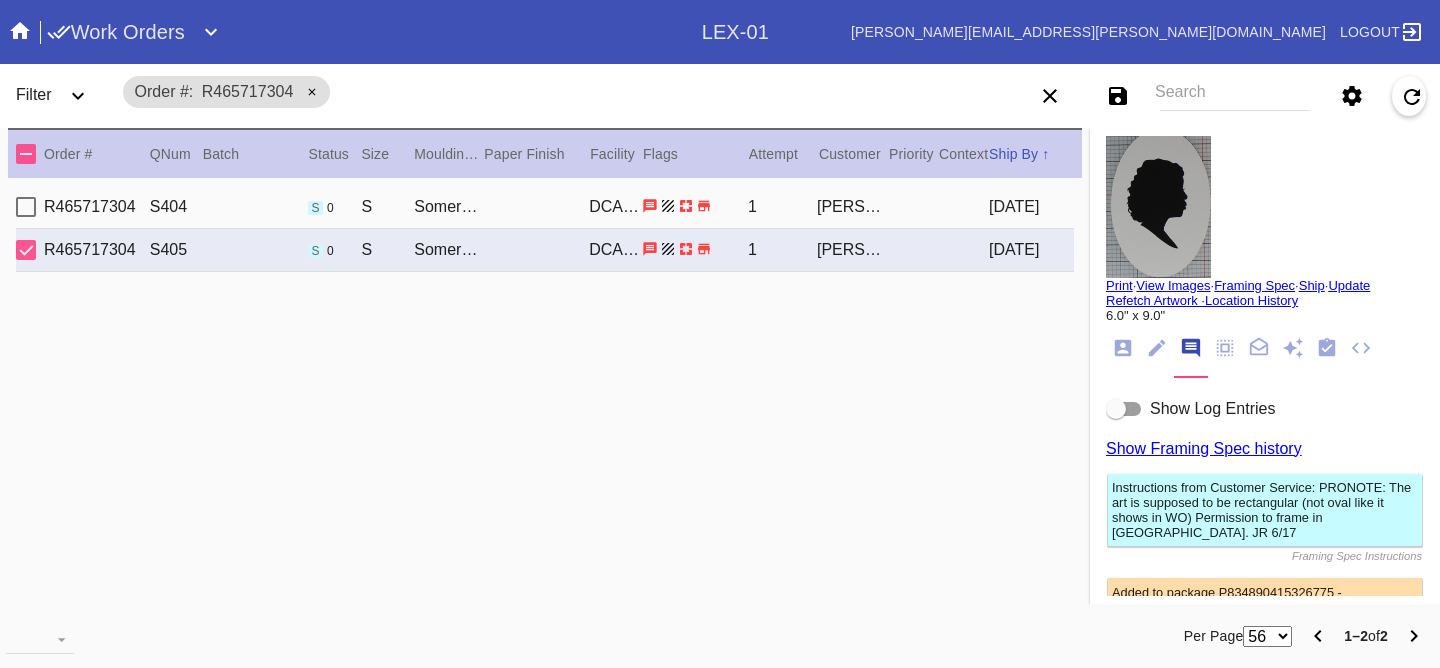 click on "Show Log Entries" at bounding box center (1212, 408) 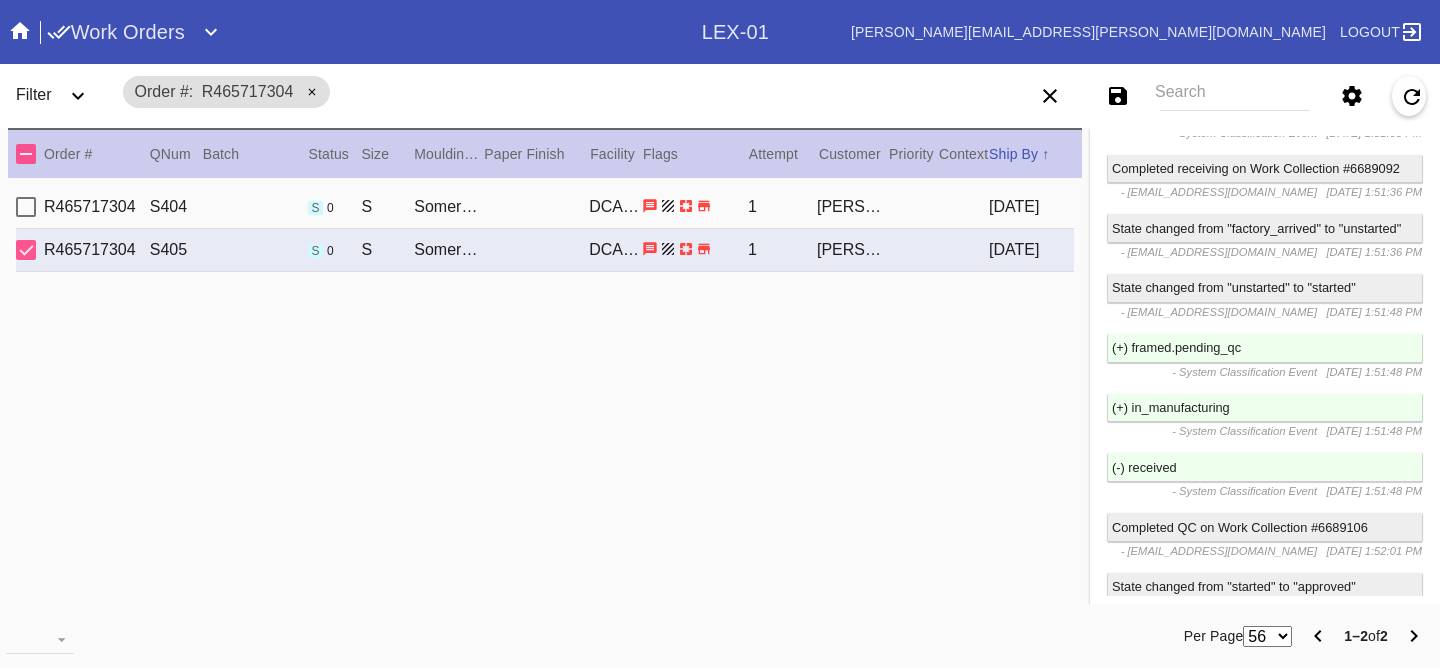 scroll, scrollTop: 10408, scrollLeft: 0, axis: vertical 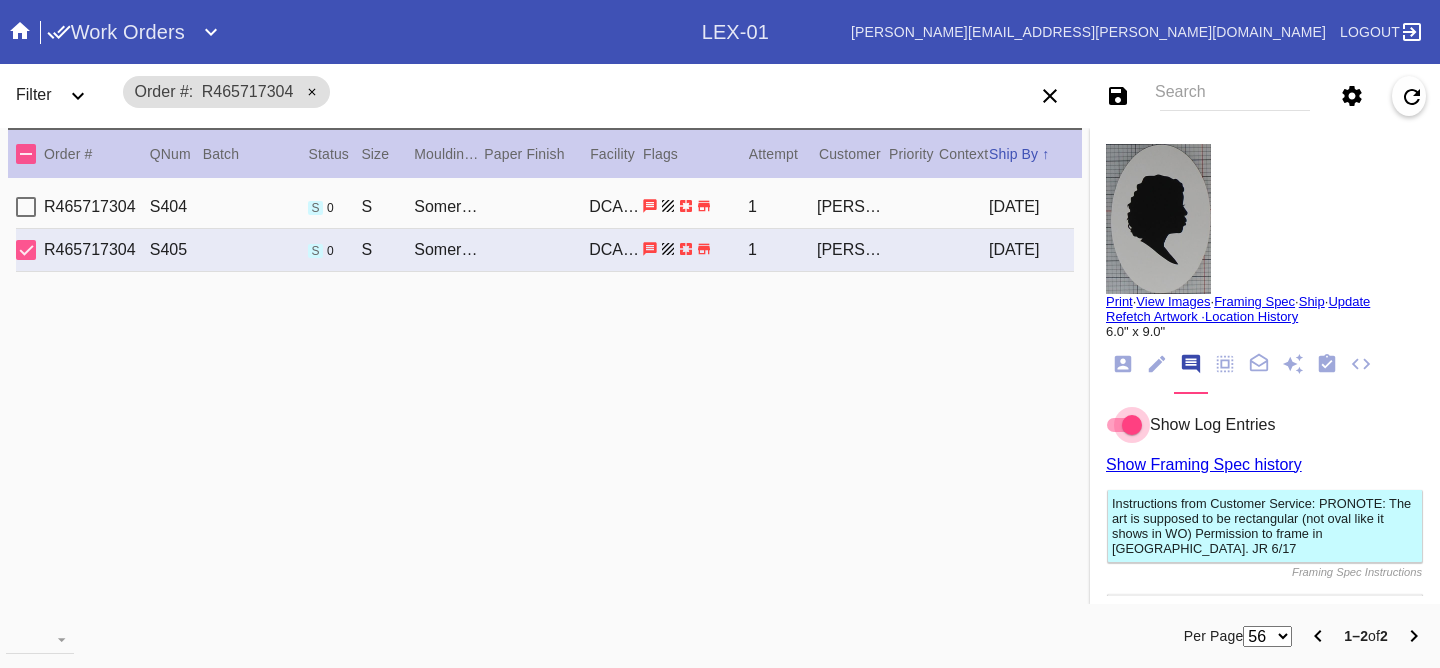click on "R465717304 S404 s   0 S Somerset / White DCA-05 1 Cynthia Sow
2025-06-22" at bounding box center [545, 207] 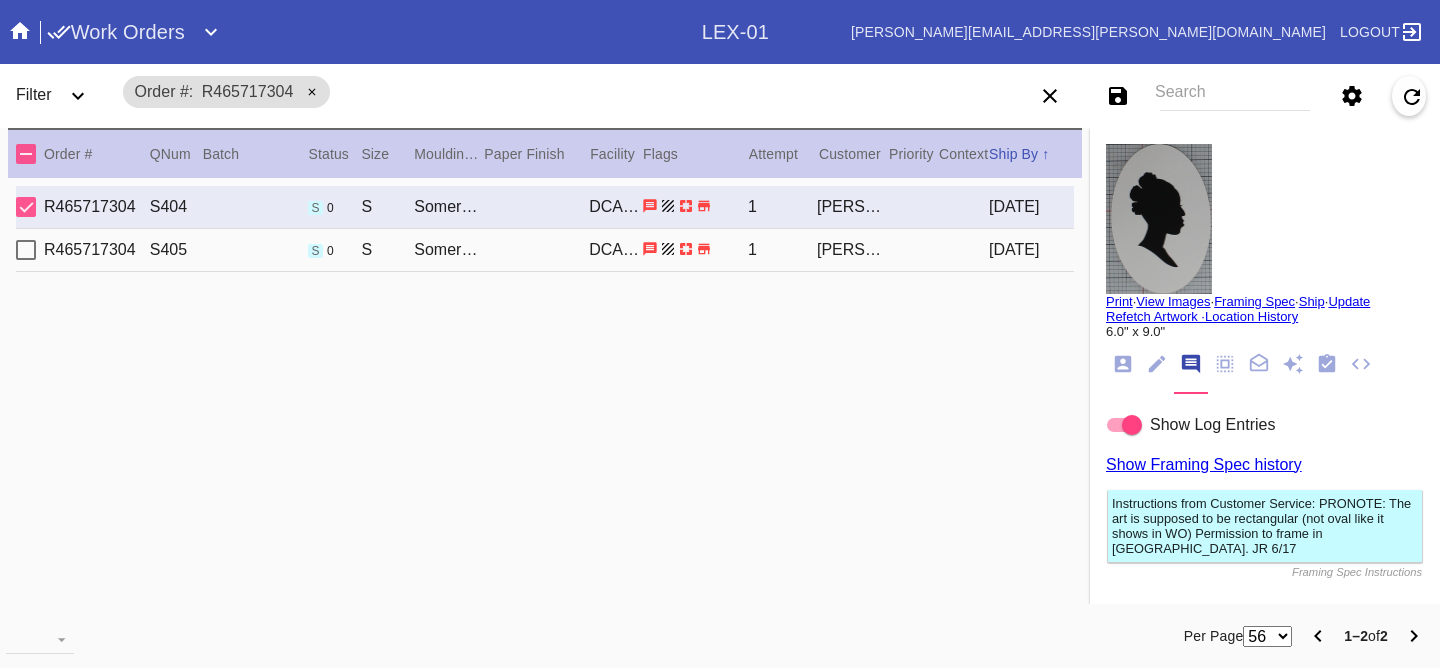 type on "Aissa Sow" 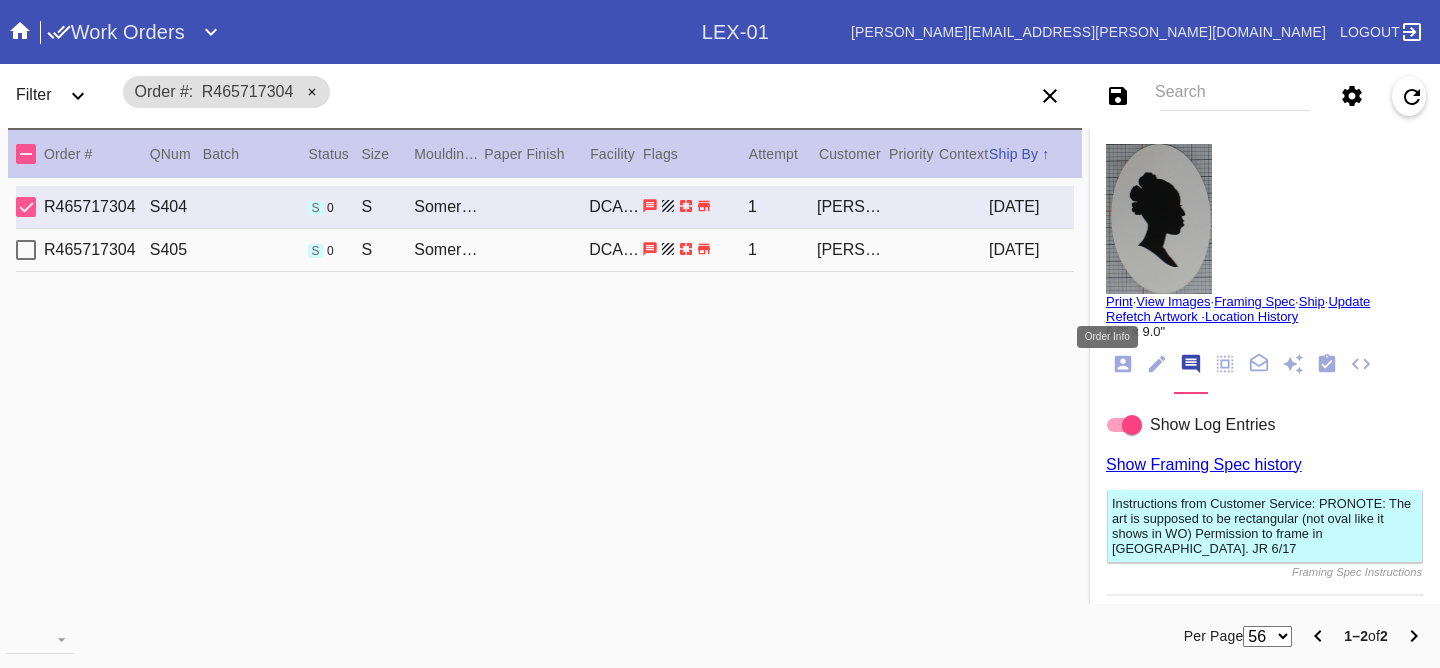 click 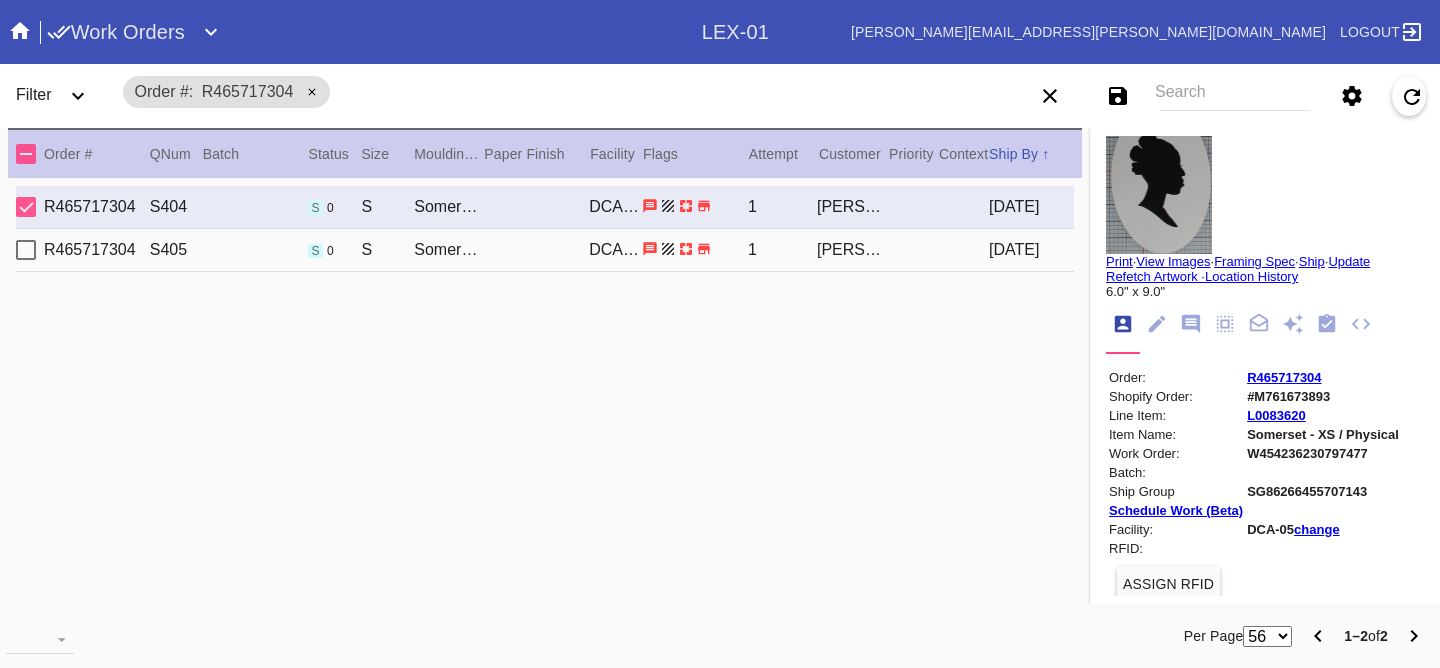 scroll, scrollTop: 0, scrollLeft: 0, axis: both 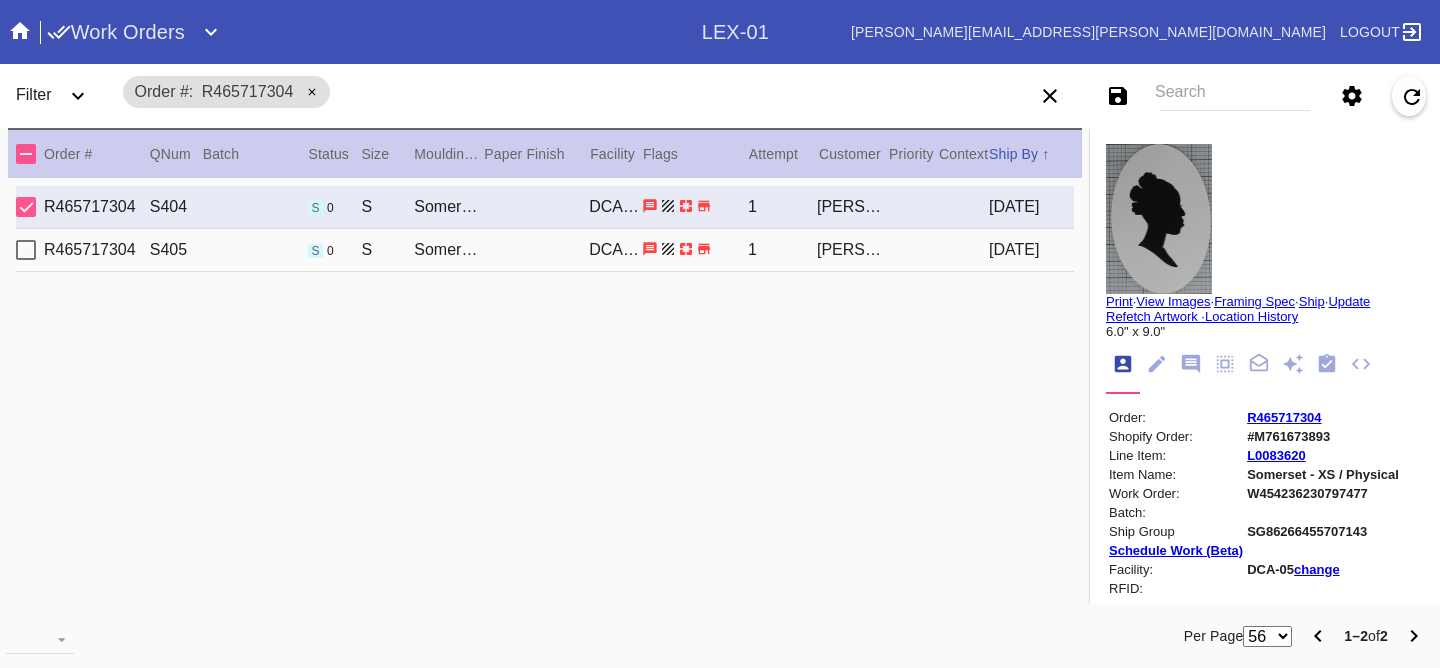 click on "Notes" 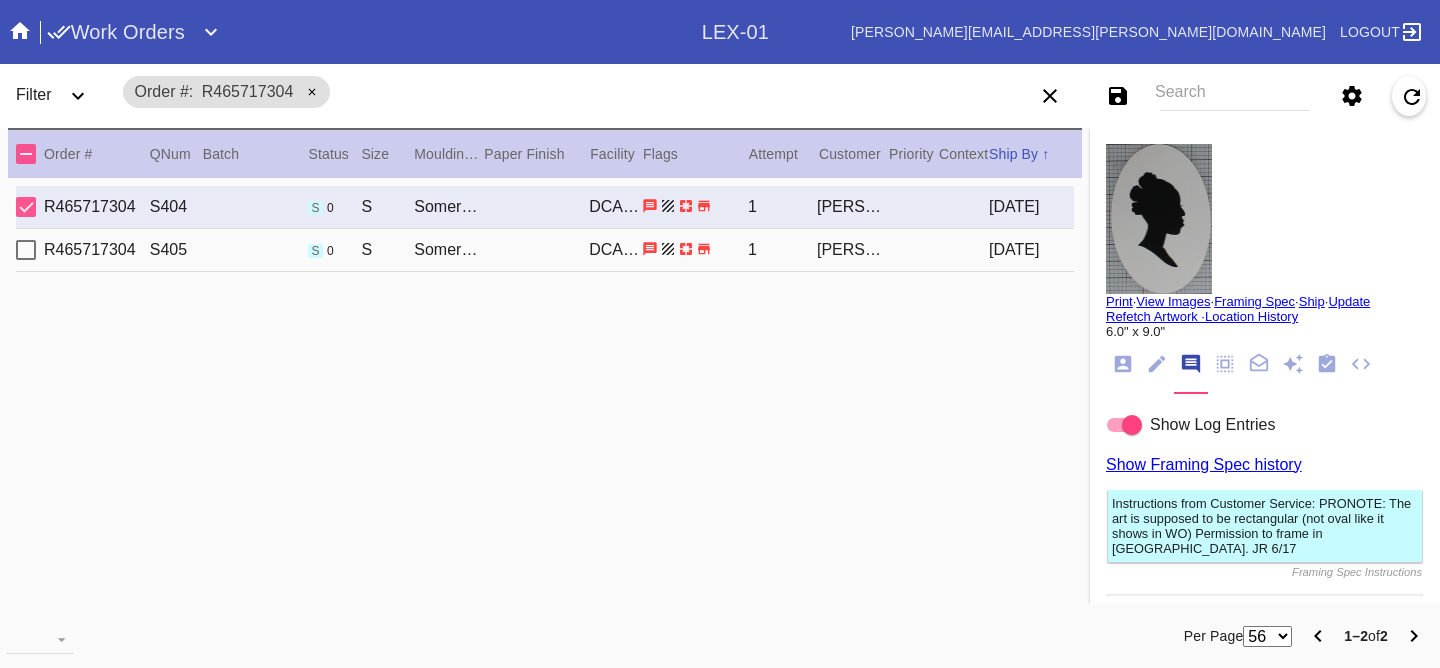 scroll, scrollTop: 123, scrollLeft: 0, axis: vertical 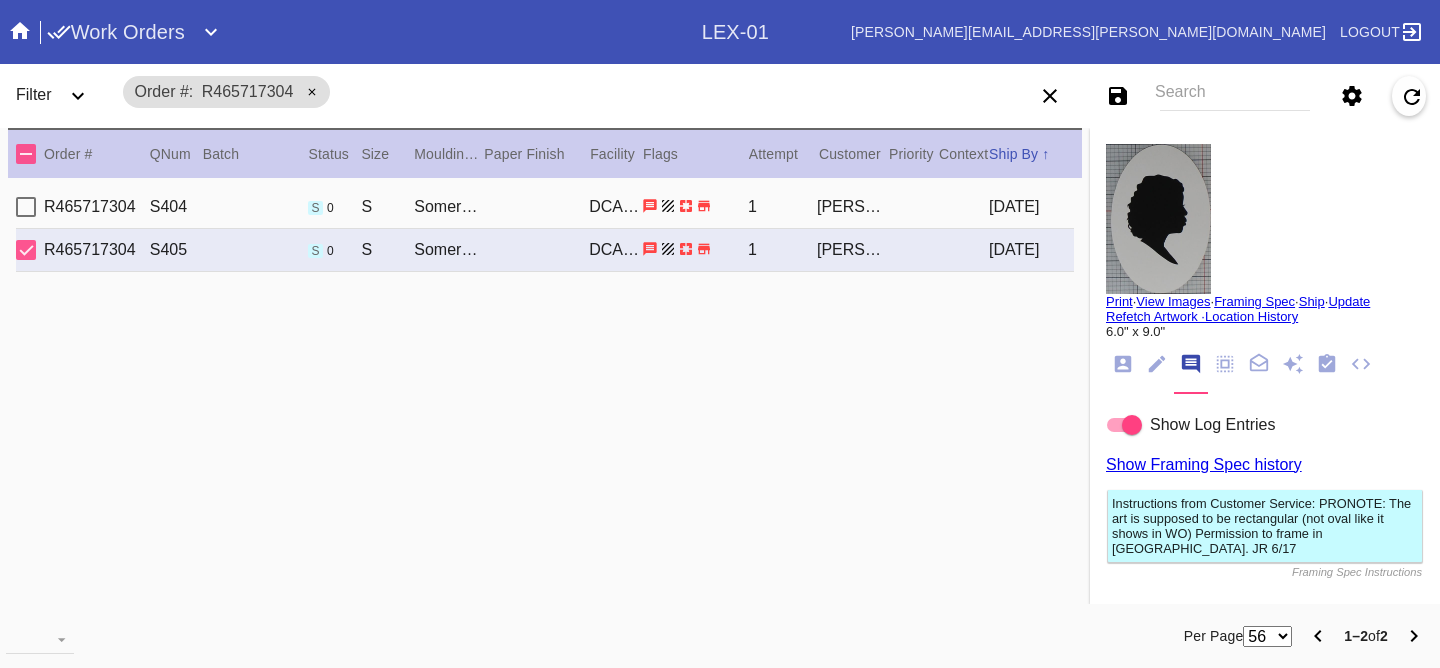 type on "Cynthia Banks Sow" 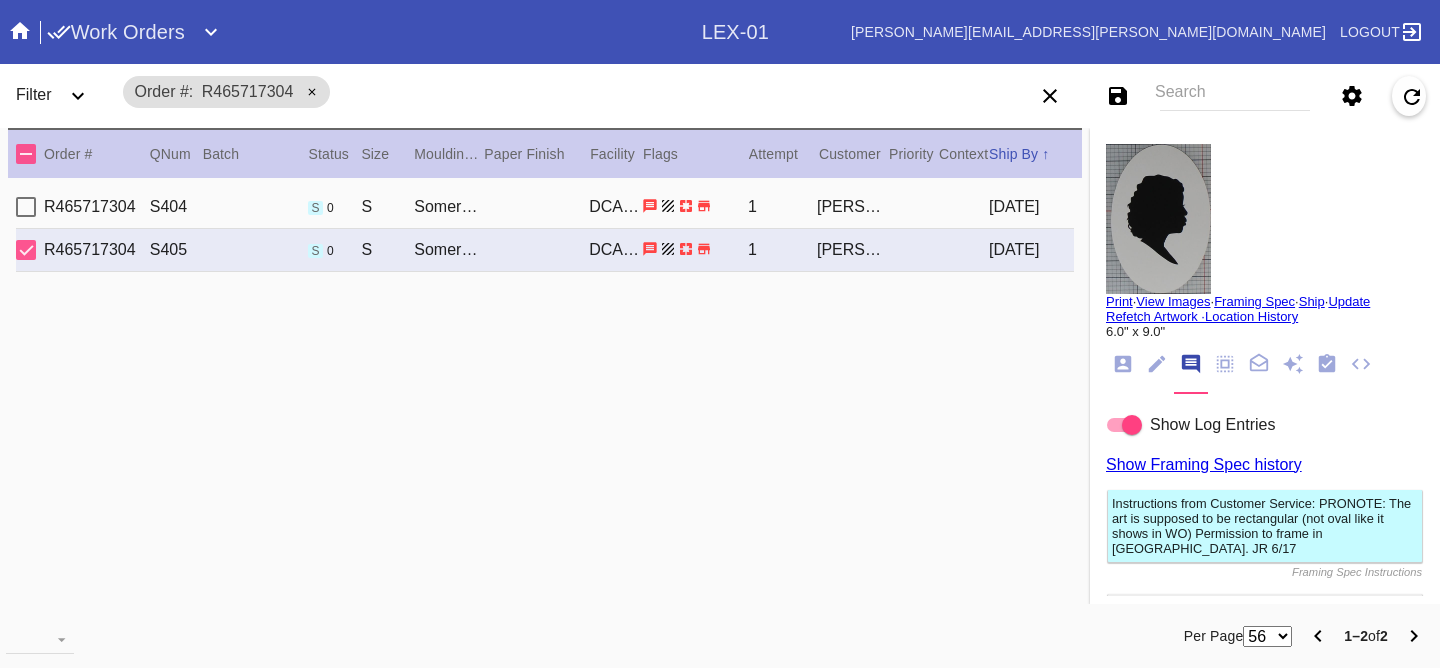 click on "2025-06-22" at bounding box center [1031, 207] 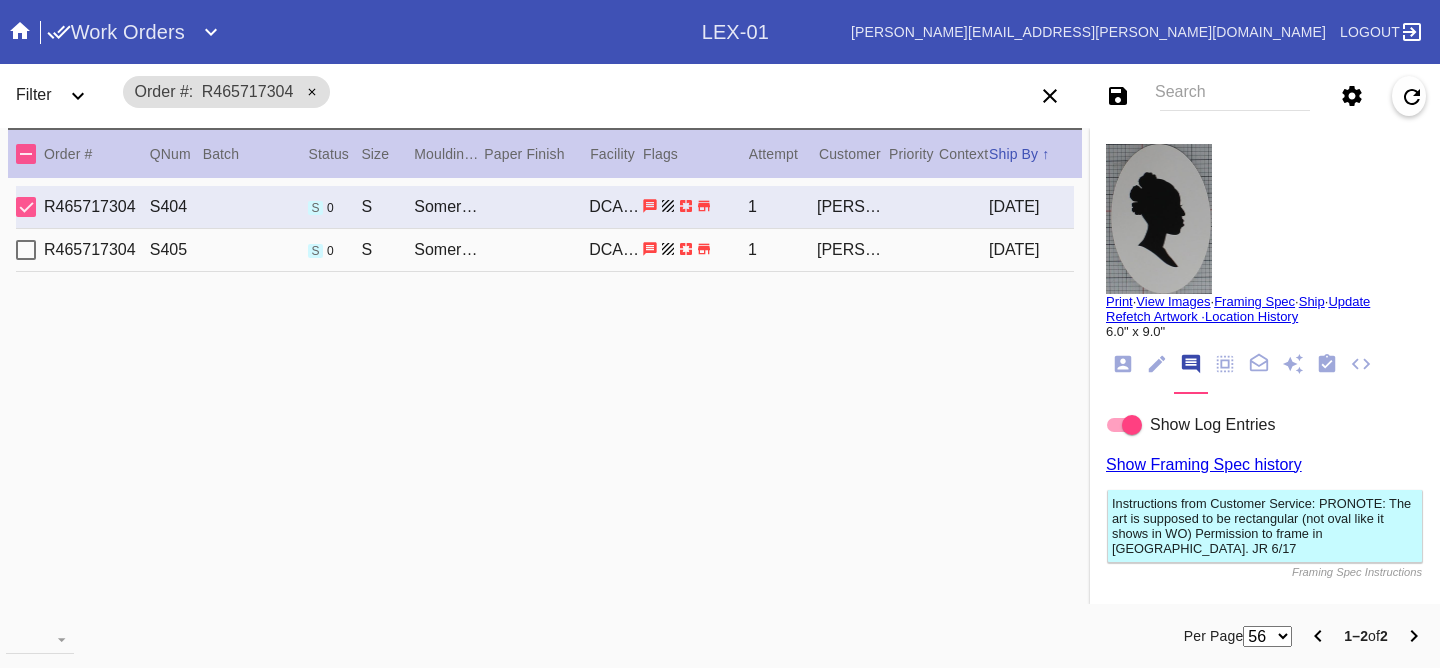 type on "Aissa Sow" 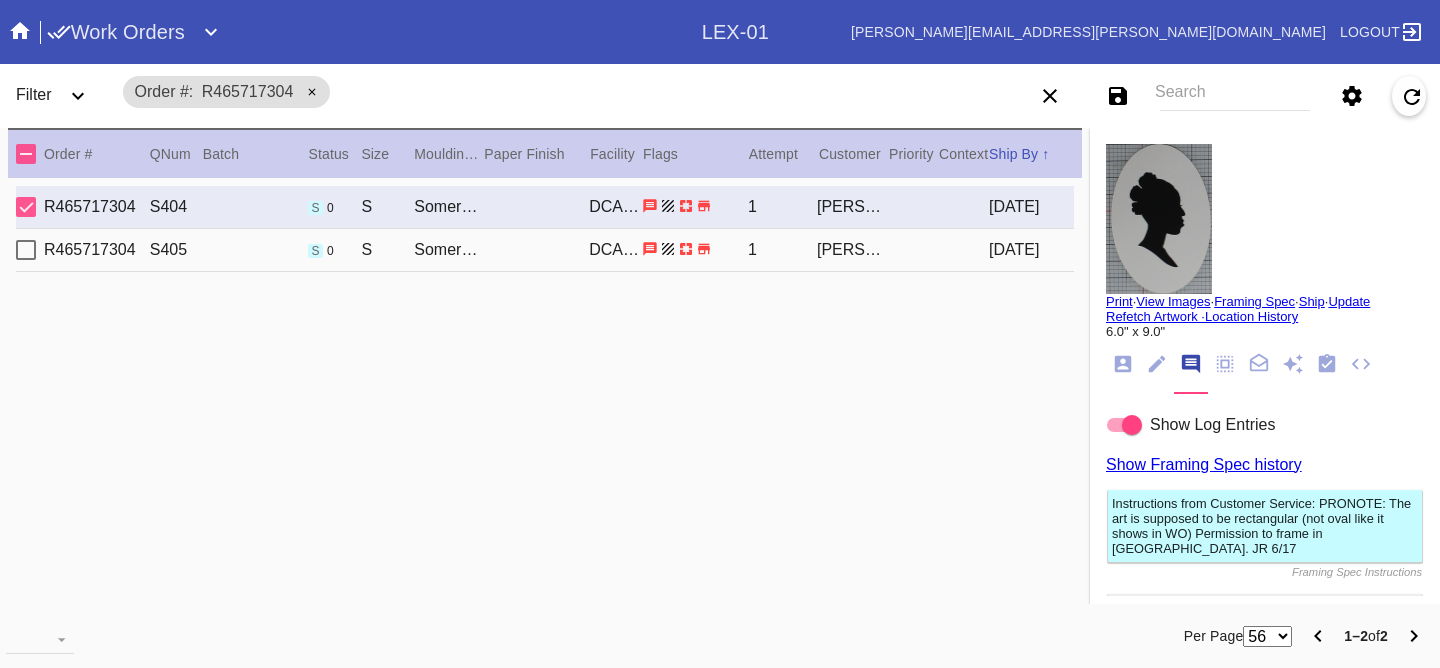 click on "2025-06-22" at bounding box center [1031, 250] 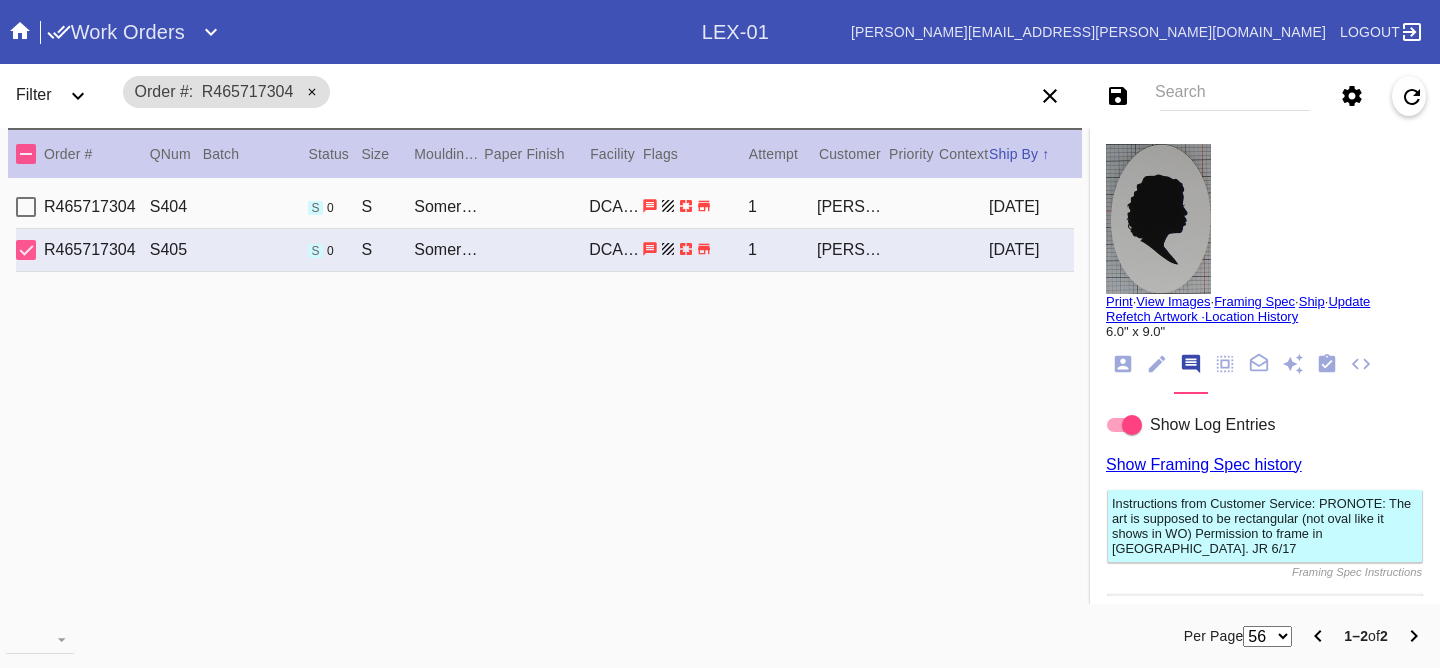 type on "Cynthia Banks Sow" 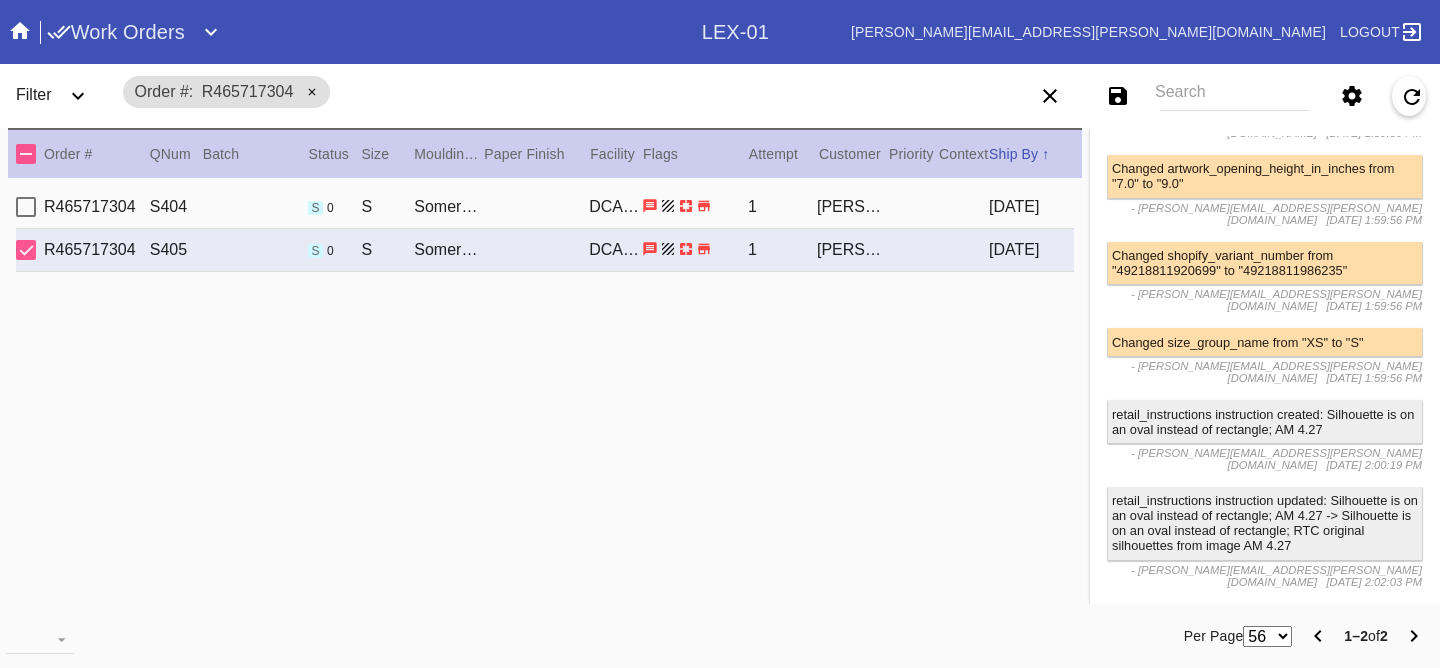 scroll, scrollTop: 2041, scrollLeft: 0, axis: vertical 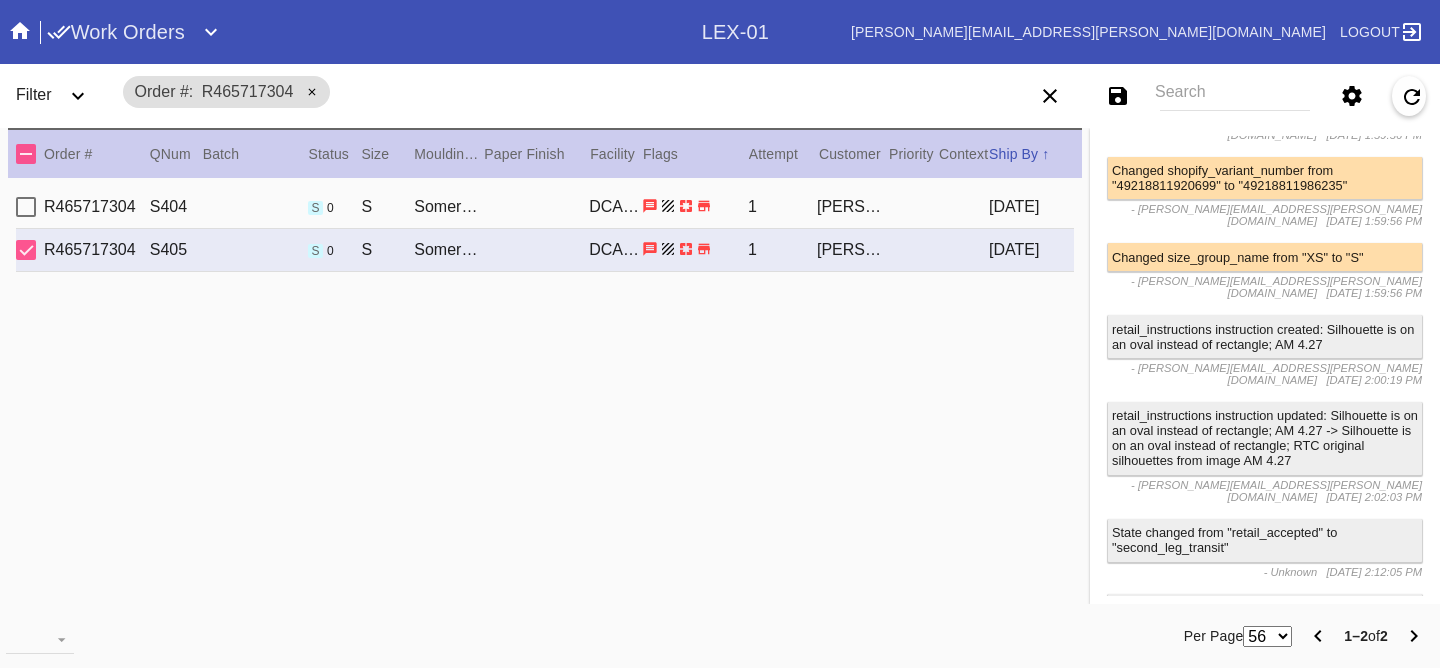 click on "R465717304 S404 s   0 S Somerset / White DCA-05 1 Cynthia Sow
2025-06-22" at bounding box center [545, 207] 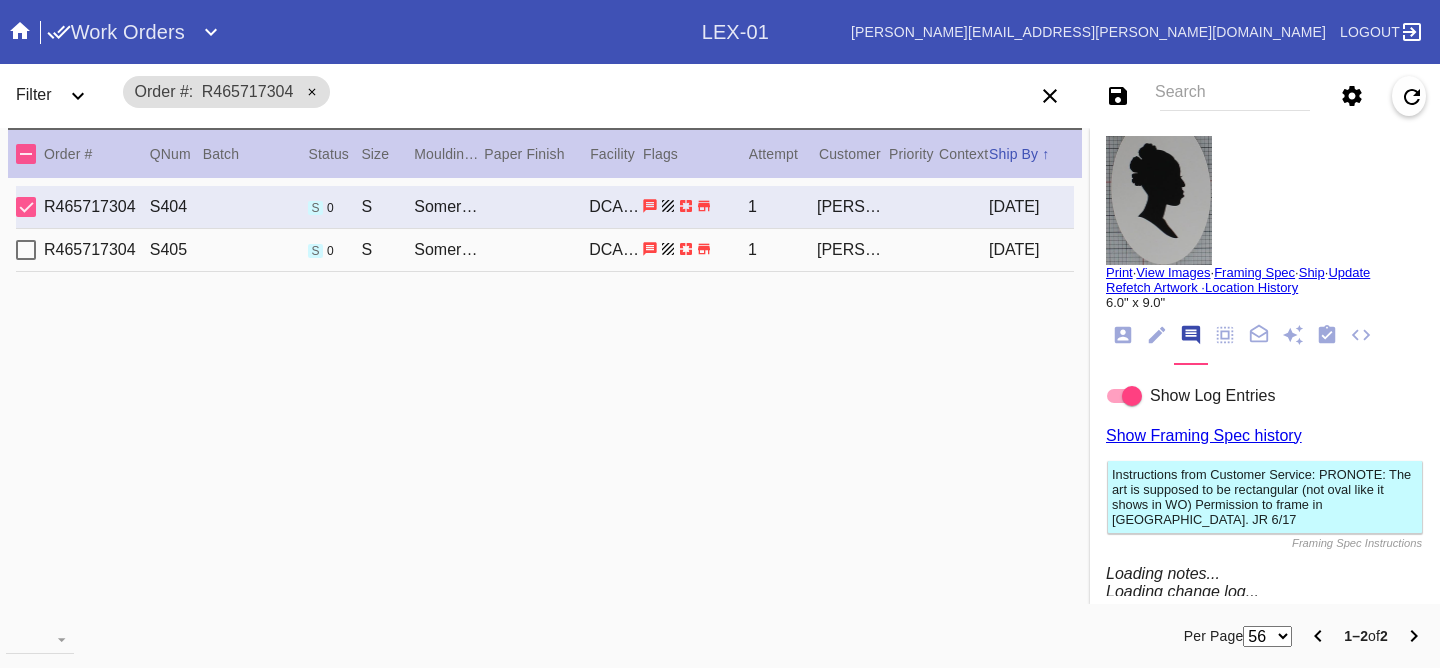 scroll, scrollTop: 0, scrollLeft: 0, axis: both 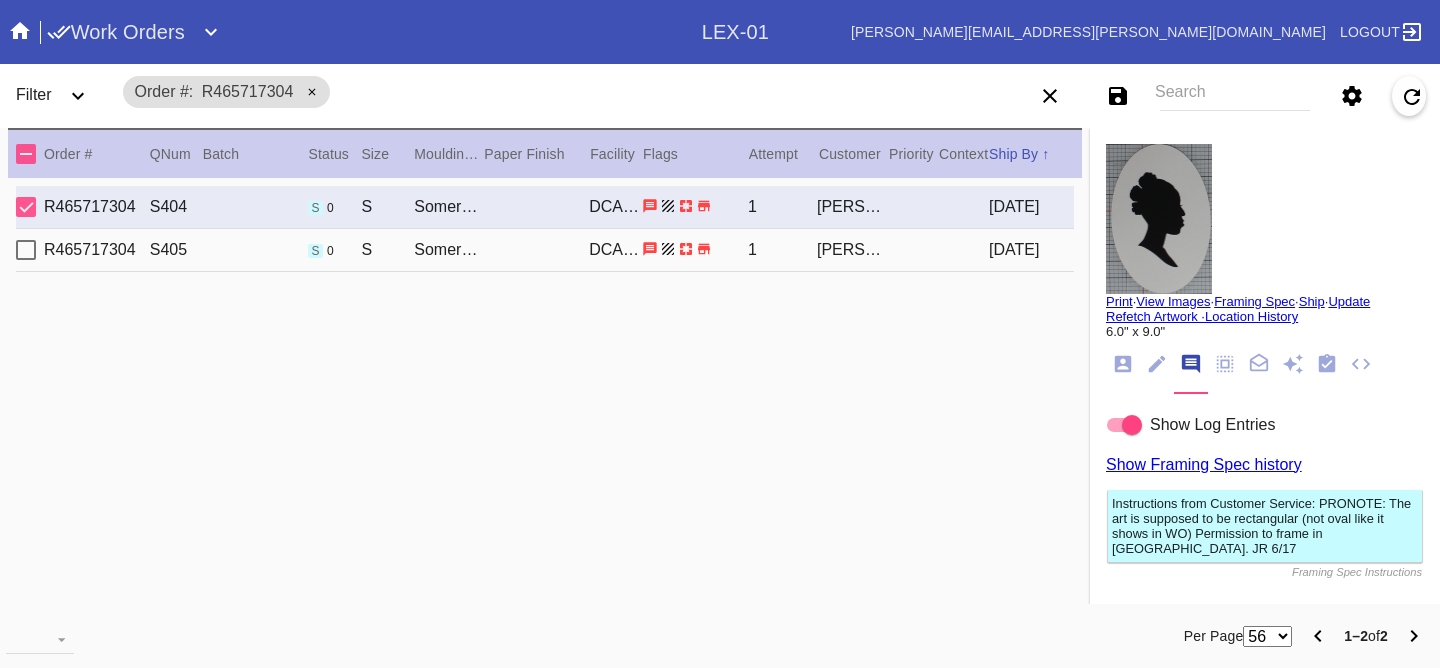 type on "Aissa Sow" 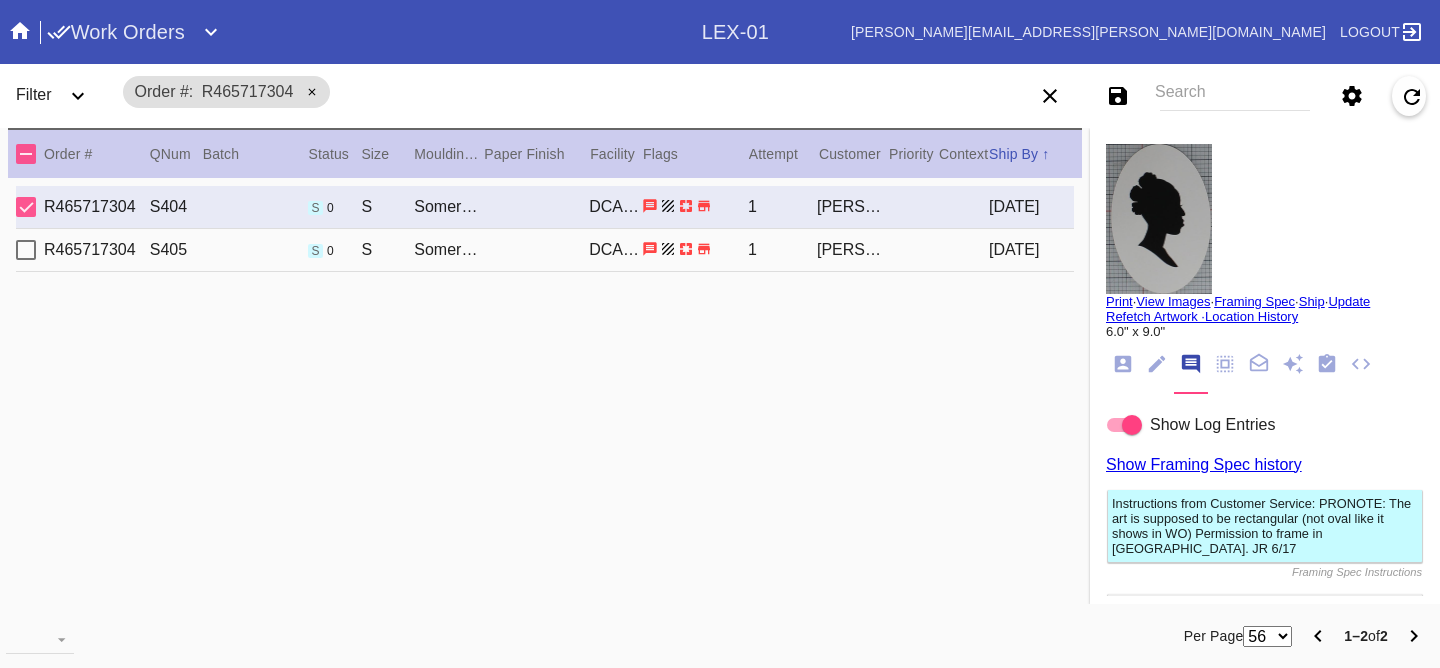 click on "View Images" at bounding box center (1173, 301) 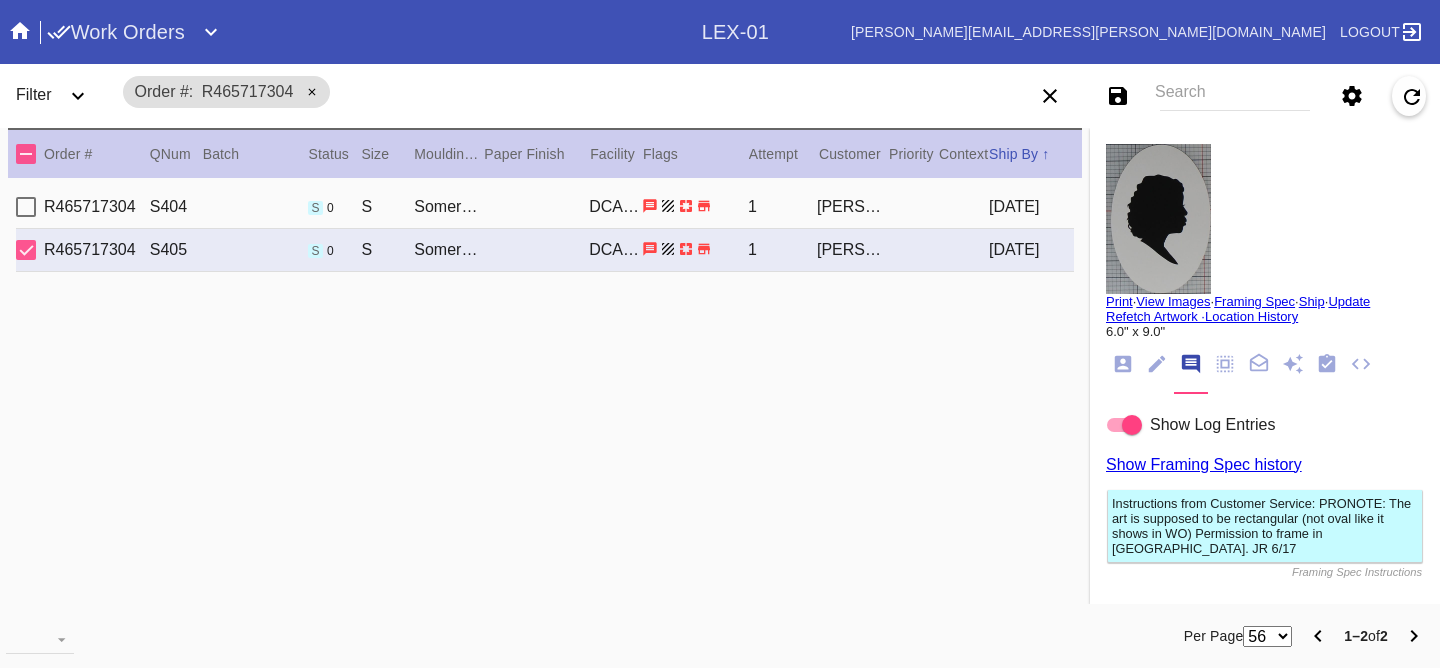 type on "Cynthia Banks Sow" 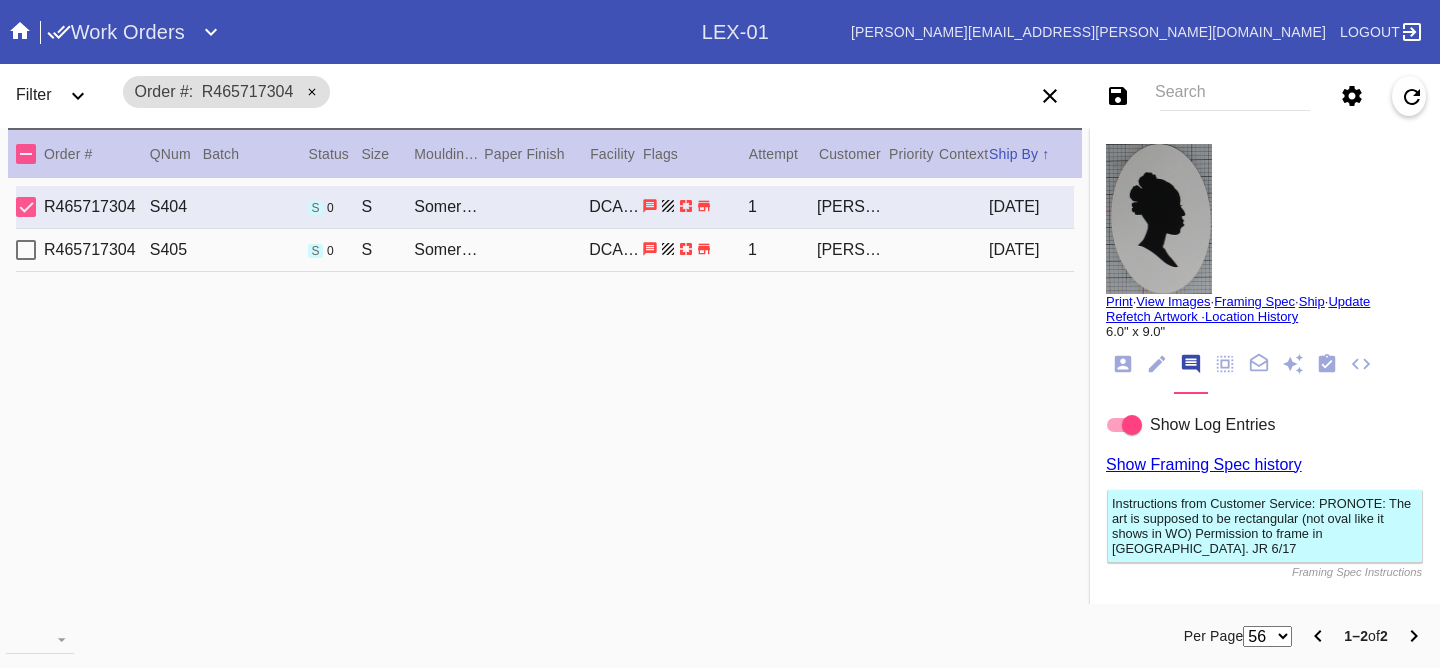 type on "Aissa Sow" 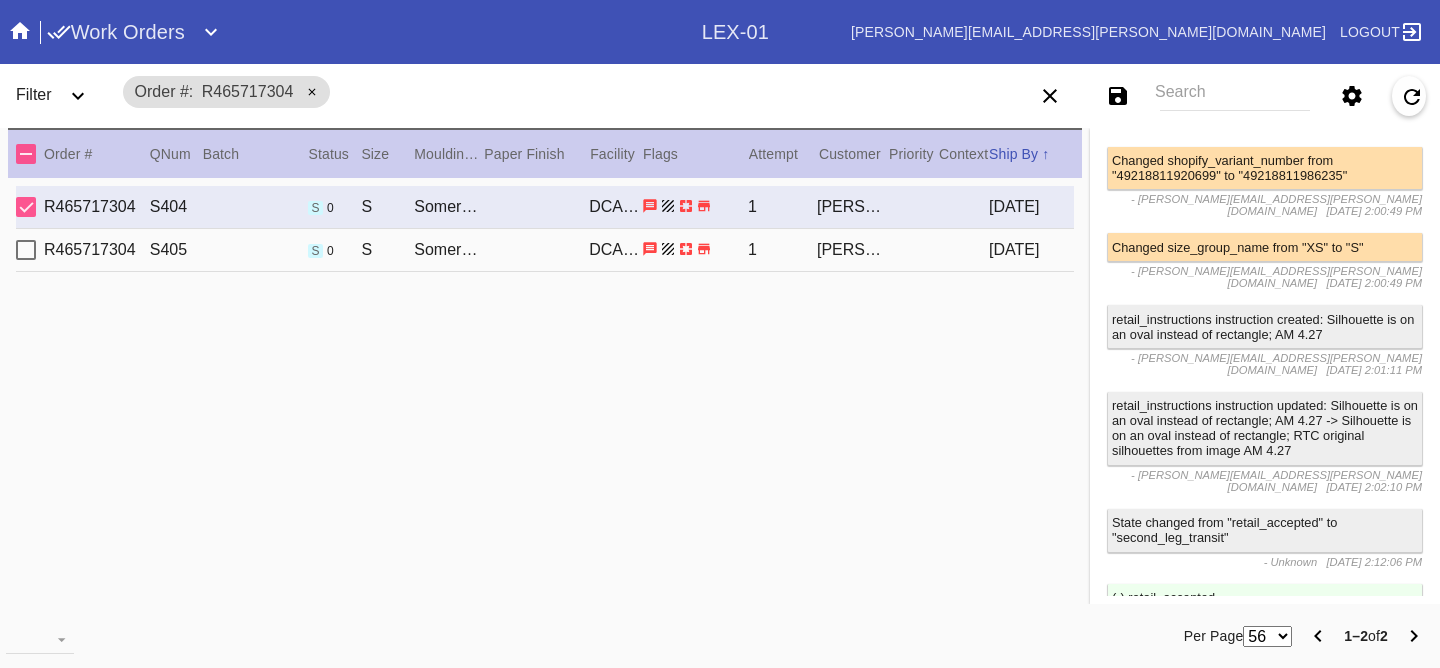 scroll, scrollTop: 2001, scrollLeft: 0, axis: vertical 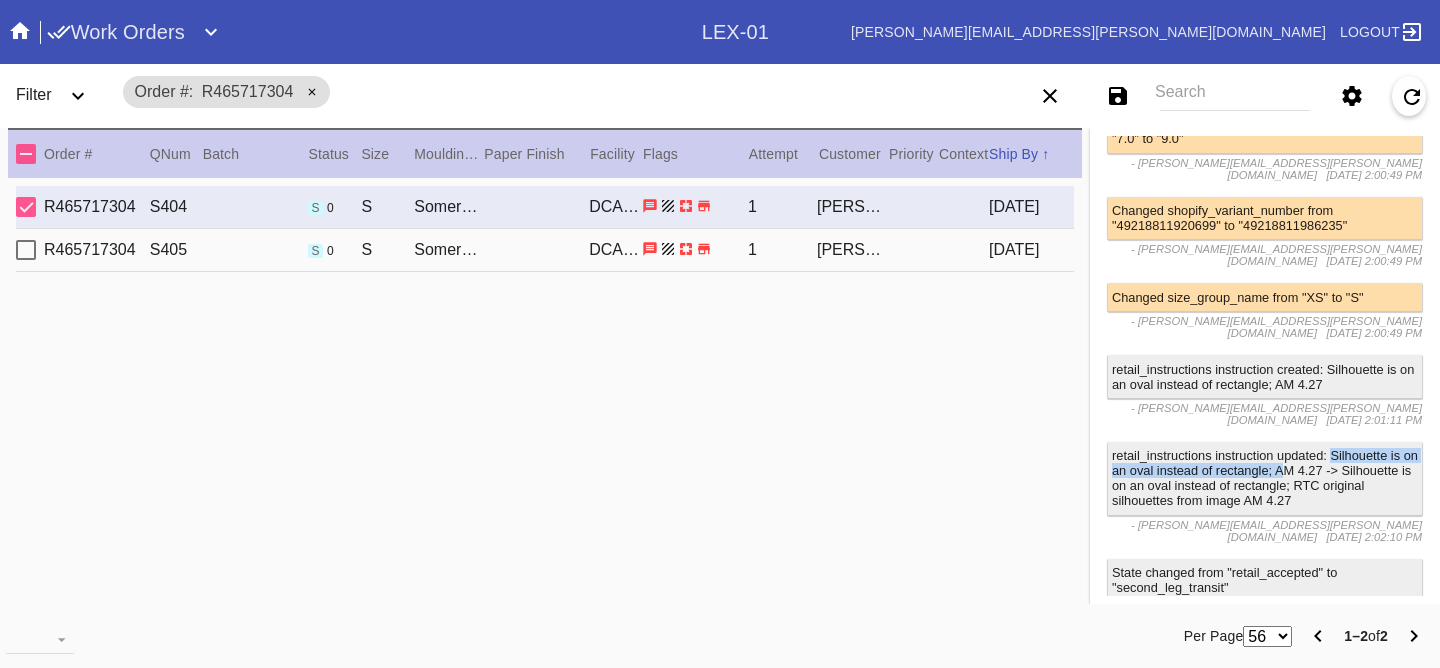 drag, startPoint x: 1321, startPoint y: 308, endPoint x: 1297, endPoint y: 326, distance: 30 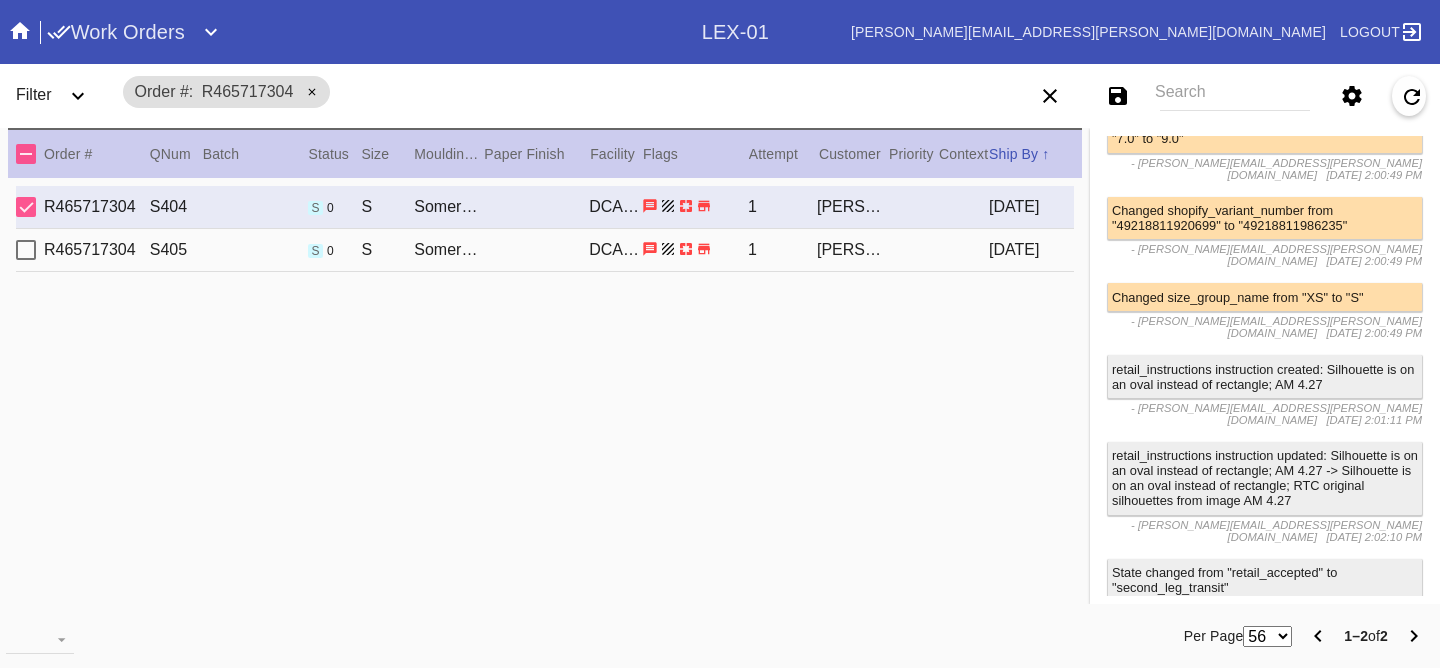 click on "retail_instructions instruction updated: Silhouette is on an oval instead of rectangle; AM 4.27 -> Silhouette is on an oval instead of rectangle; RTC original silhouettes from image AM 4.27" at bounding box center [1265, 478] 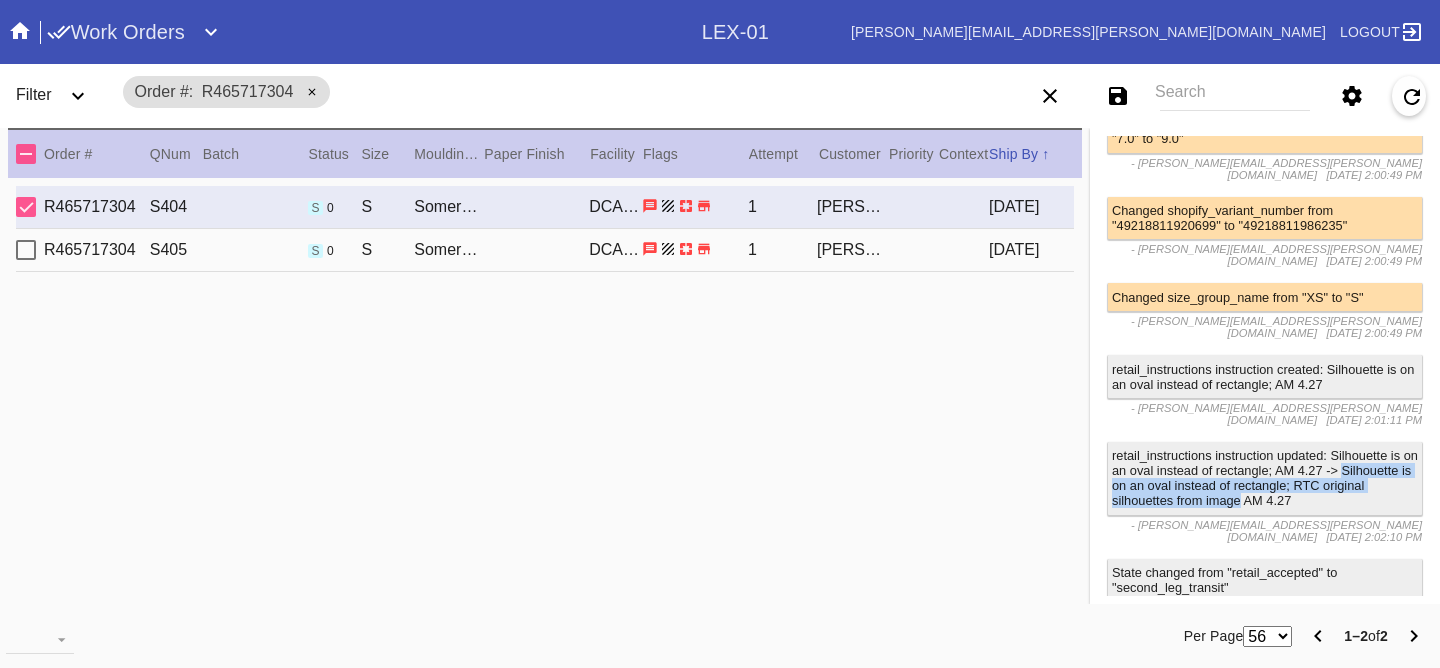 drag, startPoint x: 1098, startPoint y: 339, endPoint x: 1273, endPoint y: 354, distance: 175.64168 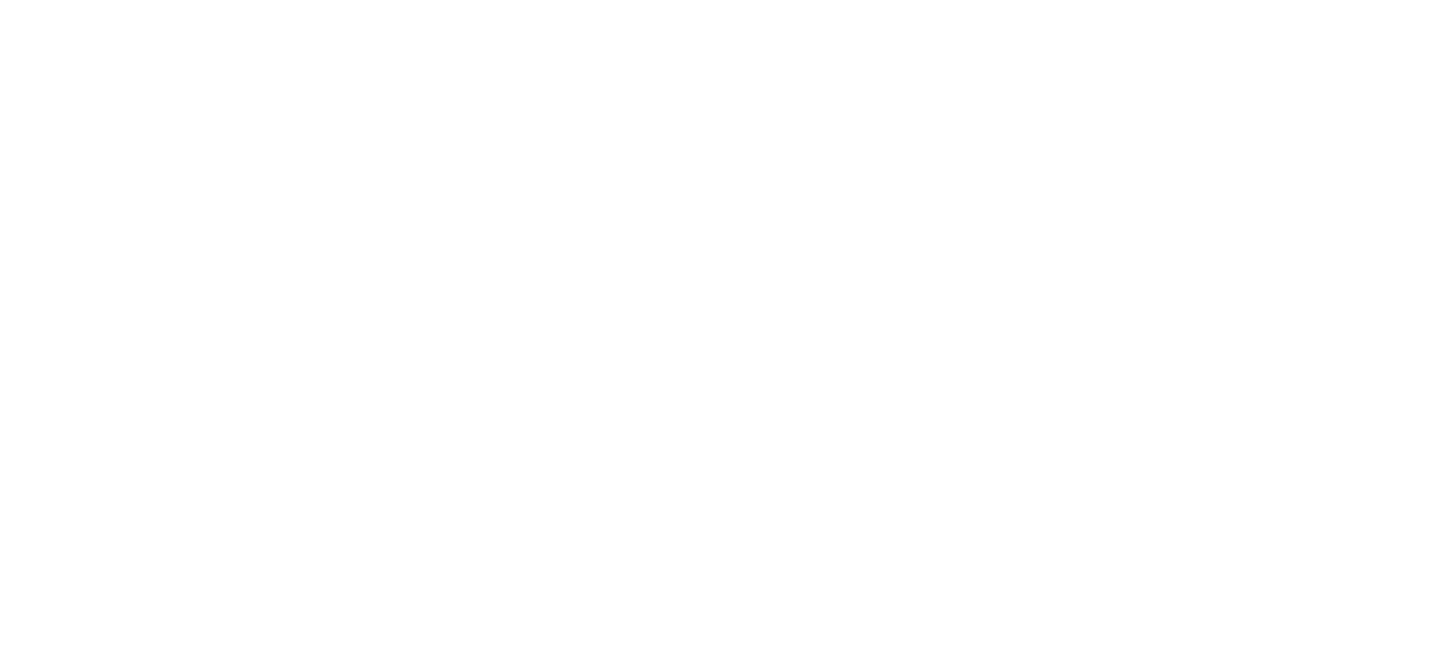 scroll, scrollTop: 0, scrollLeft: 0, axis: both 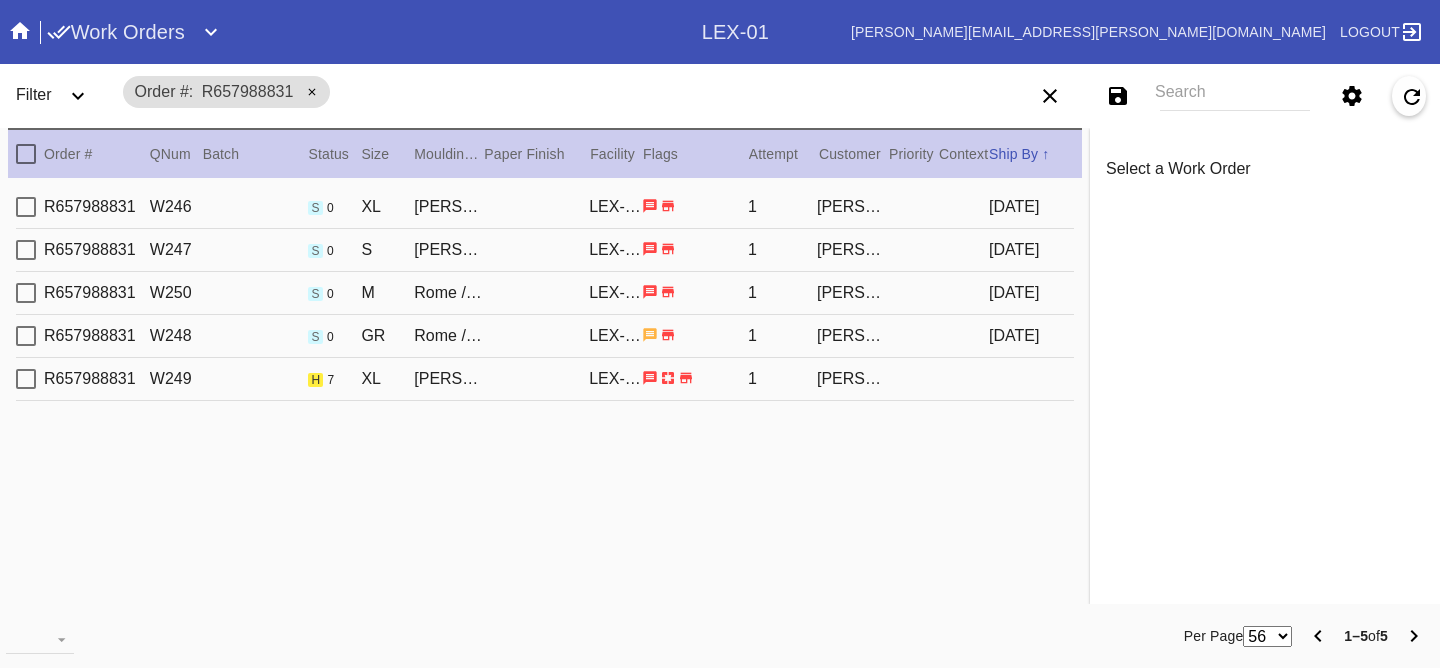 click on "R657988831 W249 h   7 XL Mercer Slim / White LEX-01 1 Matthew MacPhail" at bounding box center [545, 379] 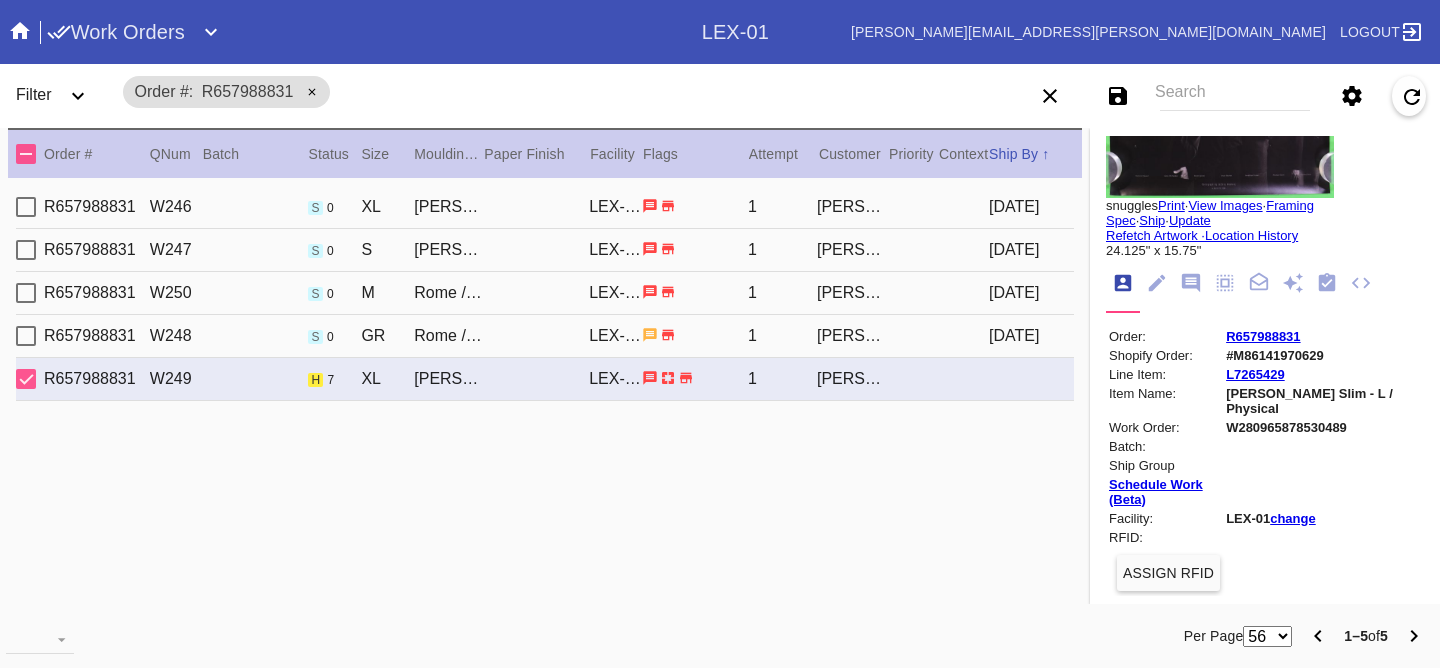 scroll, scrollTop: 0, scrollLeft: 0, axis: both 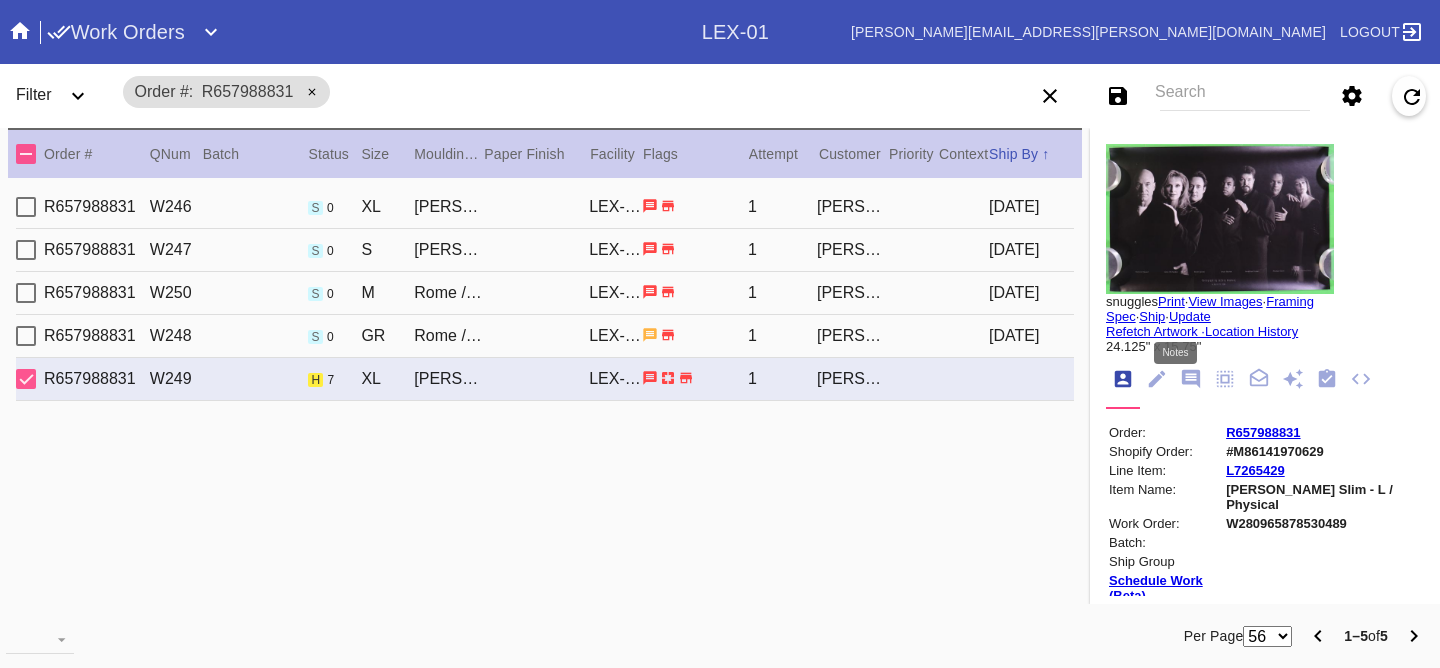 click 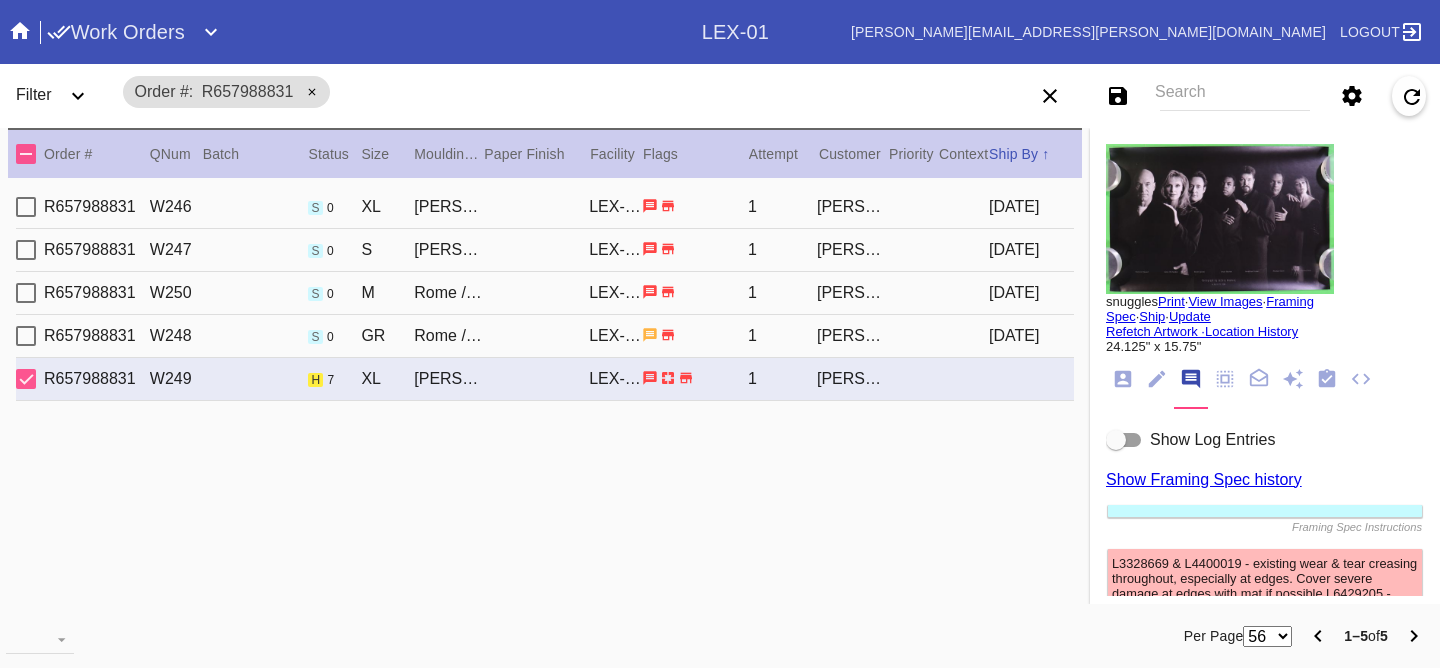 click on "Order: R657988831 Shopify Order: #M86141970629 Line Item: L7265429 Item Name: Mercer Slim - L / Physical Work Order: W280965878530489 Batch: Ship Group Schedule Work (Beta) Facility: LEX-01  change RFID:
Assign RFID
Batch Batch New Batch LEX01-250606-006 () LEX01-250531-009 () LEX01-250327-001 () LEX01-250325-001 () LEX01-250319-006 () LEX01-250306-004 () LEX01-250220-010 () LEX01-250219-008 () LEX01-250211-016 () LEX01-250211-012 () LEX01-250121-012 () LEX01-241224-002 () LEX01-241119-022 () LEX01-241119-014 () LEX01-241021-002 () LEX01-241017-003 () LEX01-241014-006 () LEX01-241003-002 () LEX01-210426-026 () LEX01-210412-039 () LEX01-210313-028 () LEX01-210228-001 () LEX01-210124-003 () LEX01-201218-082 () 200616-38 () 191125-107 () Add to Batch Special Instructions on Order: Line Item Instructions: Processing Instructions: Work Order Instructions: Framing Specification Instructions: Ordered: 2024-04-17 2nd leg: Art recv'd: Yes" 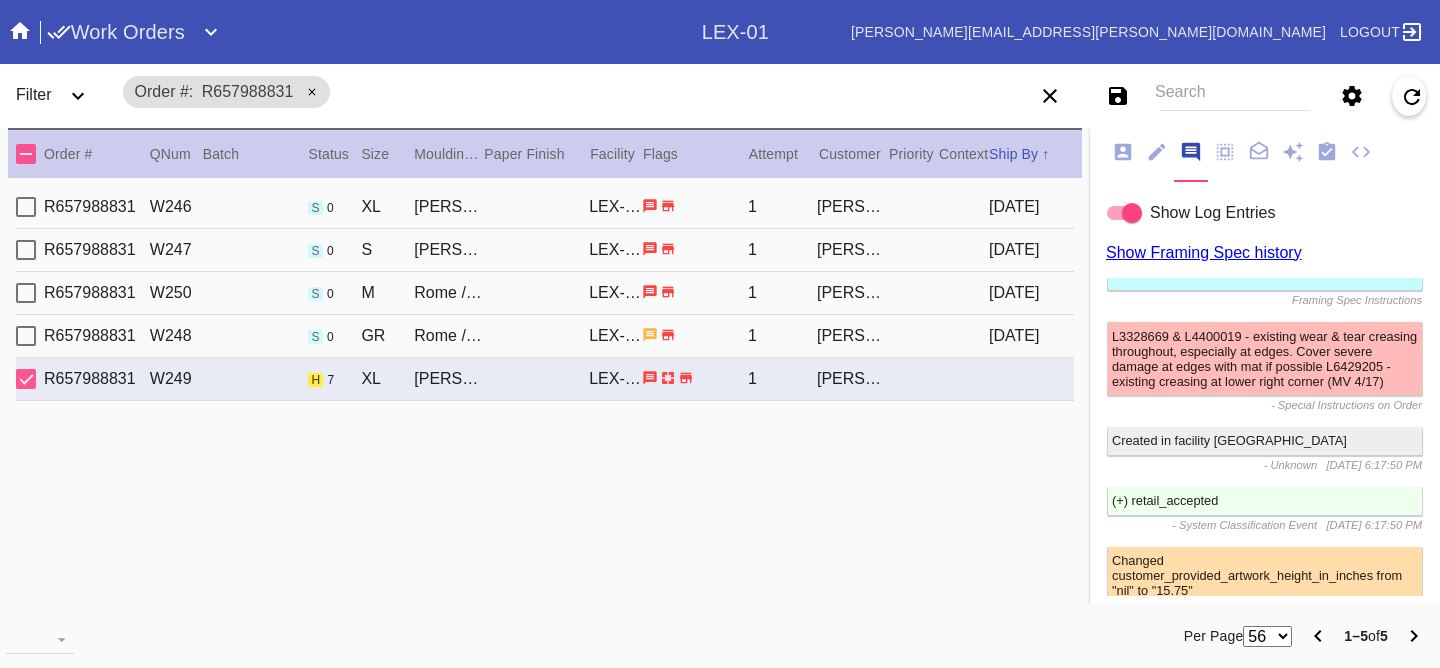 scroll, scrollTop: 0, scrollLeft: 0, axis: both 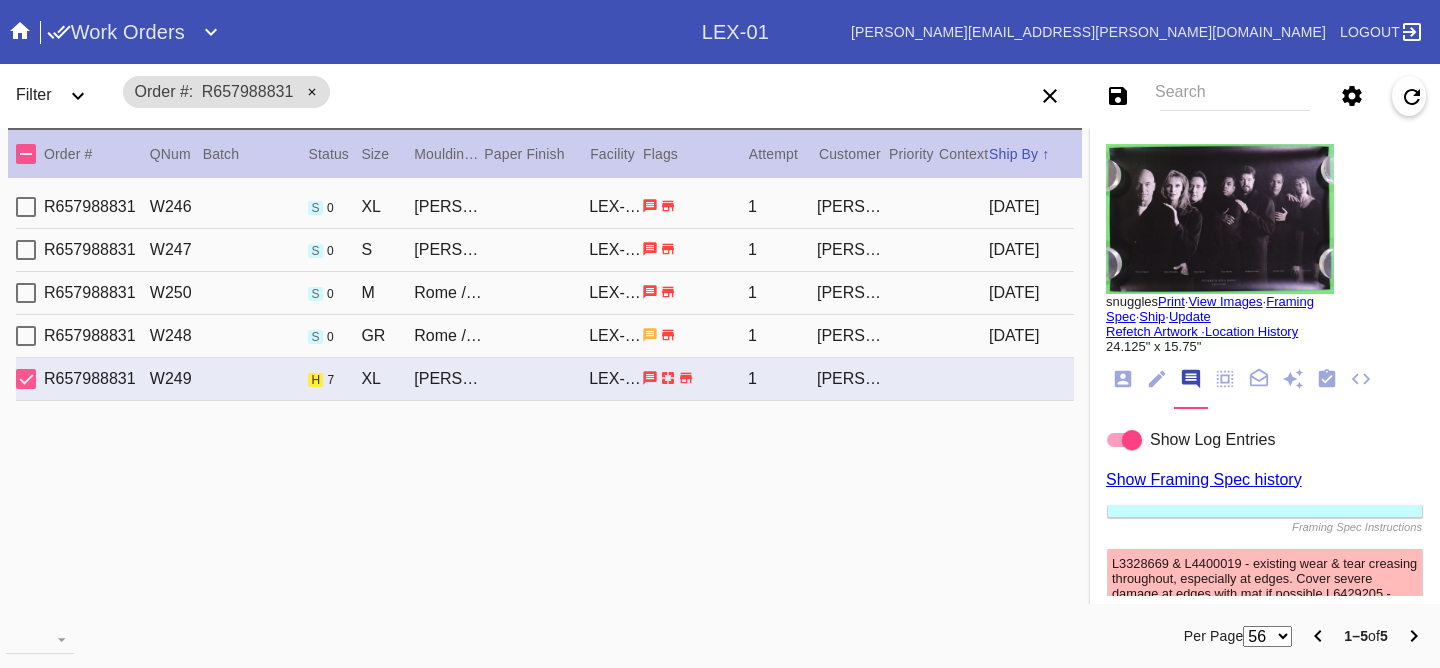 click 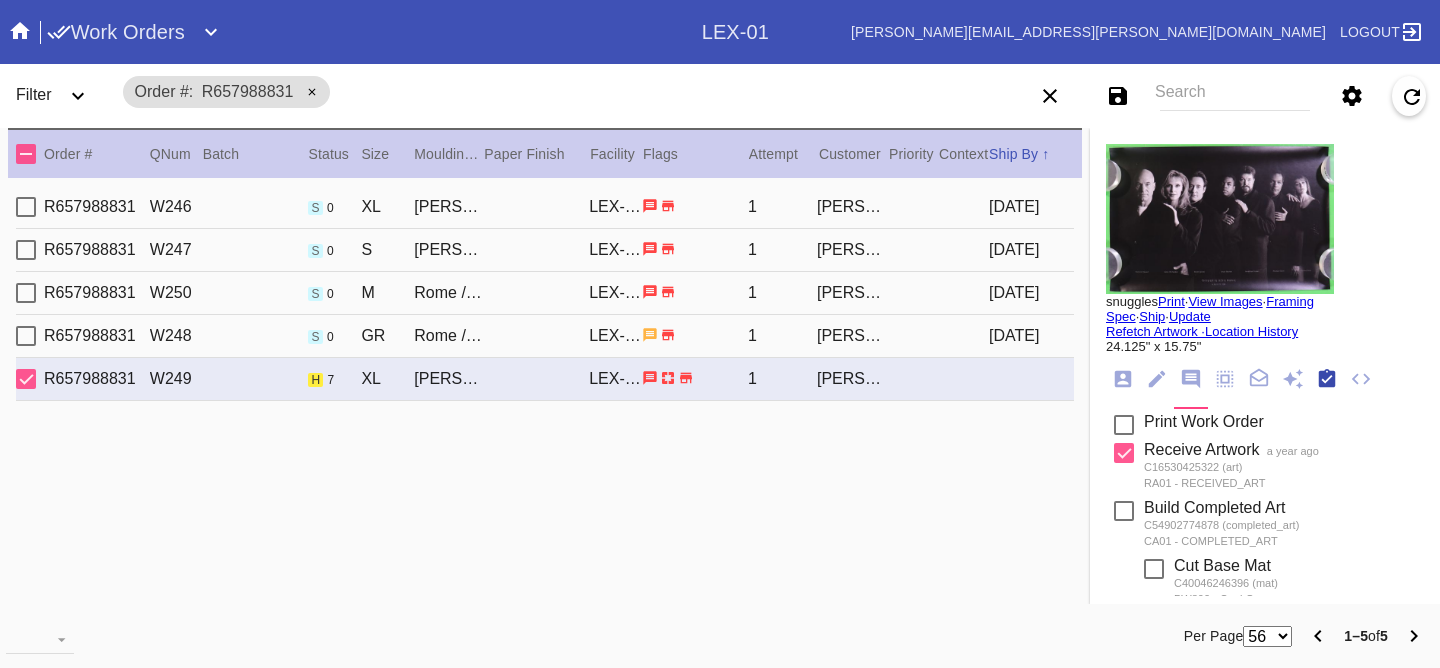scroll, scrollTop: 320, scrollLeft: 0, axis: vertical 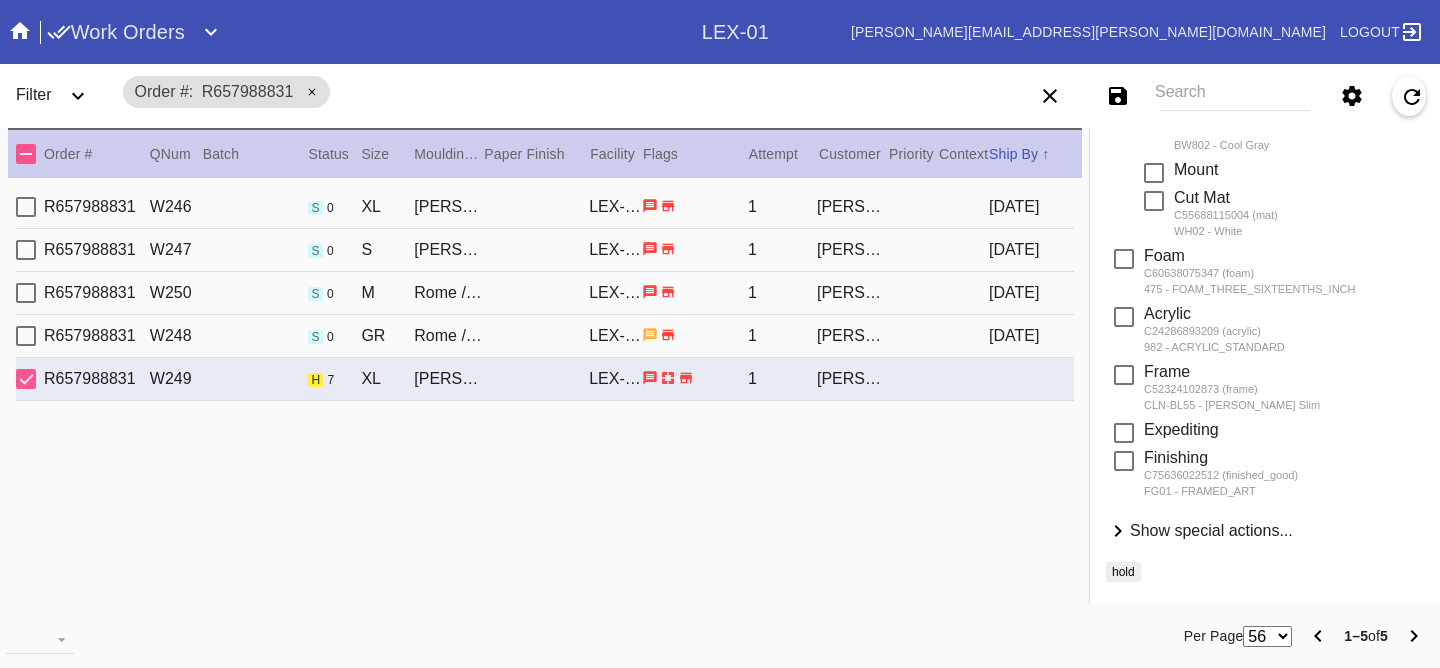 click on "Show special actions..." at bounding box center [1211, 530] 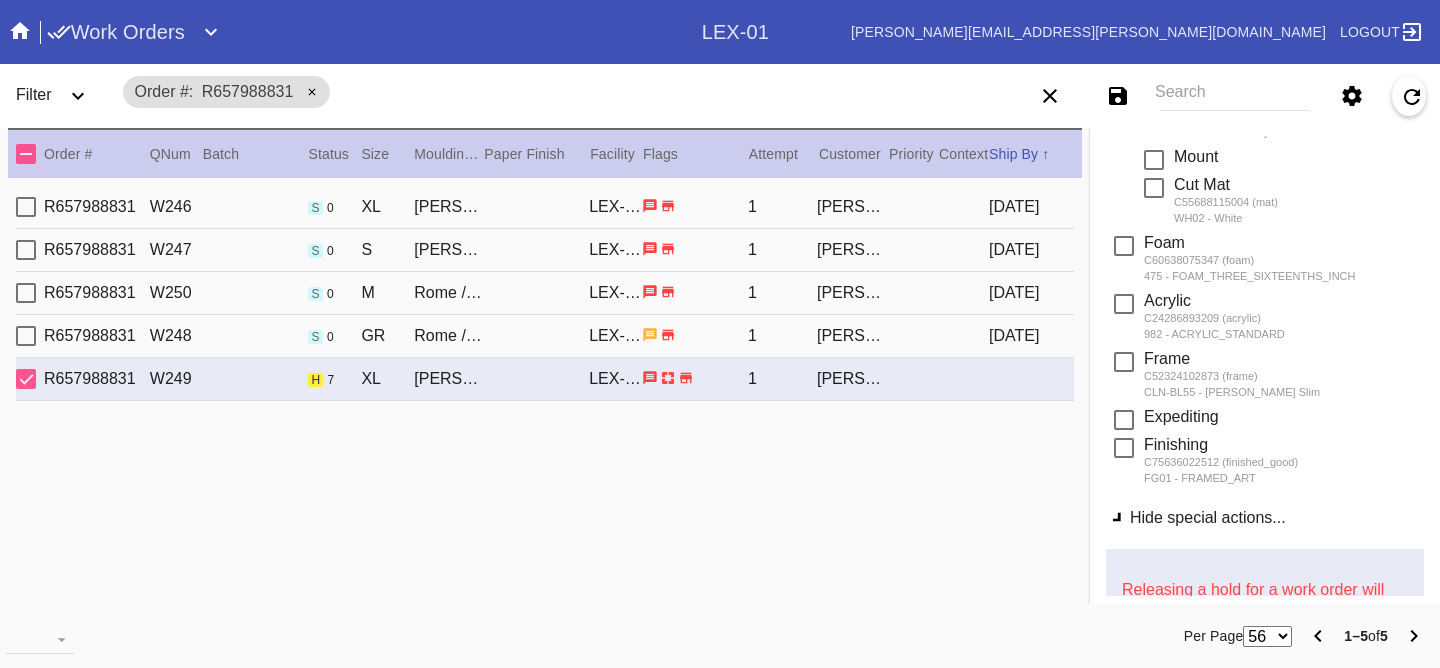 scroll, scrollTop: 925, scrollLeft: 0, axis: vertical 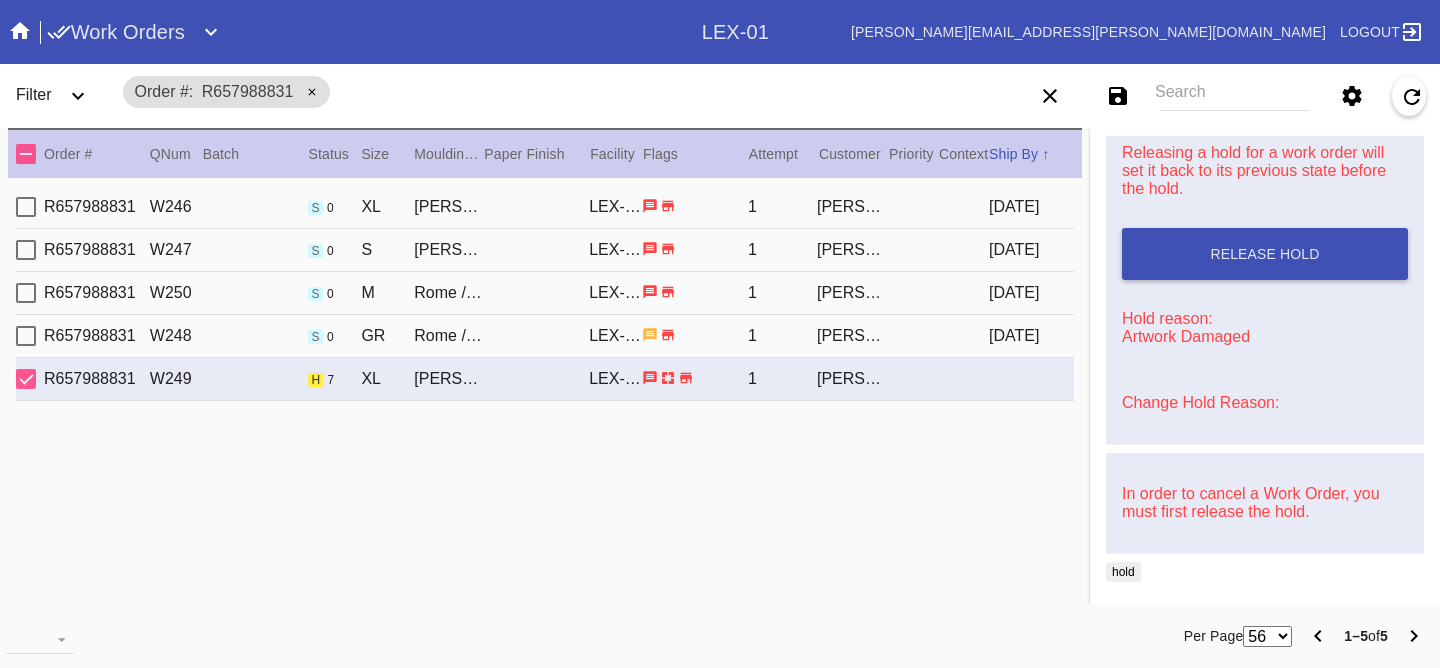 click on "Change Hold Reason:" at bounding box center [1200, 402] 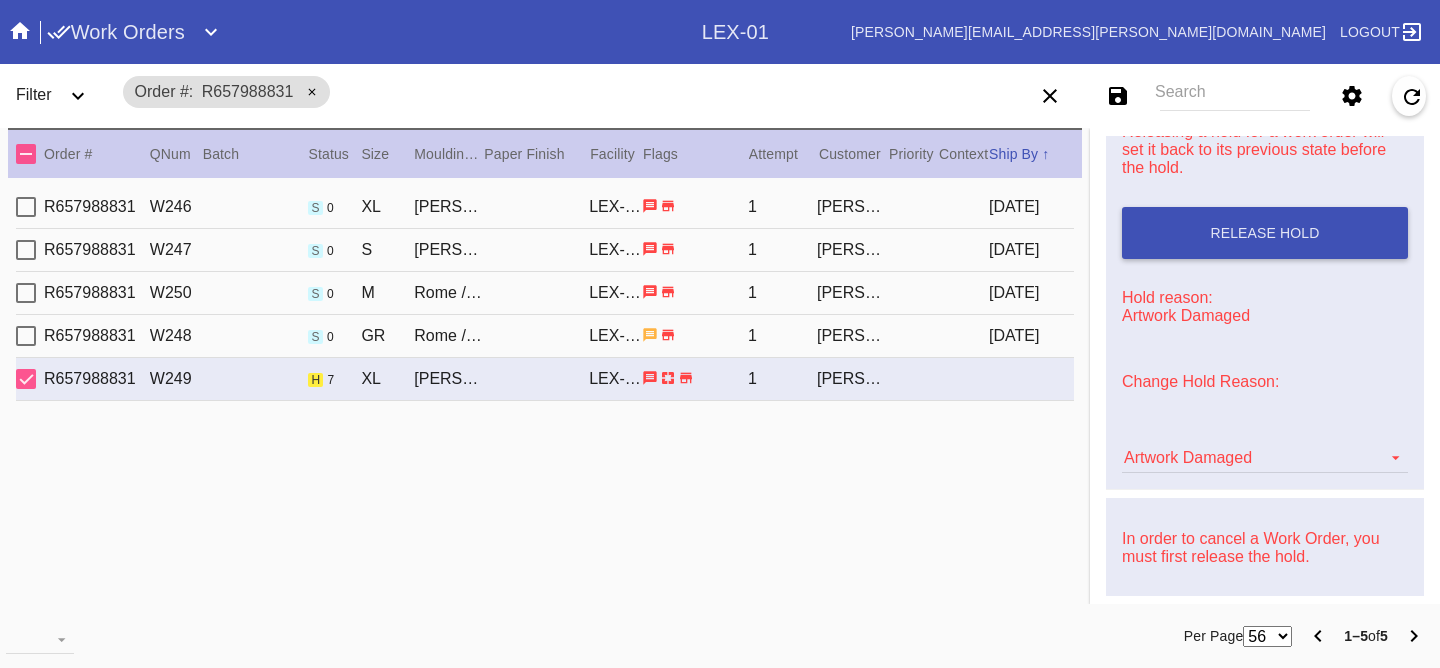 click on "Artwork Damaged Art Care Review Artwork Damaged F4B/Partnership Facility Out of Stock HPO Hold to Ship Investigation Lost in Studio Multi-Mat Details Not Received Order Change Request Out of Stock Proactive Outreach Pull for Production QA/Customer Approval Question Submitted Ready for Action Ready for Production Repair Replacement Ordered Retail GW Rework Sample Search and Rescue Transit to LEX01 Transit to PHL01 Update Work Order" at bounding box center (1265, 448) 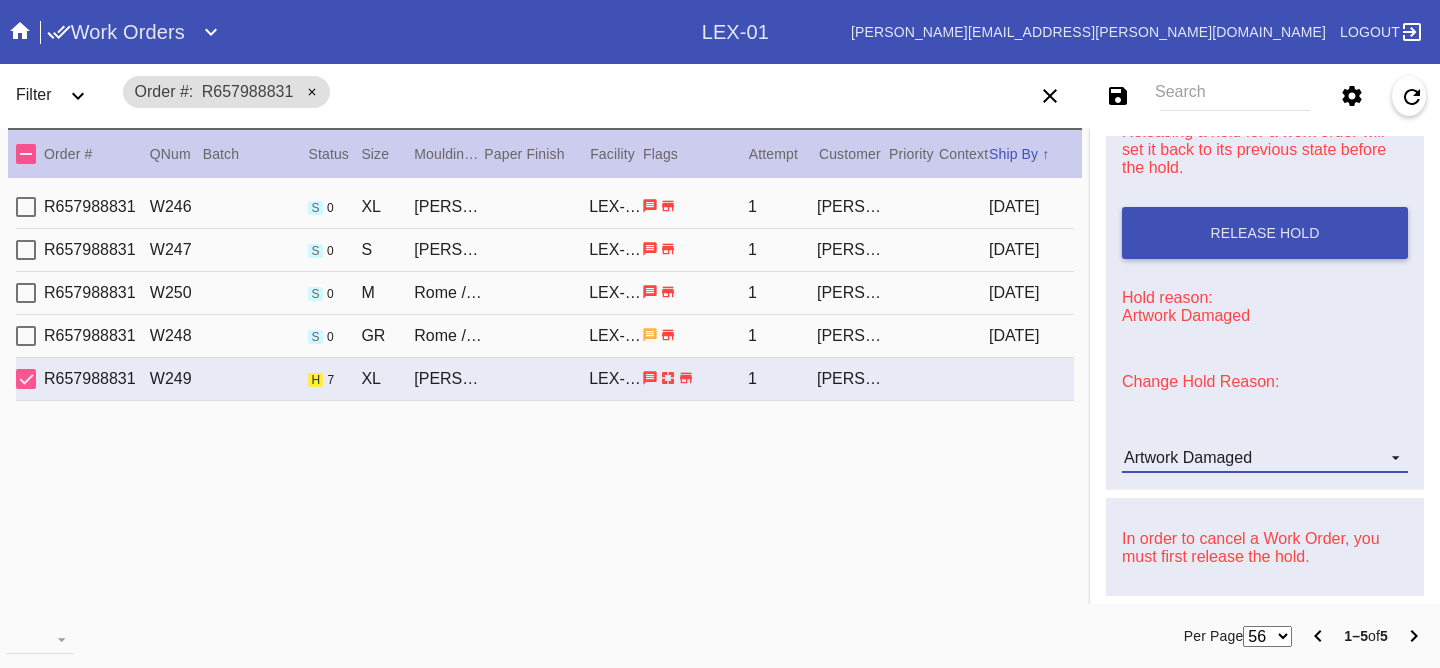 click on "Artwork Damaged" at bounding box center [1265, 458] 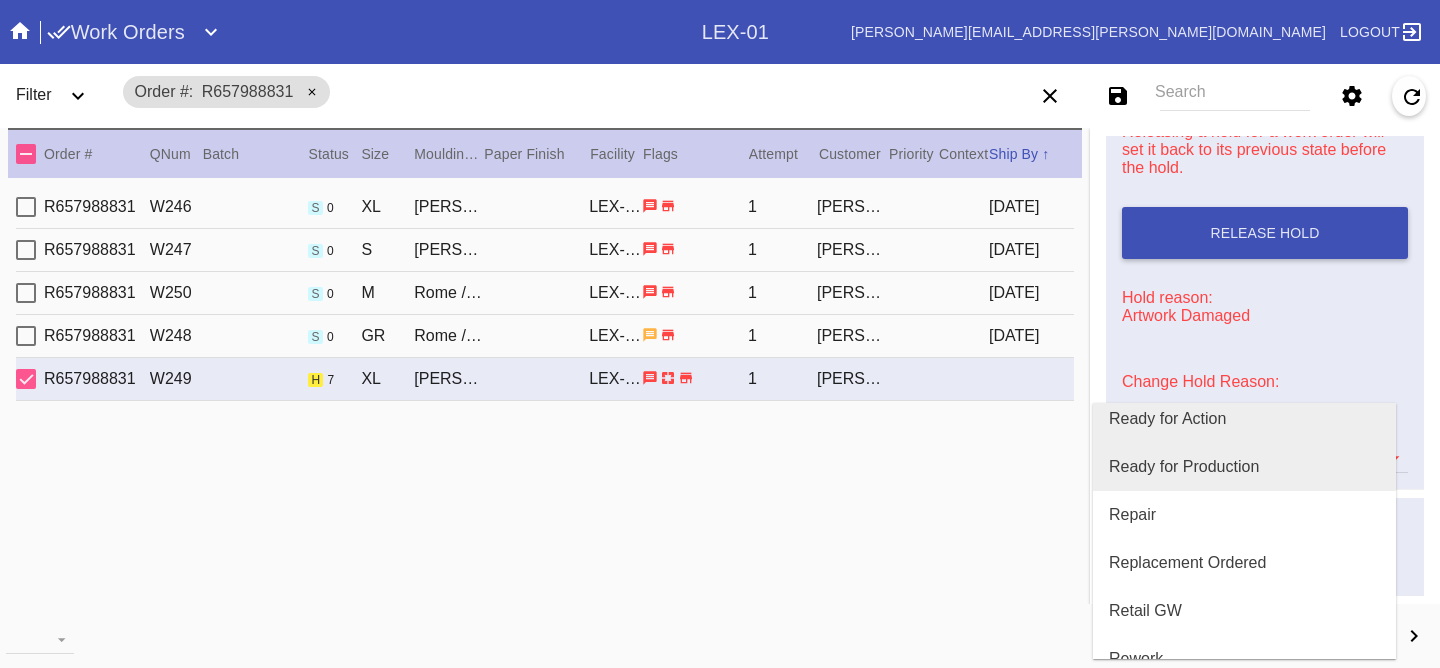 scroll, scrollTop: 786, scrollLeft: 0, axis: vertical 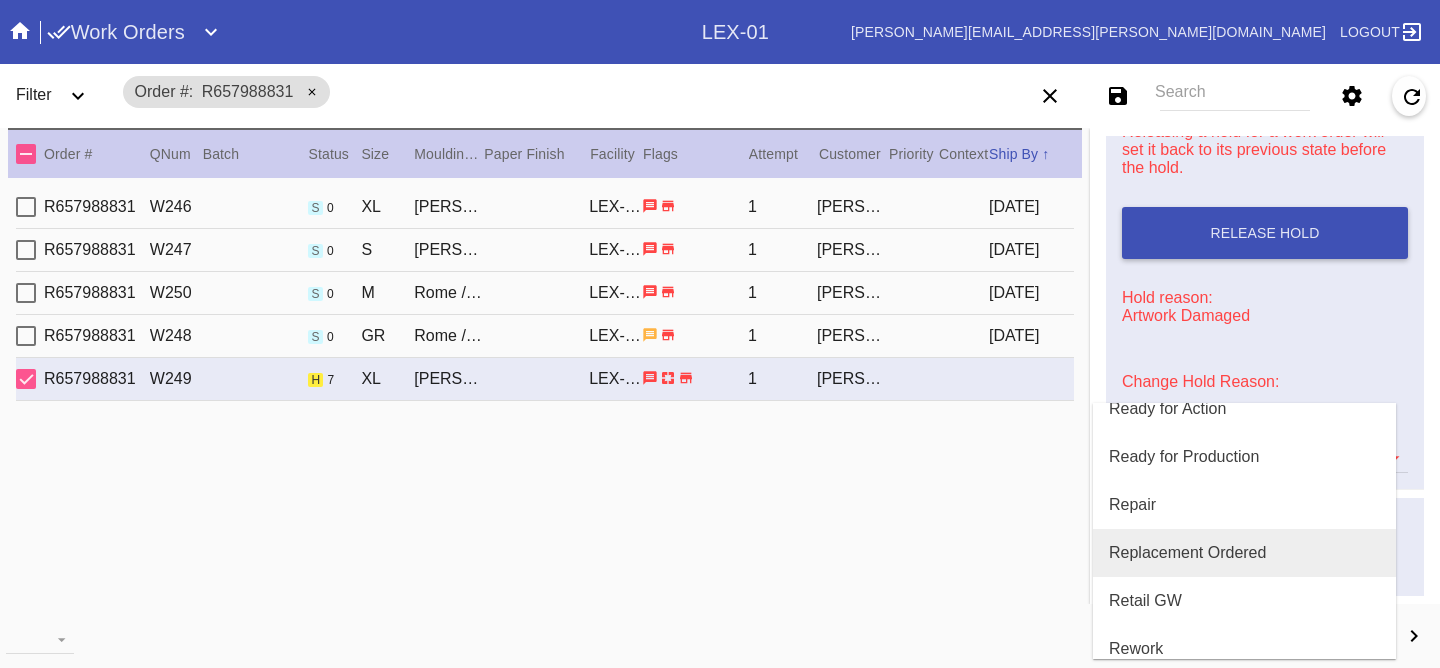 click on "Replacement Ordered" at bounding box center [1187, 553] 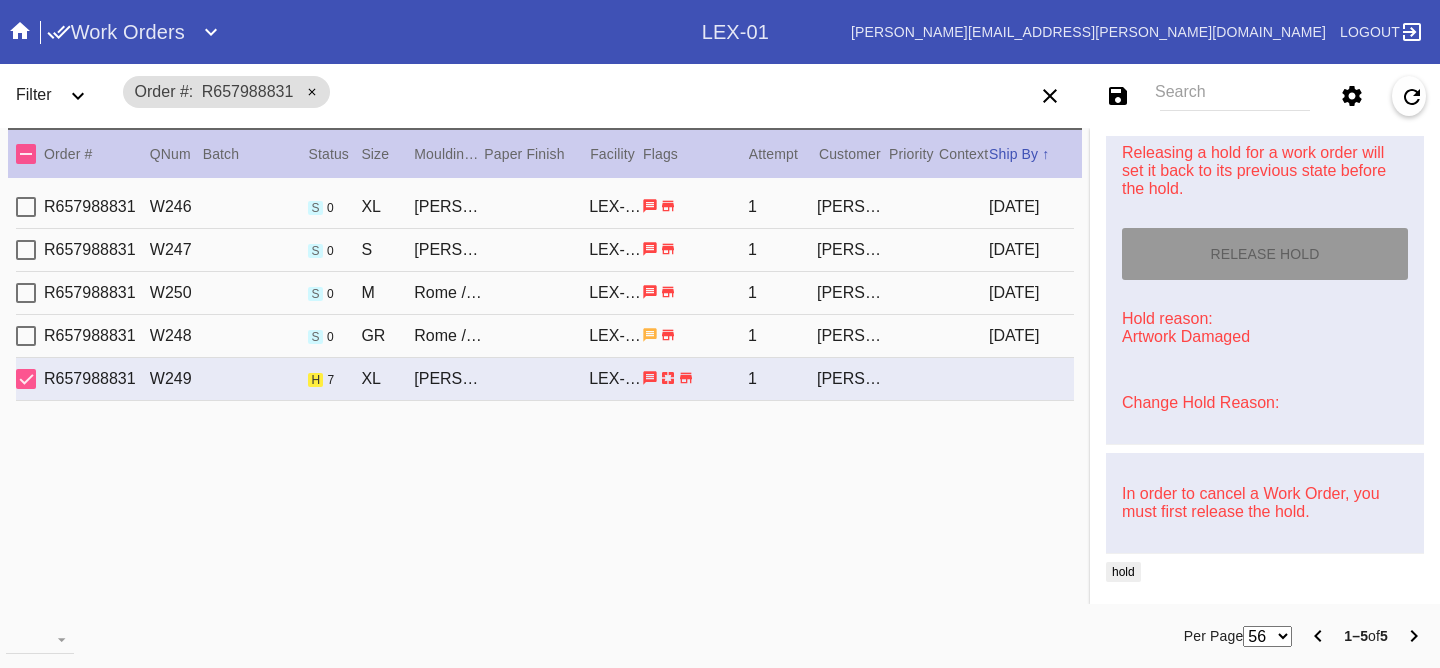 type on "4/18/2024" 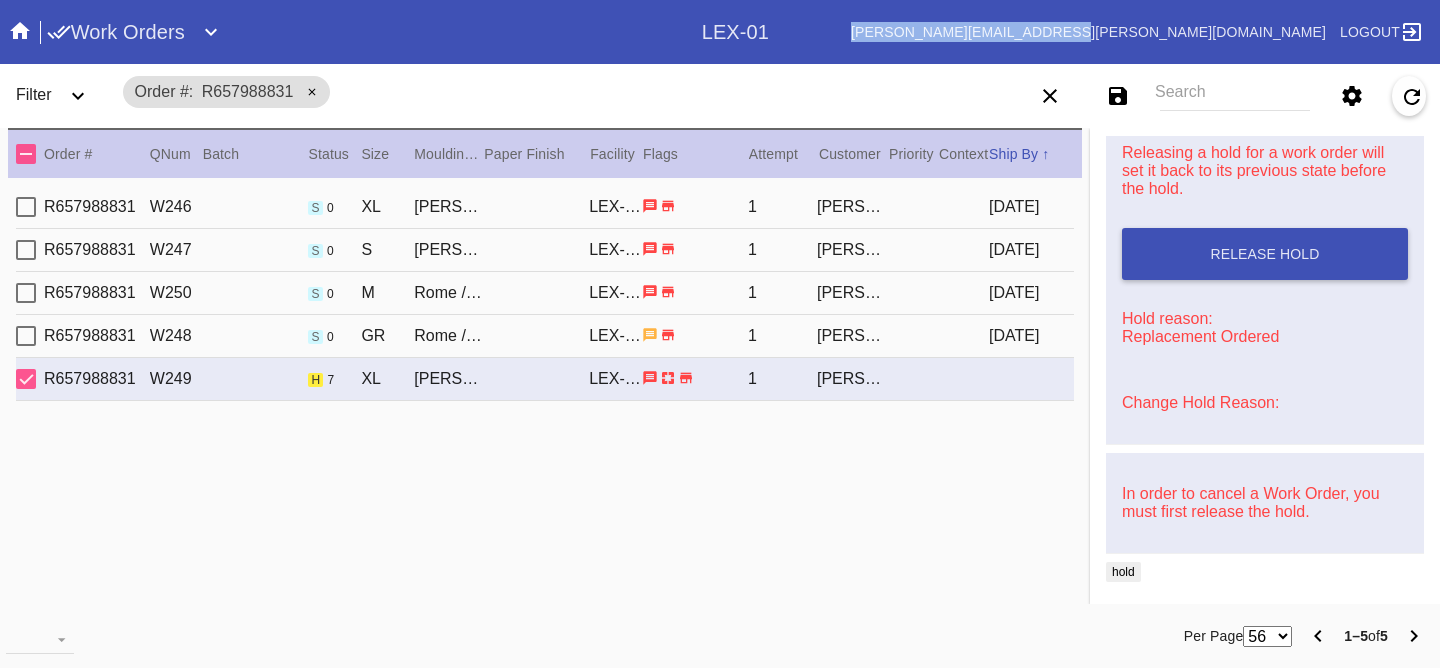 click on "haley.jones@framebridge.com Logout" at bounding box center (1096, 32) 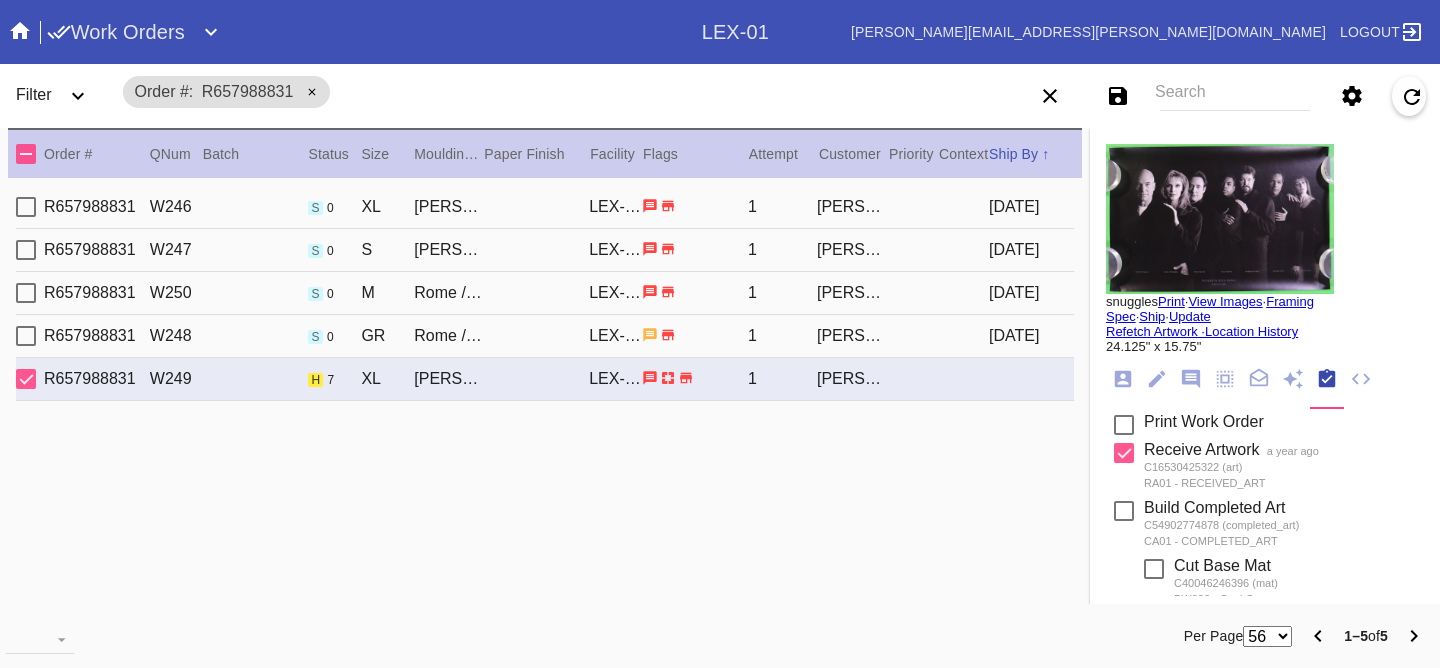 click 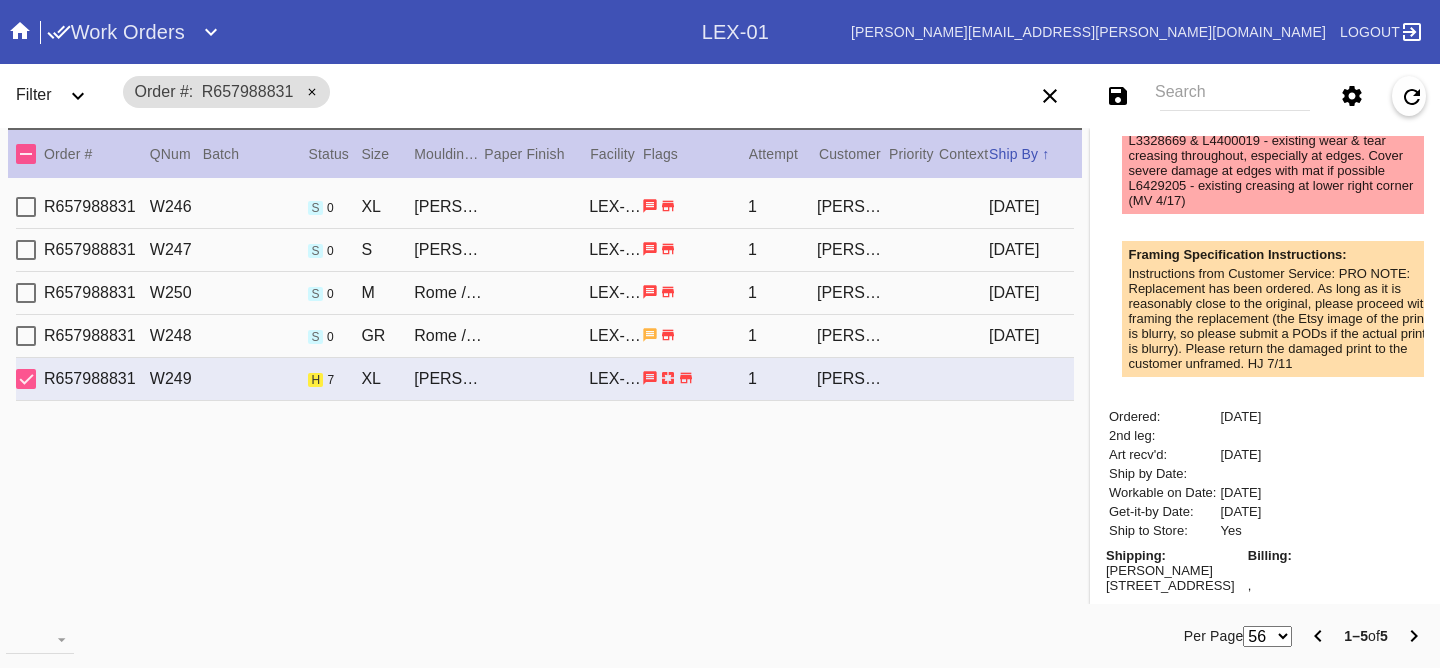 scroll, scrollTop: 868, scrollLeft: 0, axis: vertical 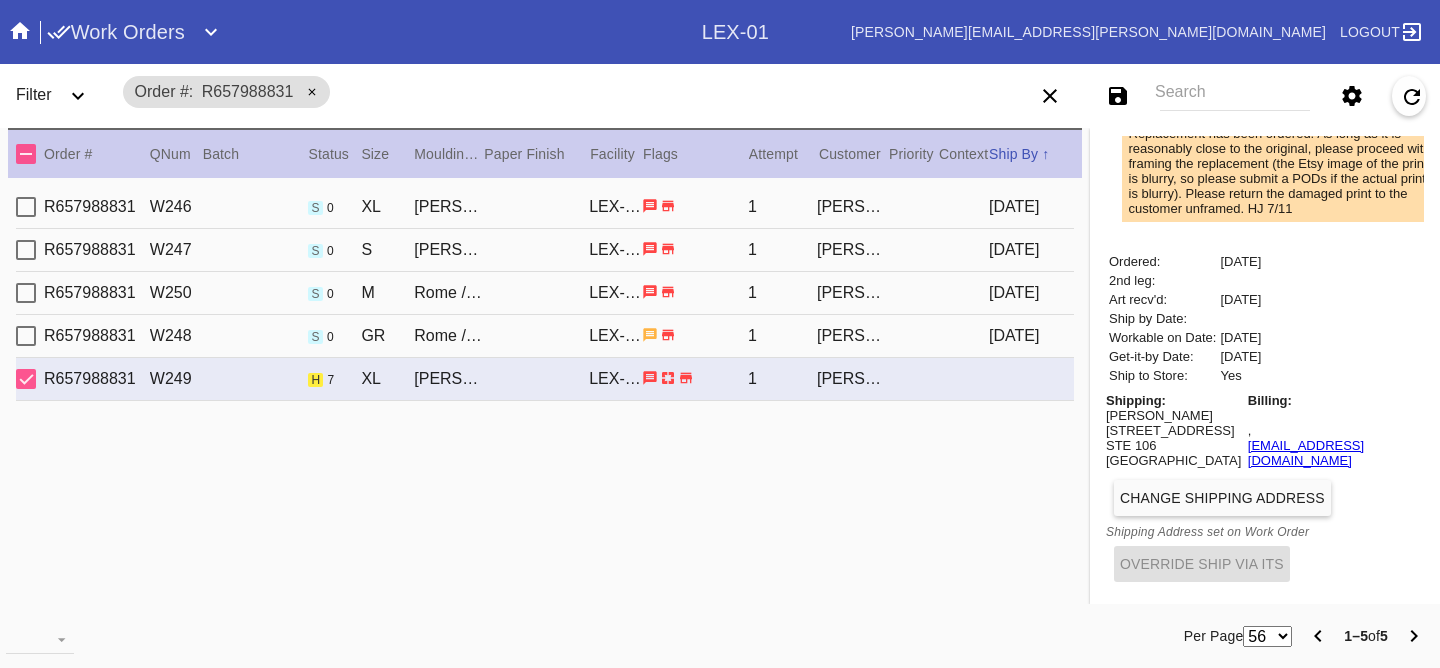 drag, startPoint x: 1242, startPoint y: 450, endPoint x: 1230, endPoint y: 433, distance: 20.808653 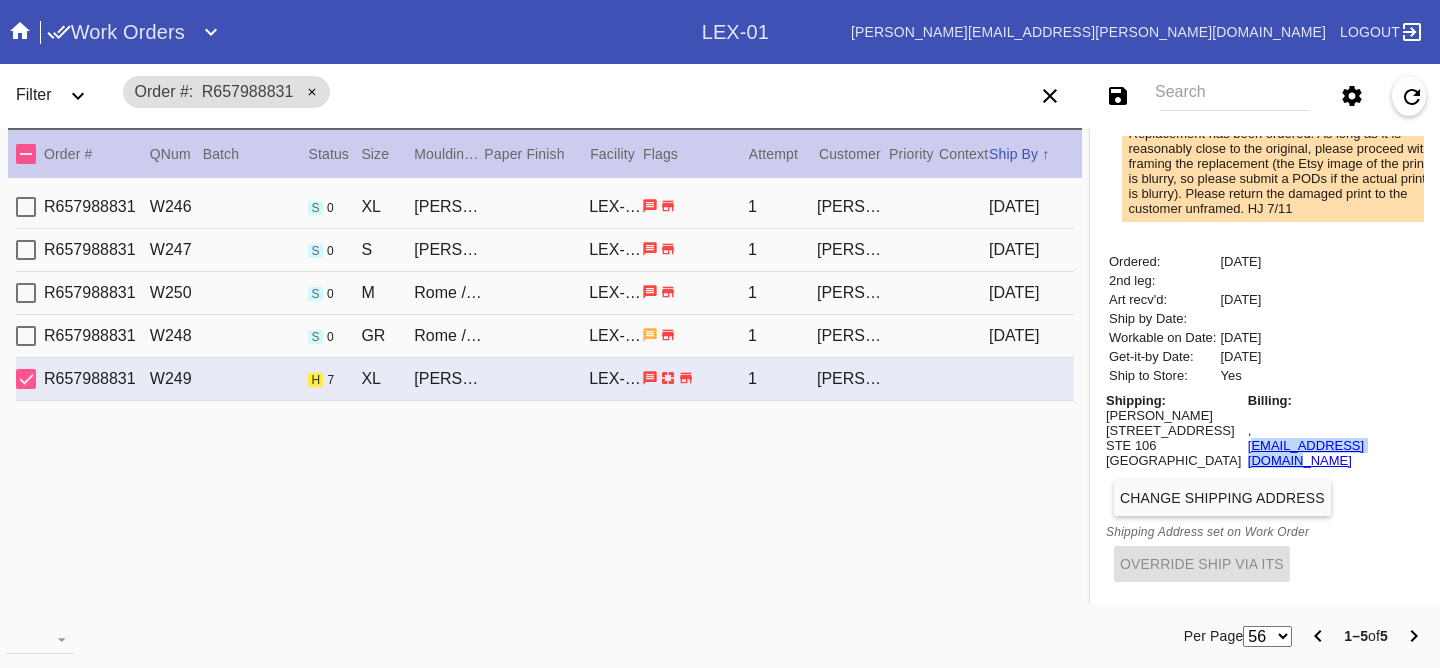drag, startPoint x: 1246, startPoint y: 441, endPoint x: 1236, endPoint y: 432, distance: 13.453624 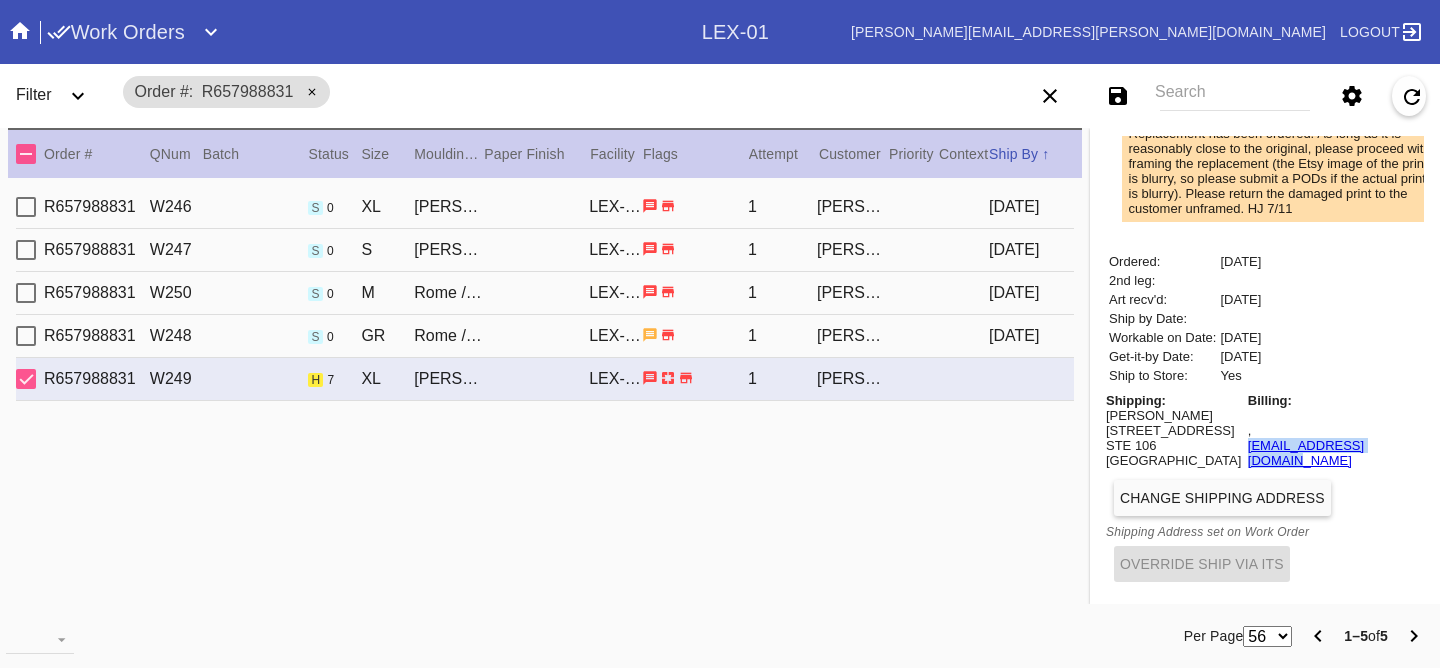 drag, startPoint x: 1294, startPoint y: 453, endPoint x: 1234, endPoint y: 432, distance: 63.56886 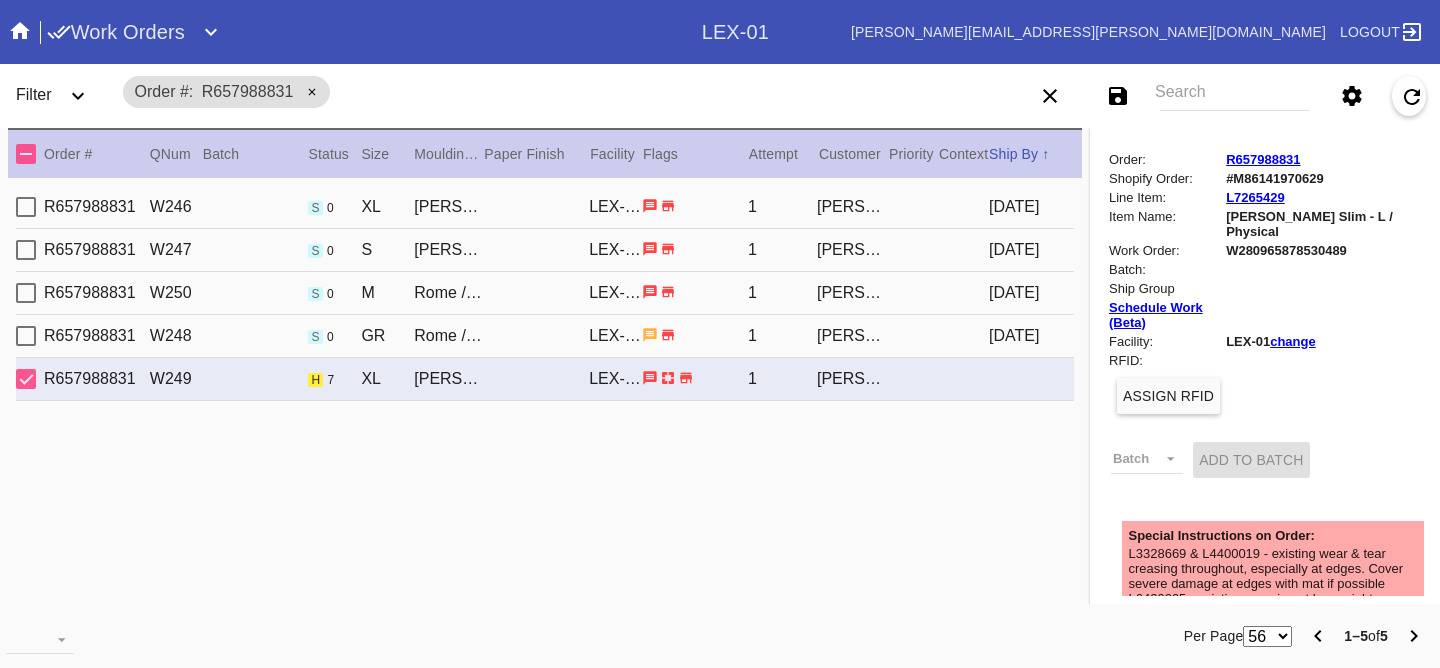 scroll, scrollTop: 0, scrollLeft: 0, axis: both 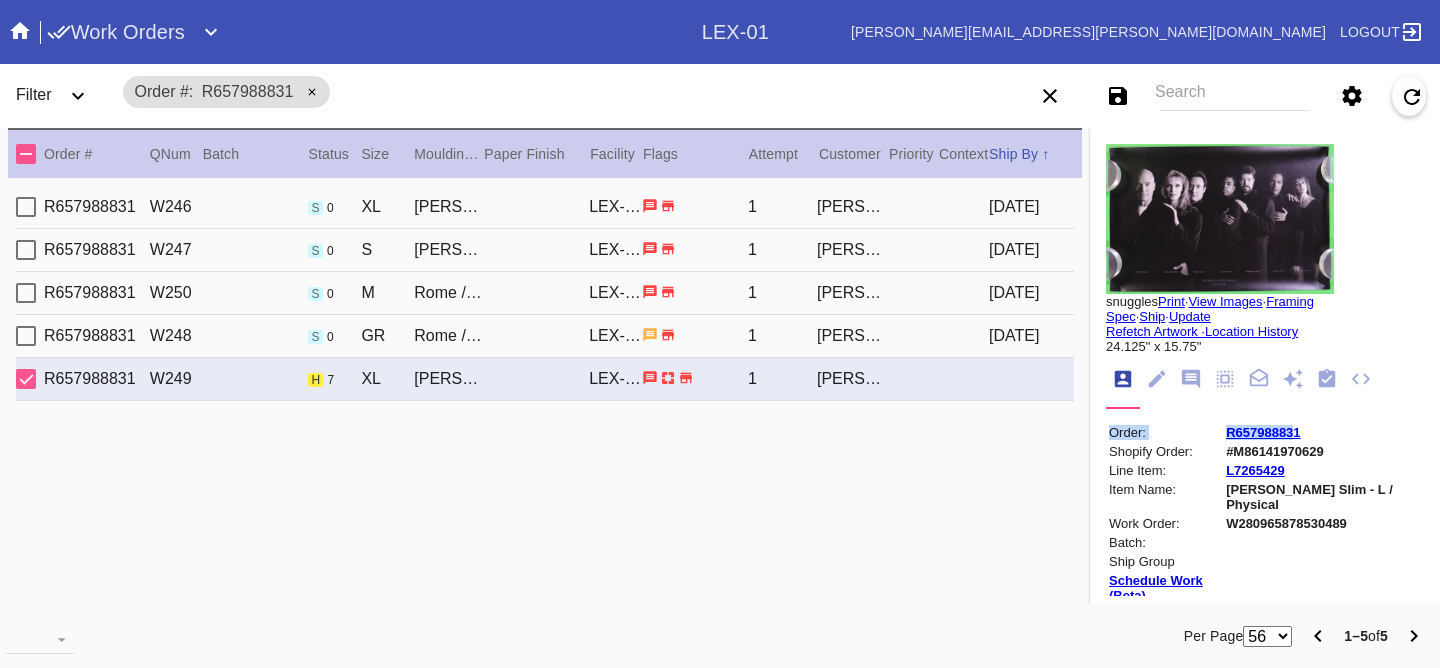 drag, startPoint x: 1327, startPoint y: 424, endPoint x: 1316, endPoint y: 434, distance: 14.866069 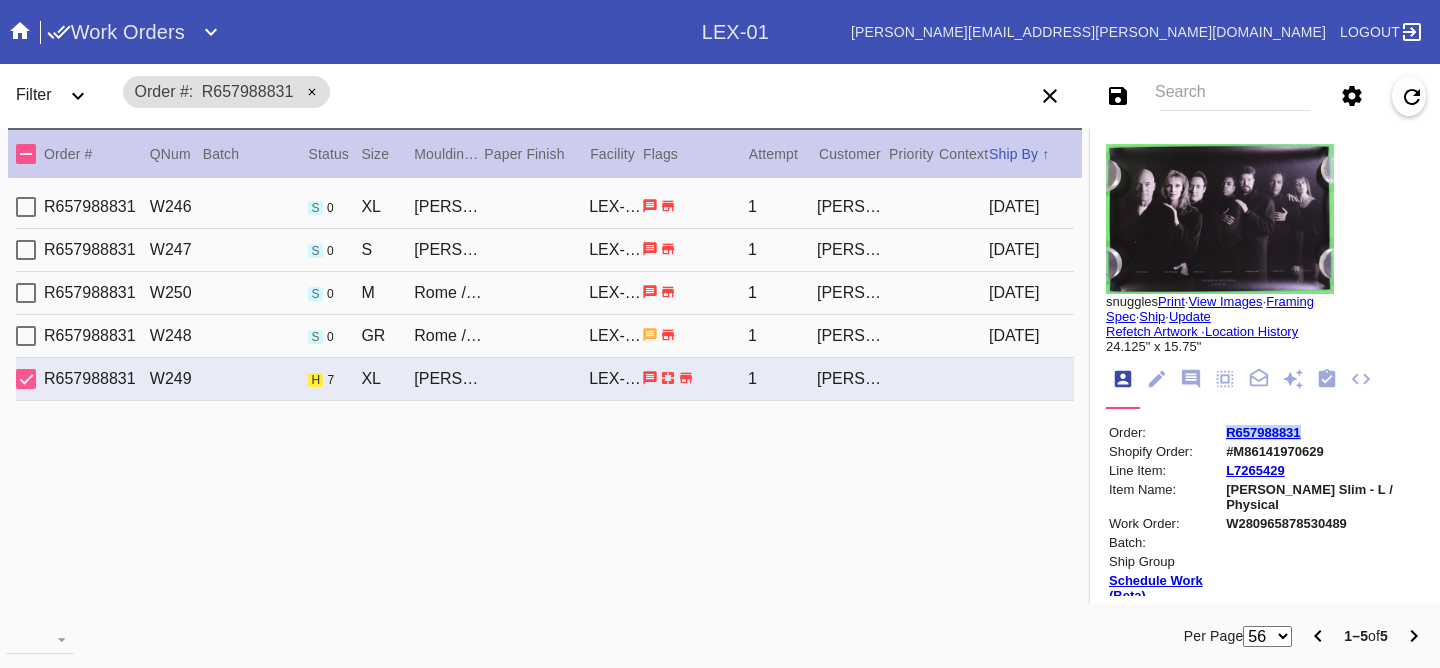 drag, startPoint x: 1316, startPoint y: 434, endPoint x: 1262, endPoint y: 431, distance: 54.08327 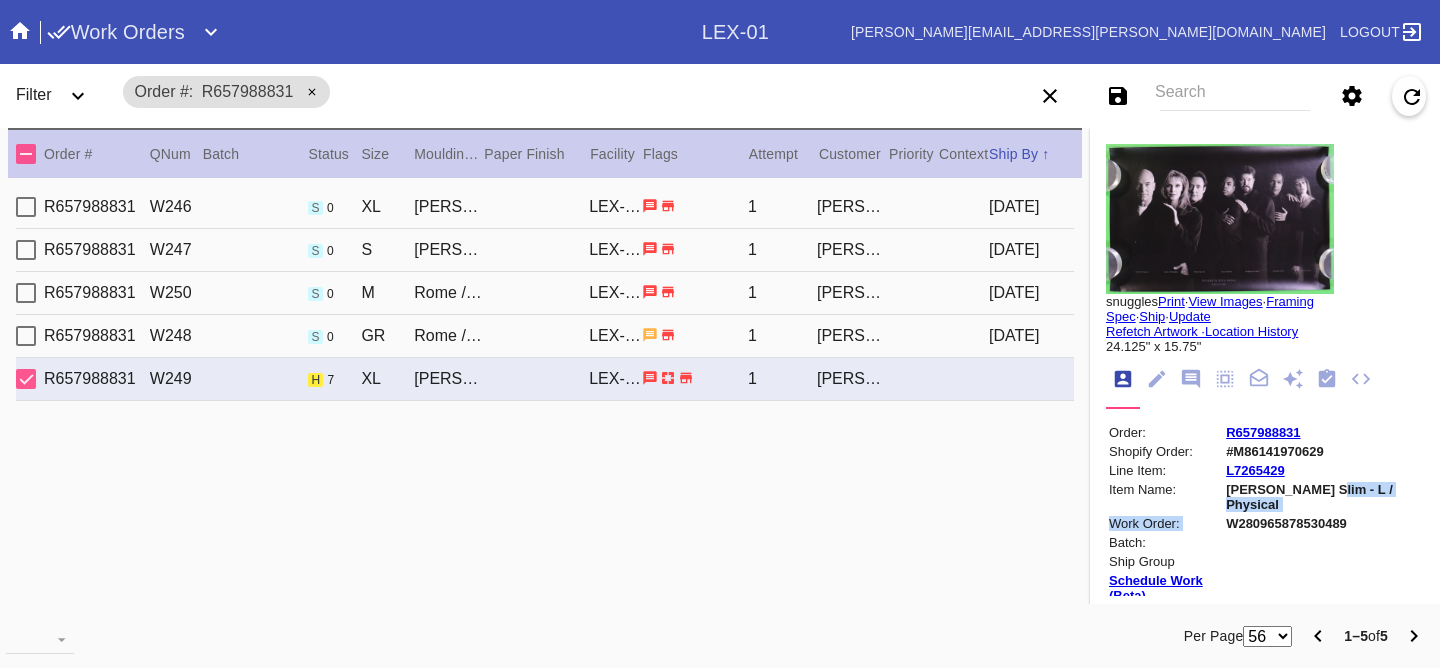click on "Order: R657988831 Shopify Order: #M86141970629 Line Item: L7265429 Item Name: Mercer Slim - L / Physical Work Order: W280965878530489 Batch: Ship Group Schedule Work (Beta) Facility: LEX-01  change RFID:
Assign RFID
Batch Batch New Batch LEX01-250606-006 () LEX01-250531-009 () LEX01-250327-001 () LEX01-250325-001 () LEX01-250319-006 () LEX01-250306-004 () LEX01-250220-010 () LEX01-250219-008 () LEX01-250211-016 () LEX01-250211-012 () LEX01-250121-012 () LEX01-241224-002 () LEX01-241119-022 () LEX01-241119-014 () LEX01-241021-002 () LEX01-241017-003 () LEX01-241014-006 () LEX01-241003-002 () LEX01-210426-026 () LEX01-210412-039 () LEX01-210313-028 () LEX01-210228-001 () LEX01-210124-003 () LEX01-201218-082 () 200616-38 () 191125-107 () Add to Batch" at bounding box center (1265, 597) 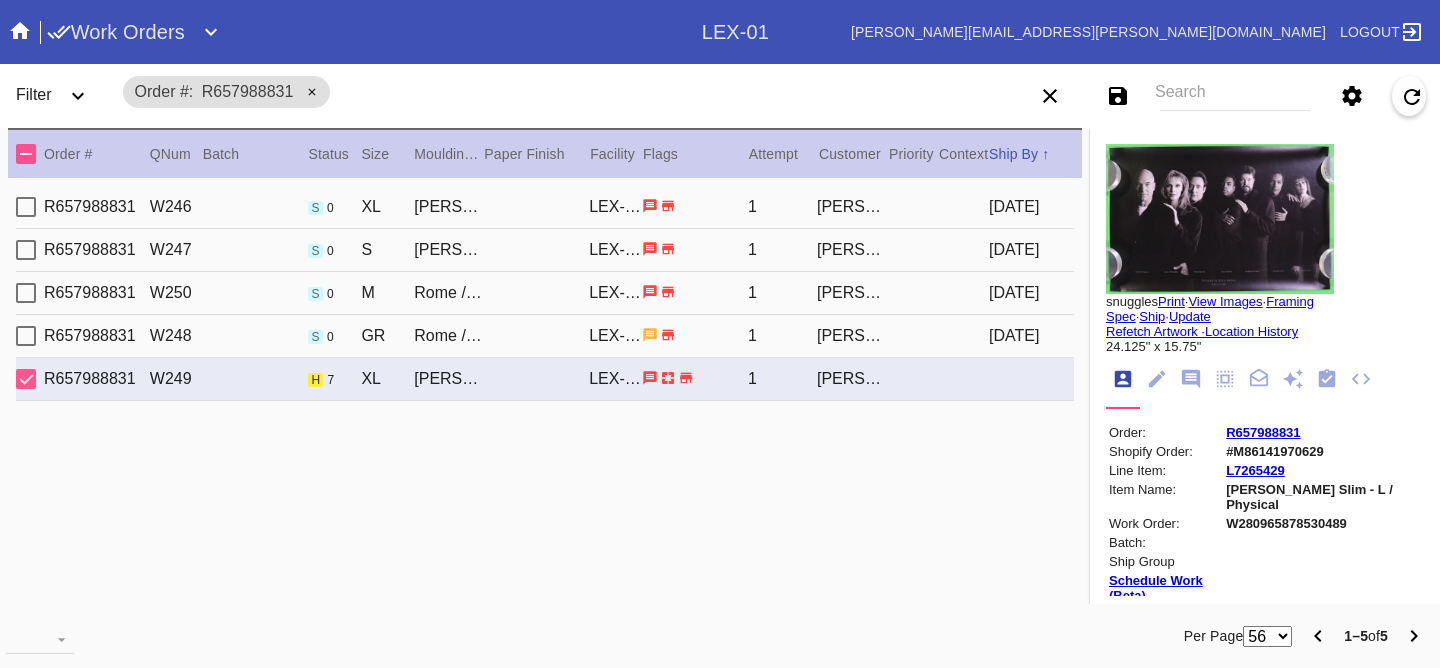 click on "W280965878530489" at bounding box center (1323, 523) 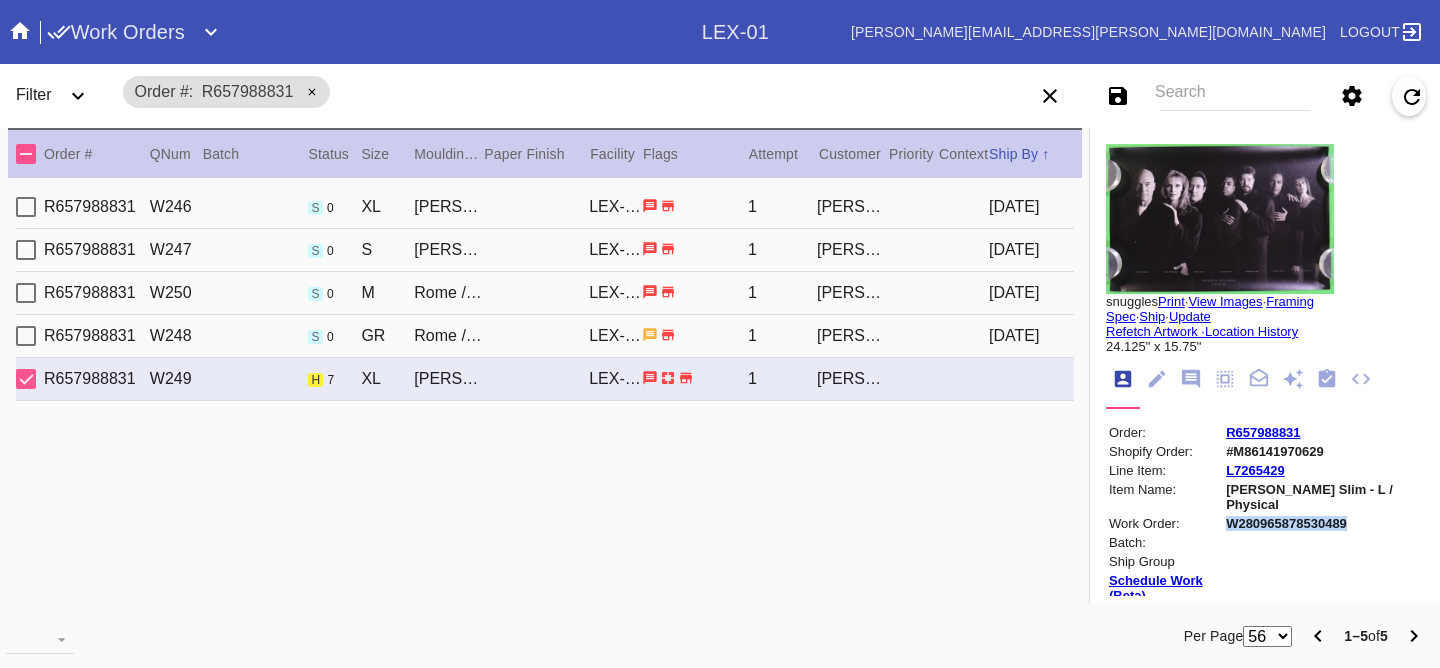 click on "W280965878530489" at bounding box center [1323, 523] 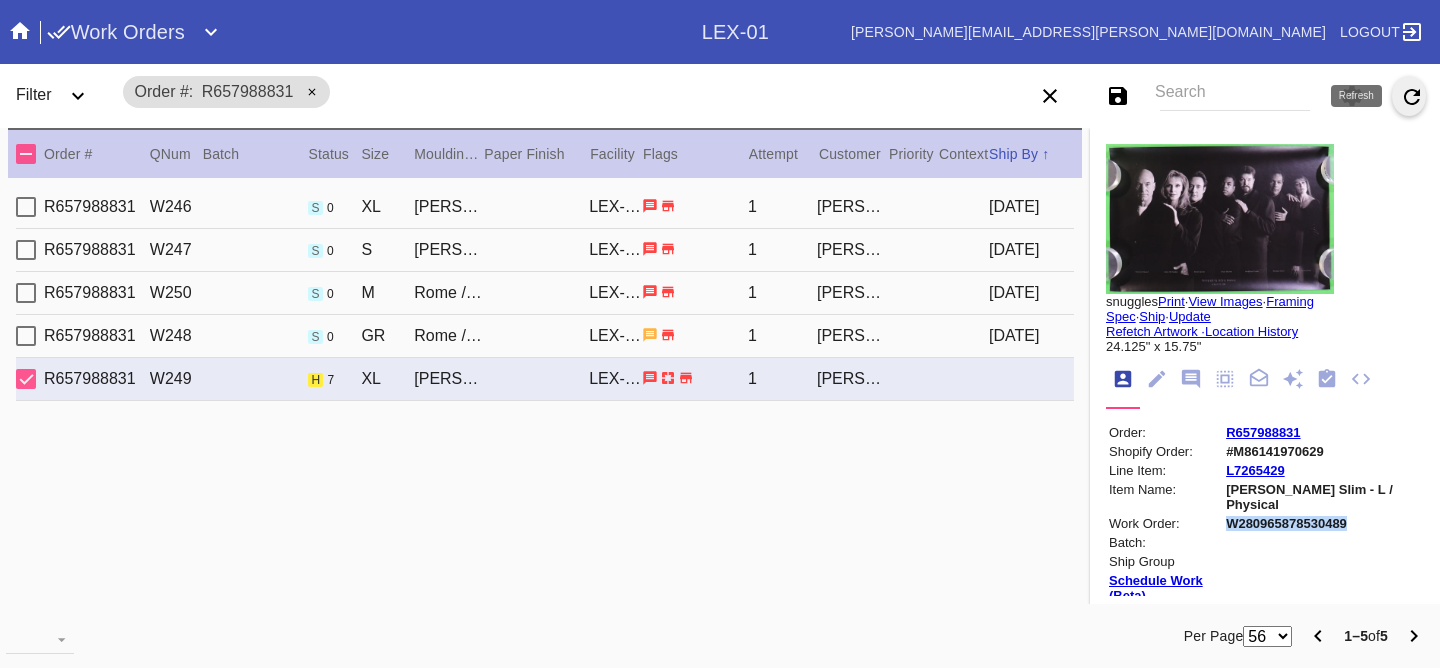 click 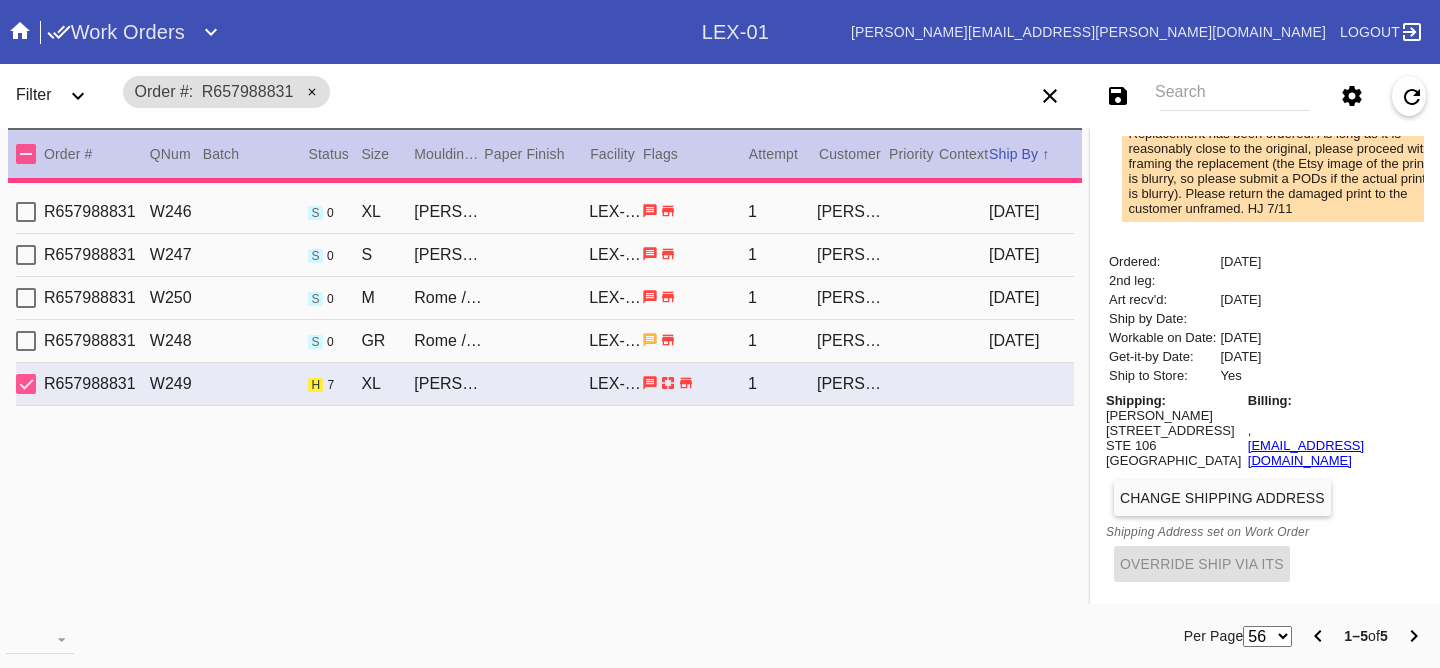 scroll, scrollTop: 852, scrollLeft: 0, axis: vertical 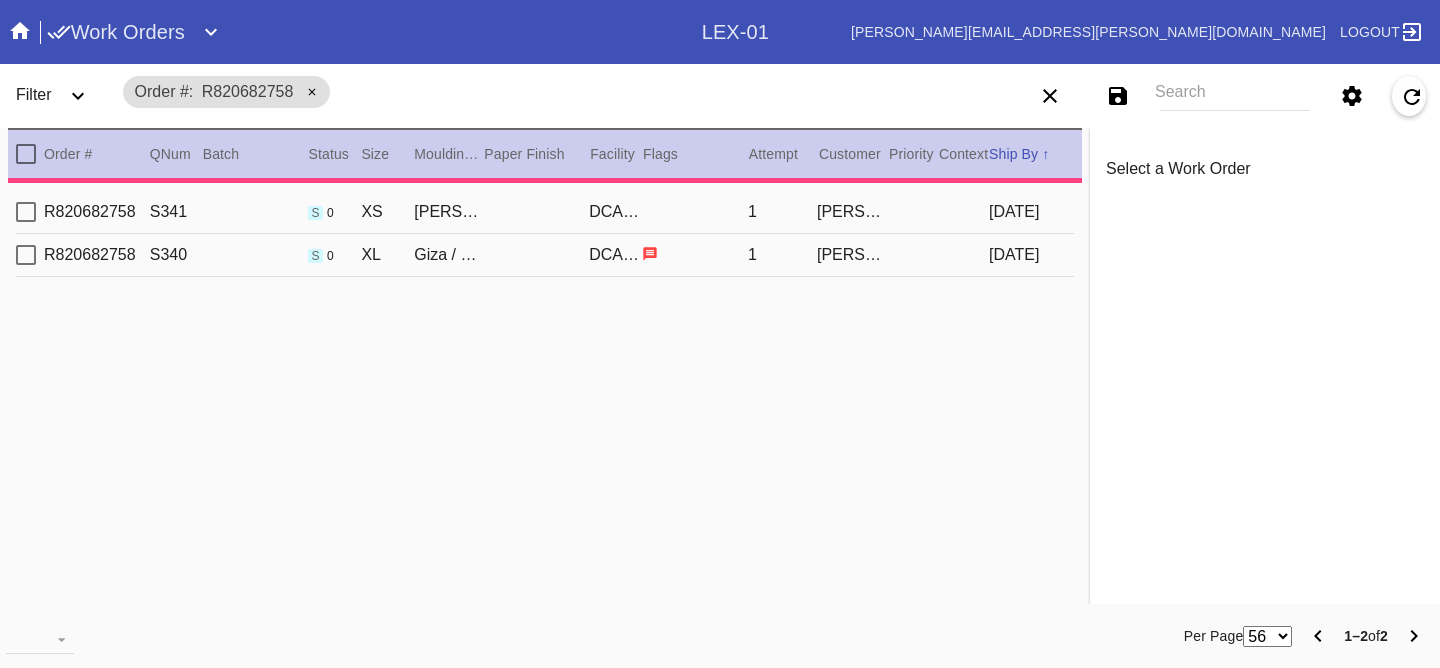 click on "R820682758 S340 s   0 XL Giza / No Mat DCA-05 1 [PERSON_NAME]
[DATE]" at bounding box center [545, 255] 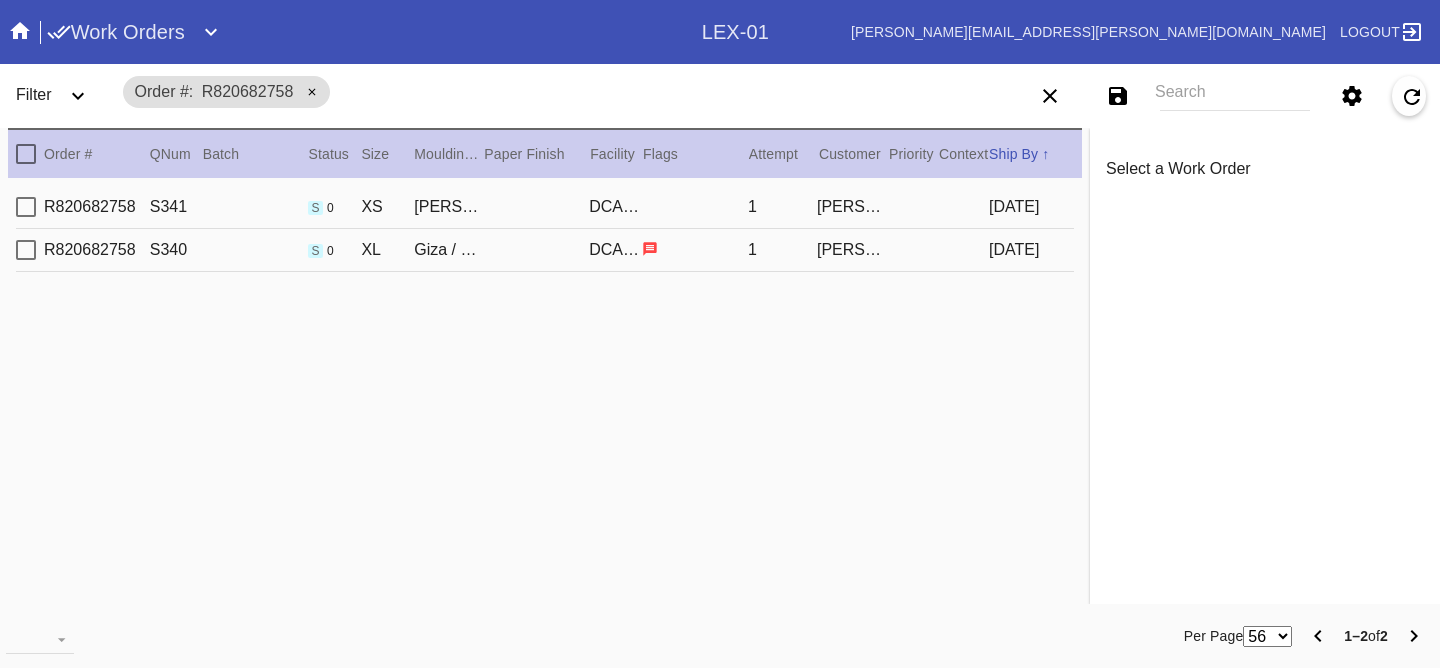 click on "2025-07-11" at bounding box center [1031, 250] 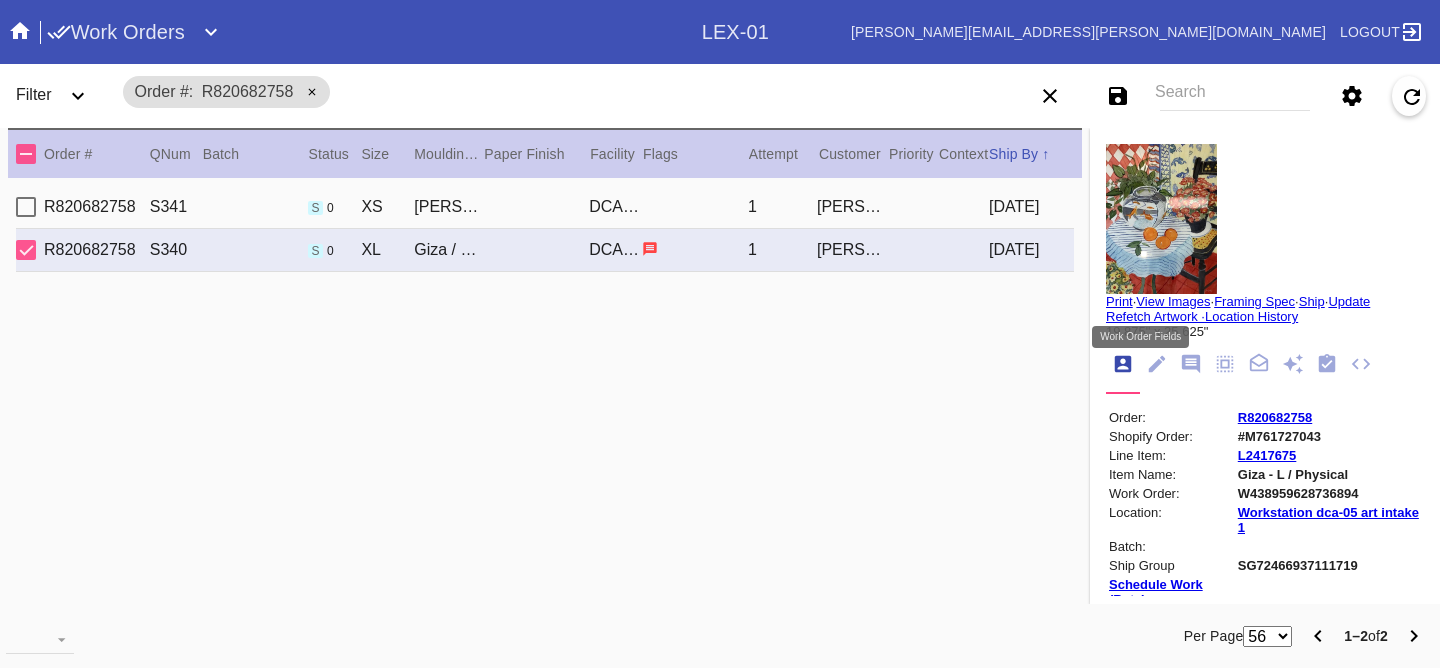click 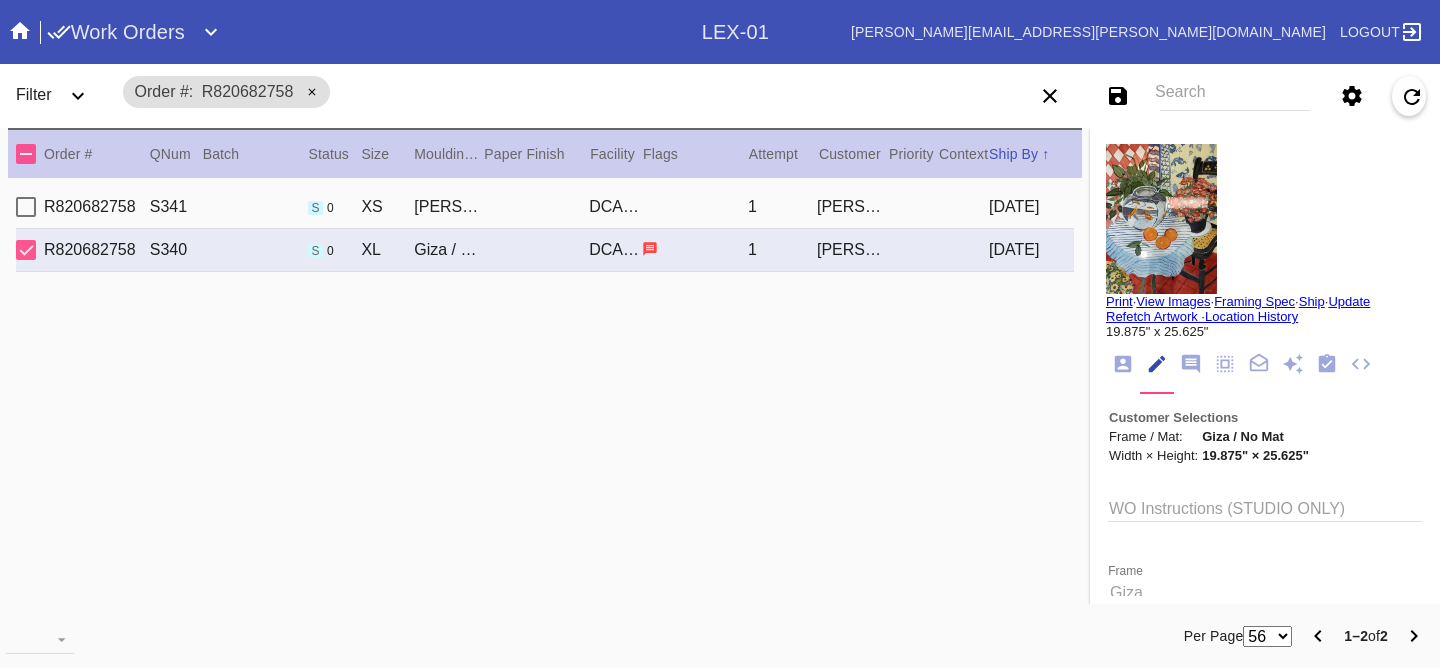 scroll, scrollTop: 370, scrollLeft: 0, axis: vertical 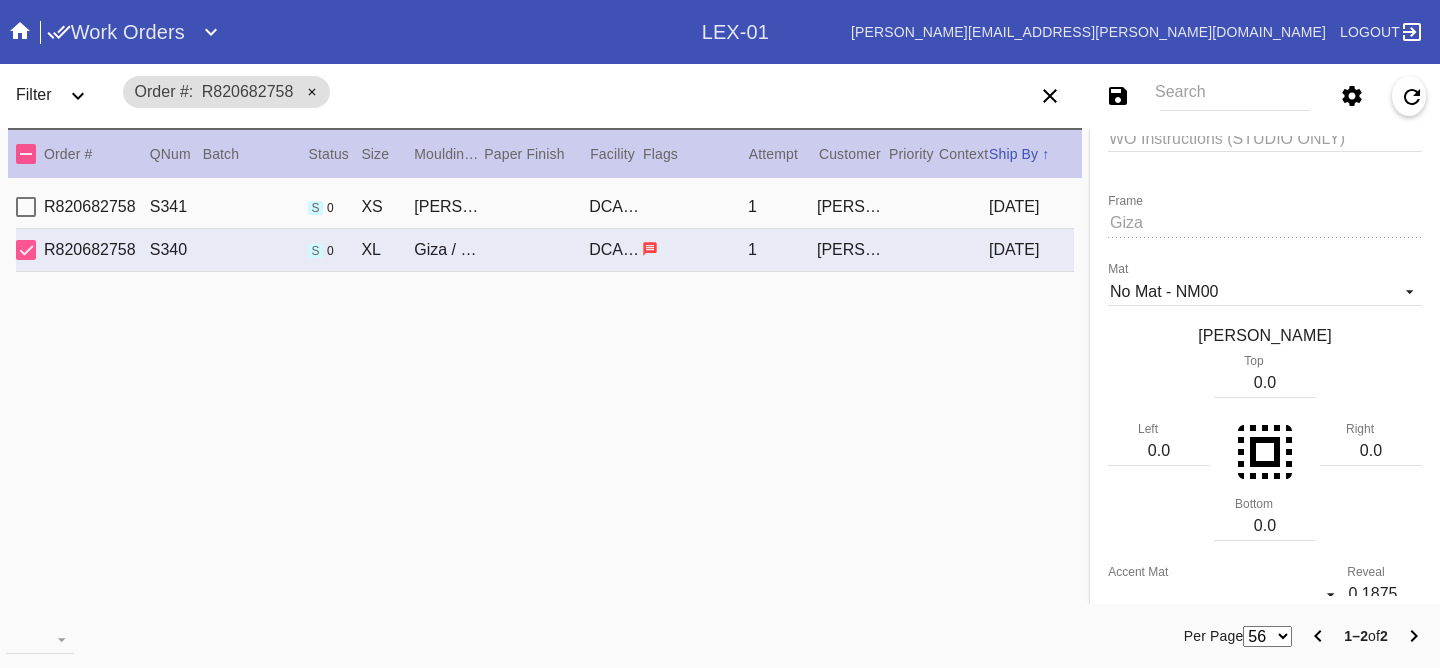 click on "R820682758 S341 s   0 XS Florence Mini / Digital White DCA-05 1 Courtney Randolph
2025-07-10" at bounding box center (545, 207) 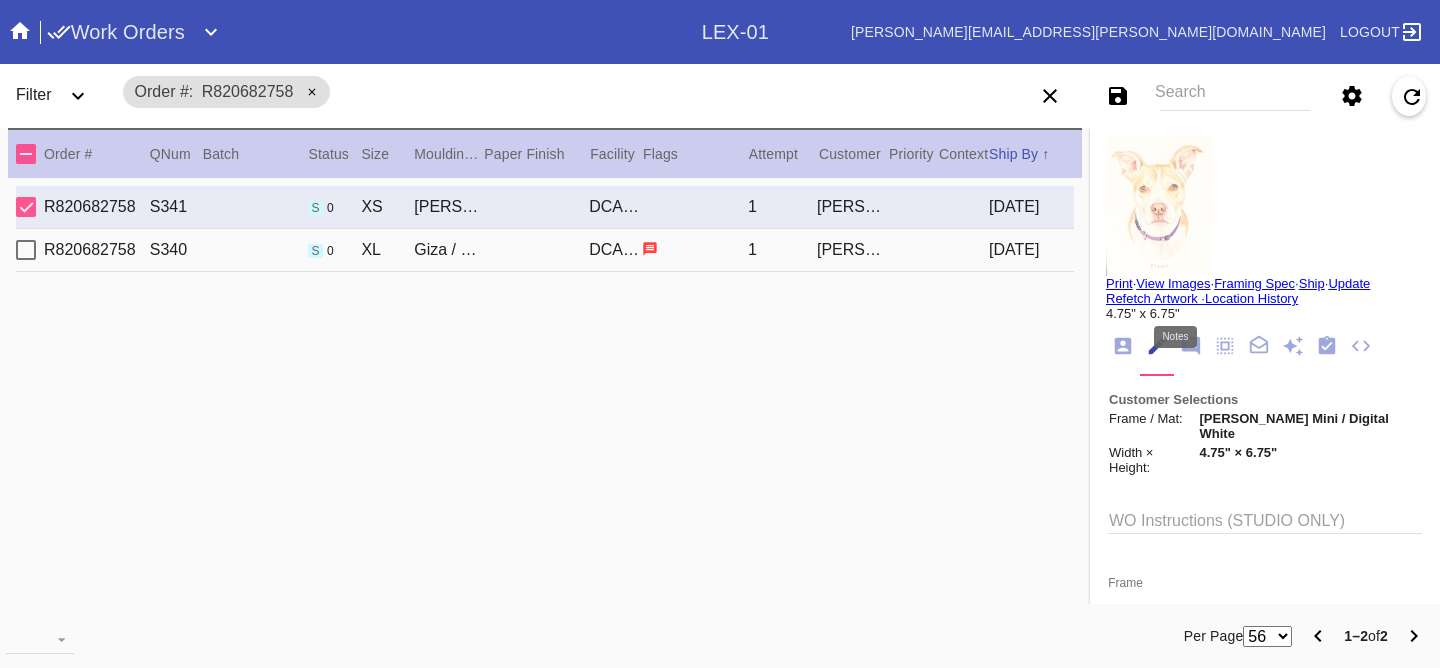 scroll, scrollTop: 0, scrollLeft: 0, axis: both 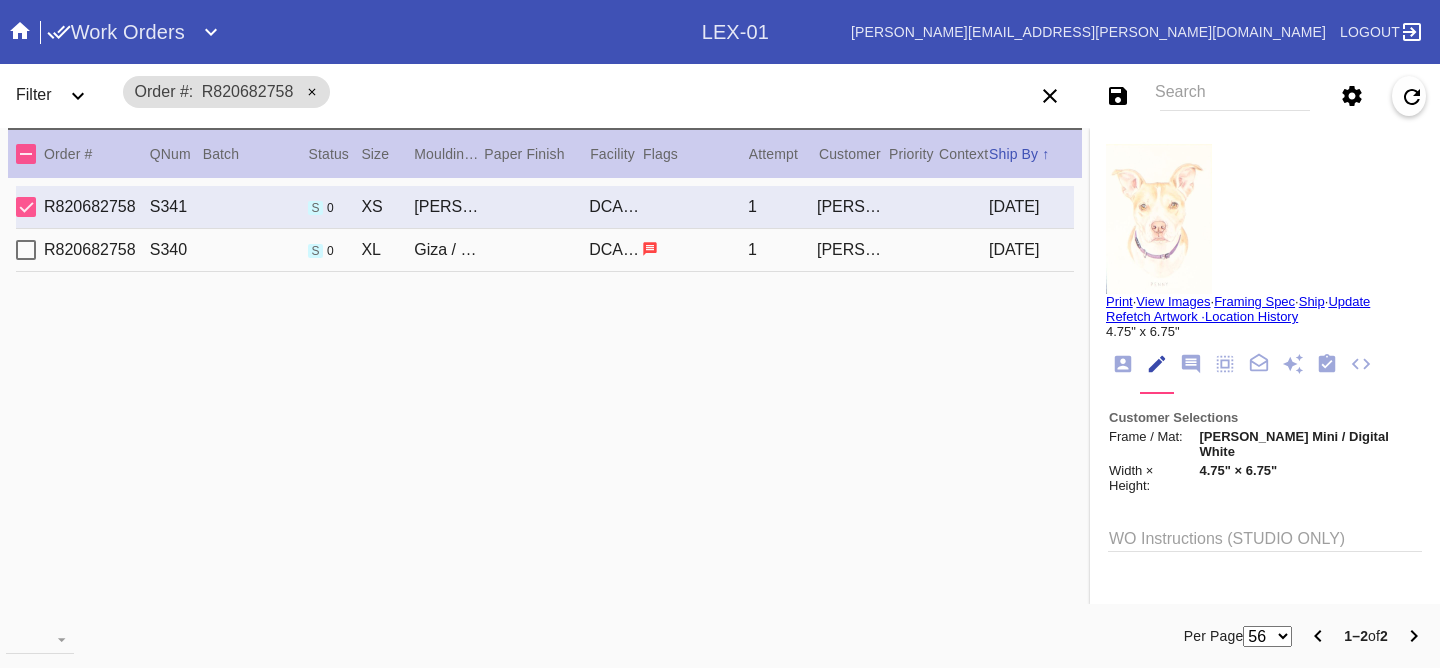 click 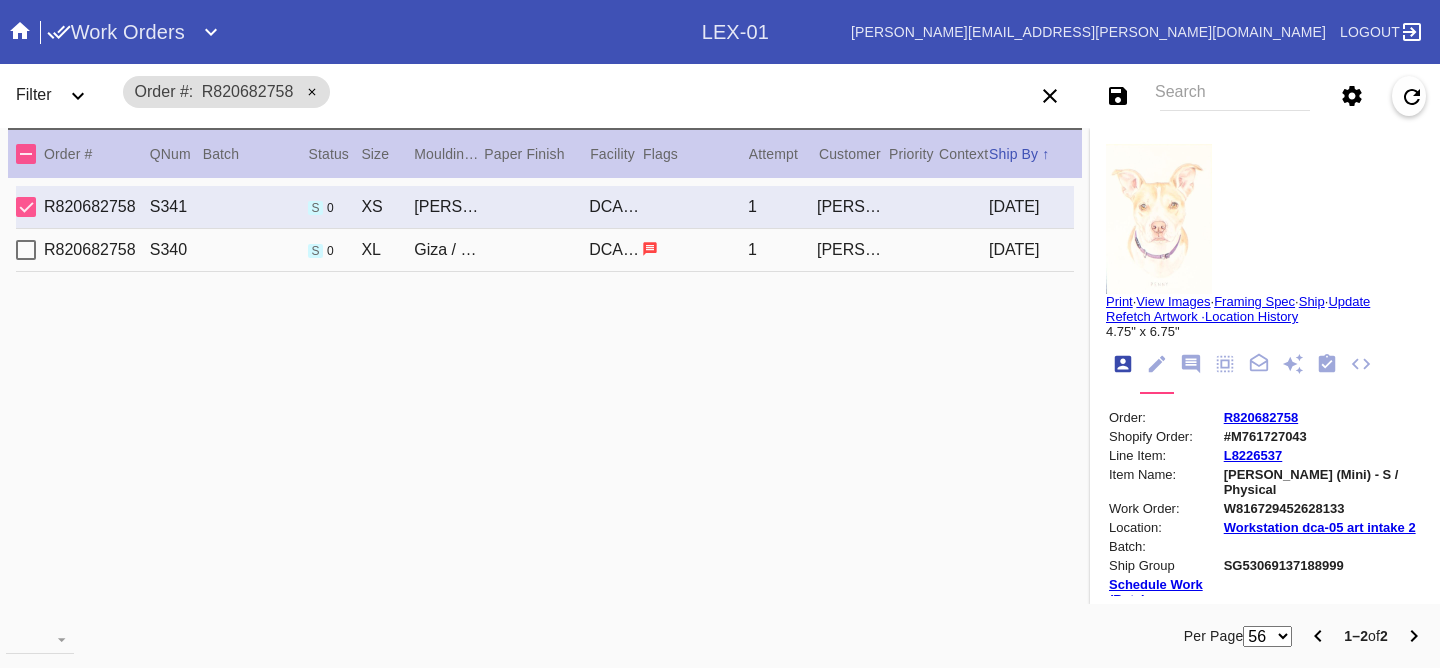 scroll, scrollTop: 24, scrollLeft: 0, axis: vertical 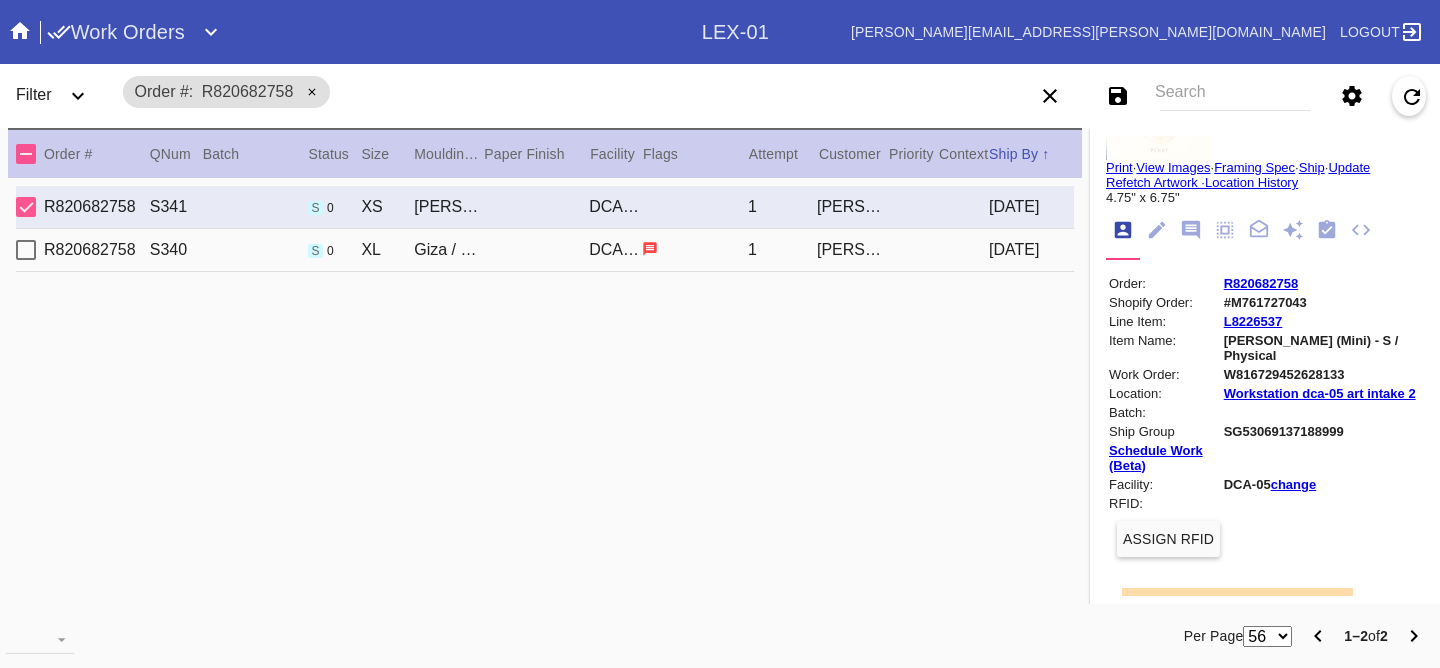 click on "R820682758 S340 s   0 XL Giza / No Mat DCA-05 1 Courtney Randolph
2025-07-11" at bounding box center [545, 250] 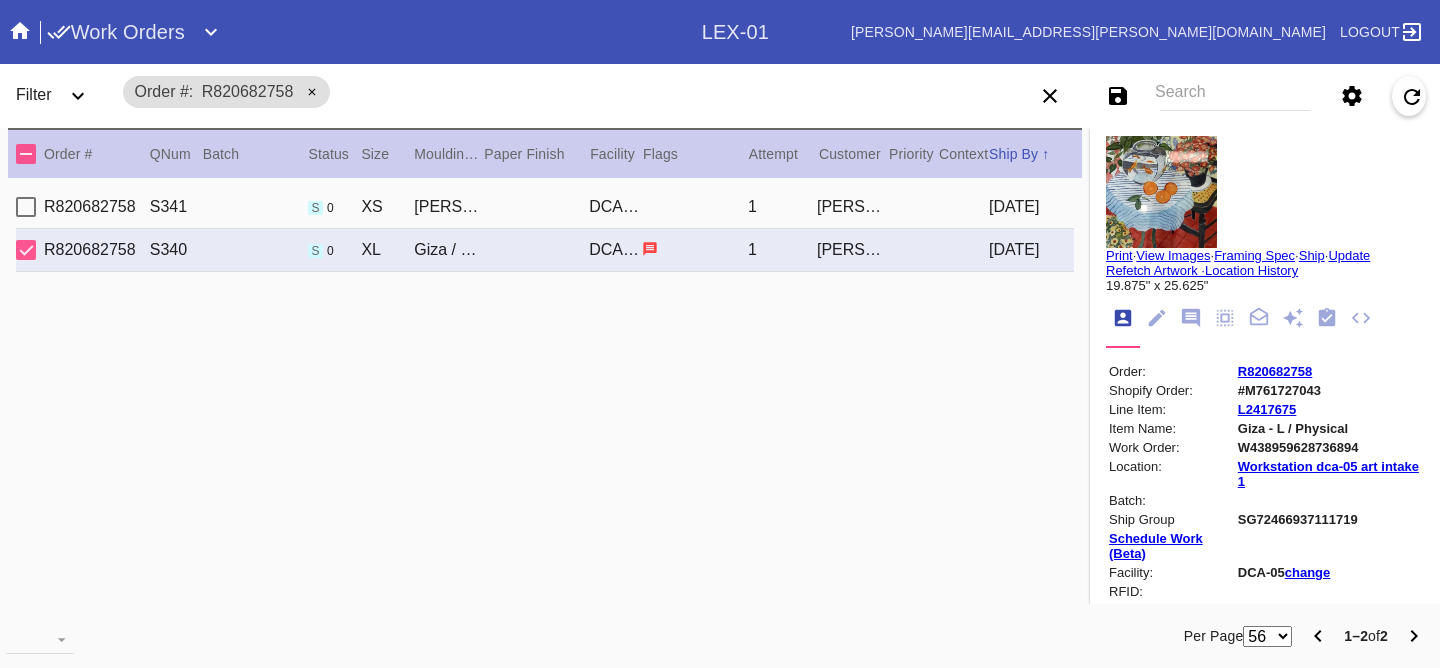 scroll, scrollTop: 0, scrollLeft: 0, axis: both 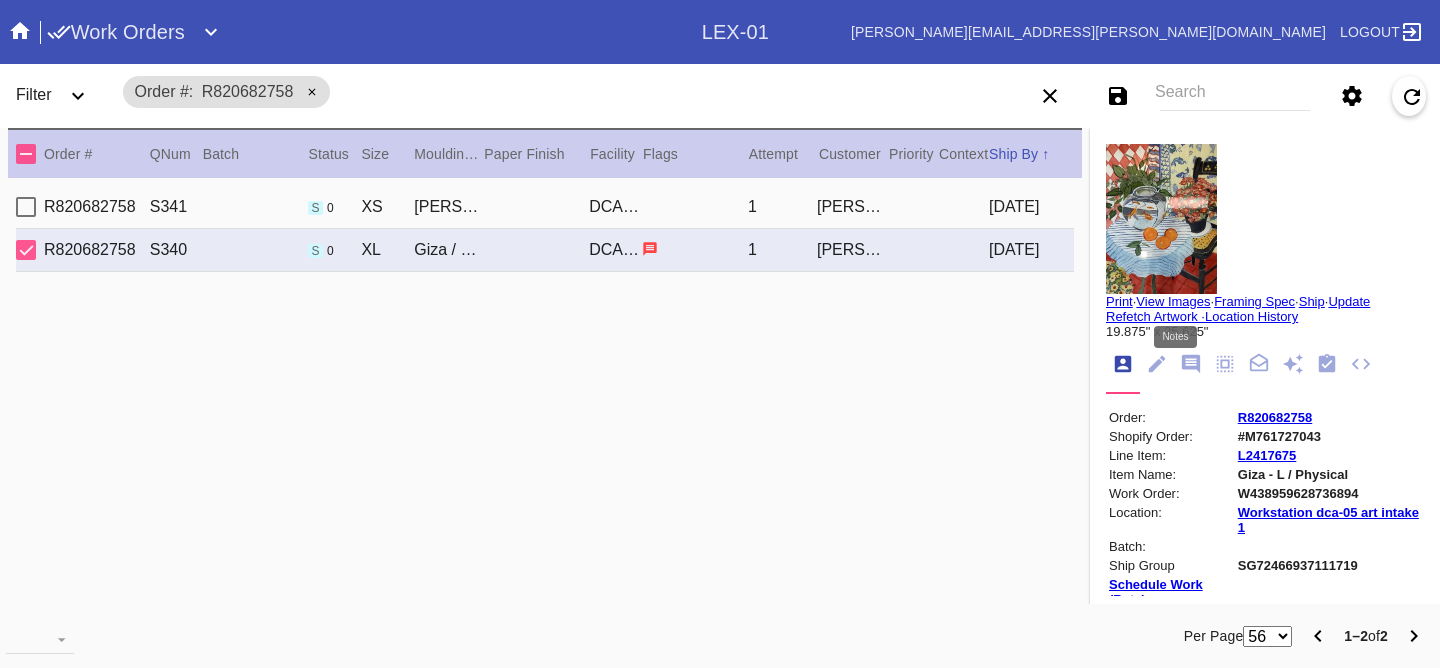 click 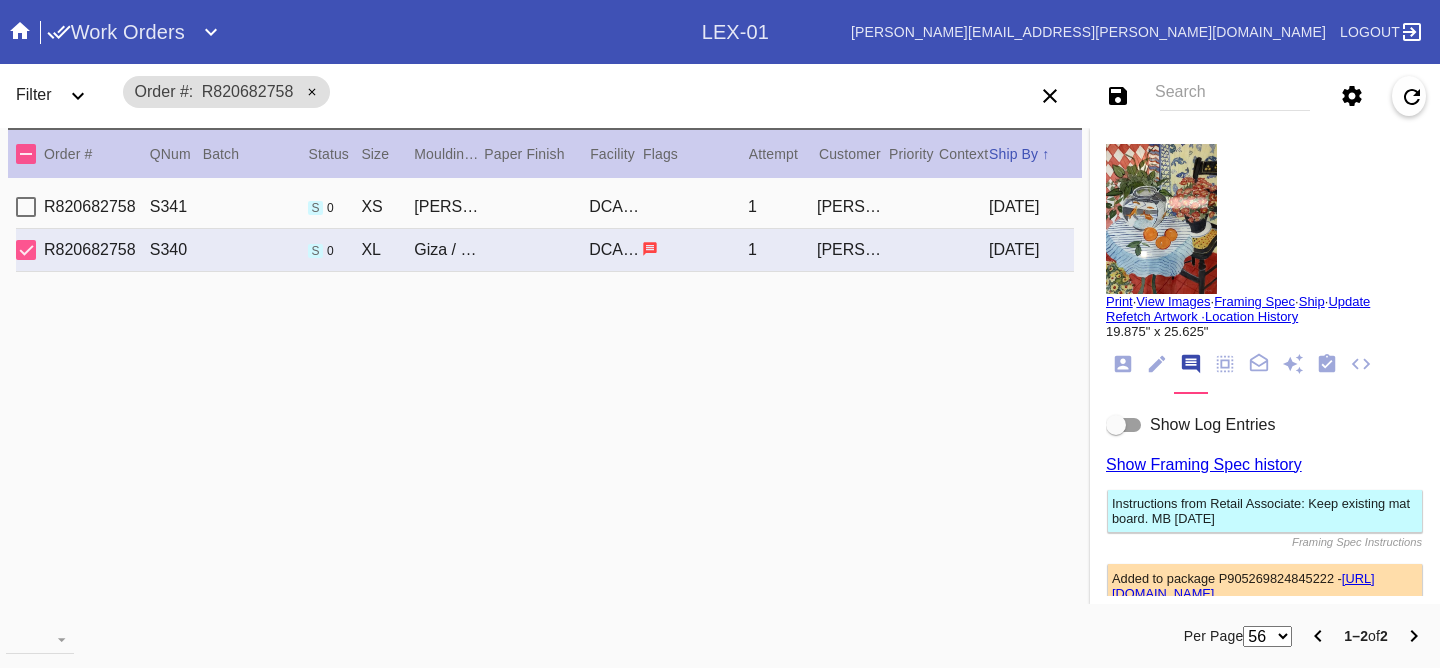 click on "Show Log Entries" at bounding box center [1212, 424] 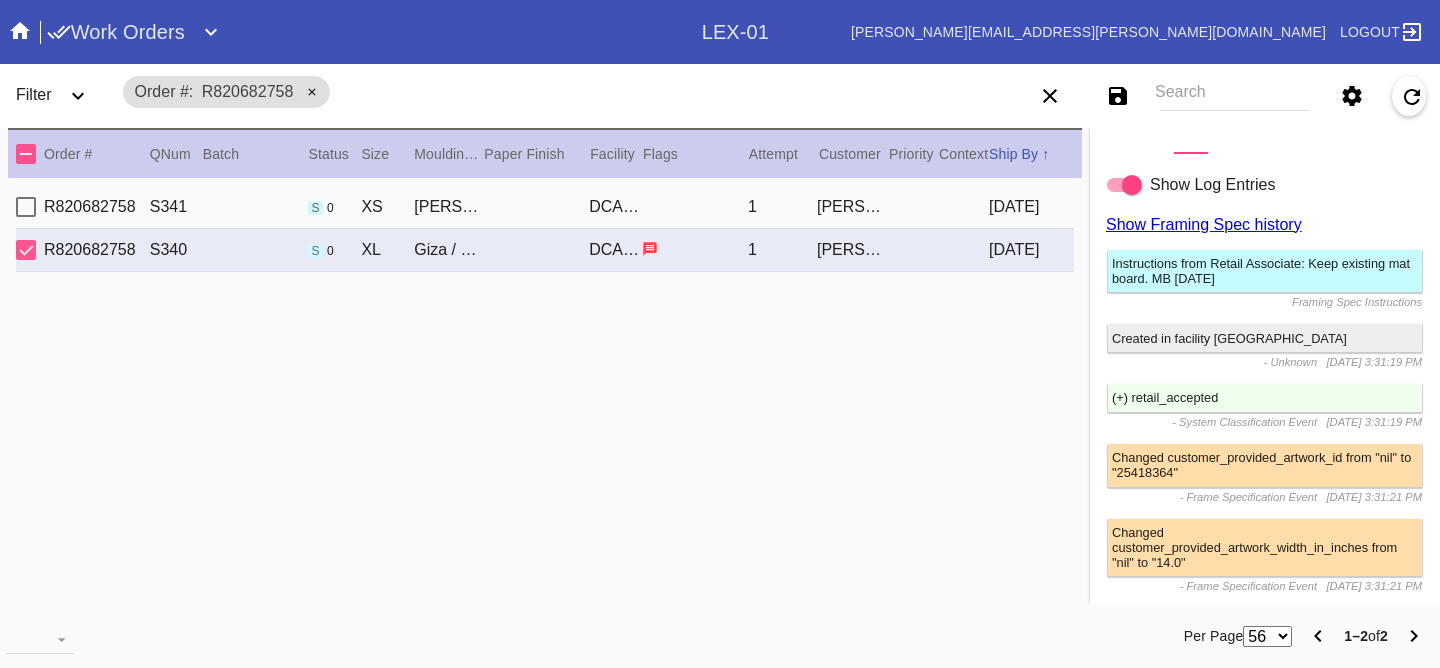 scroll, scrollTop: 0, scrollLeft: 0, axis: both 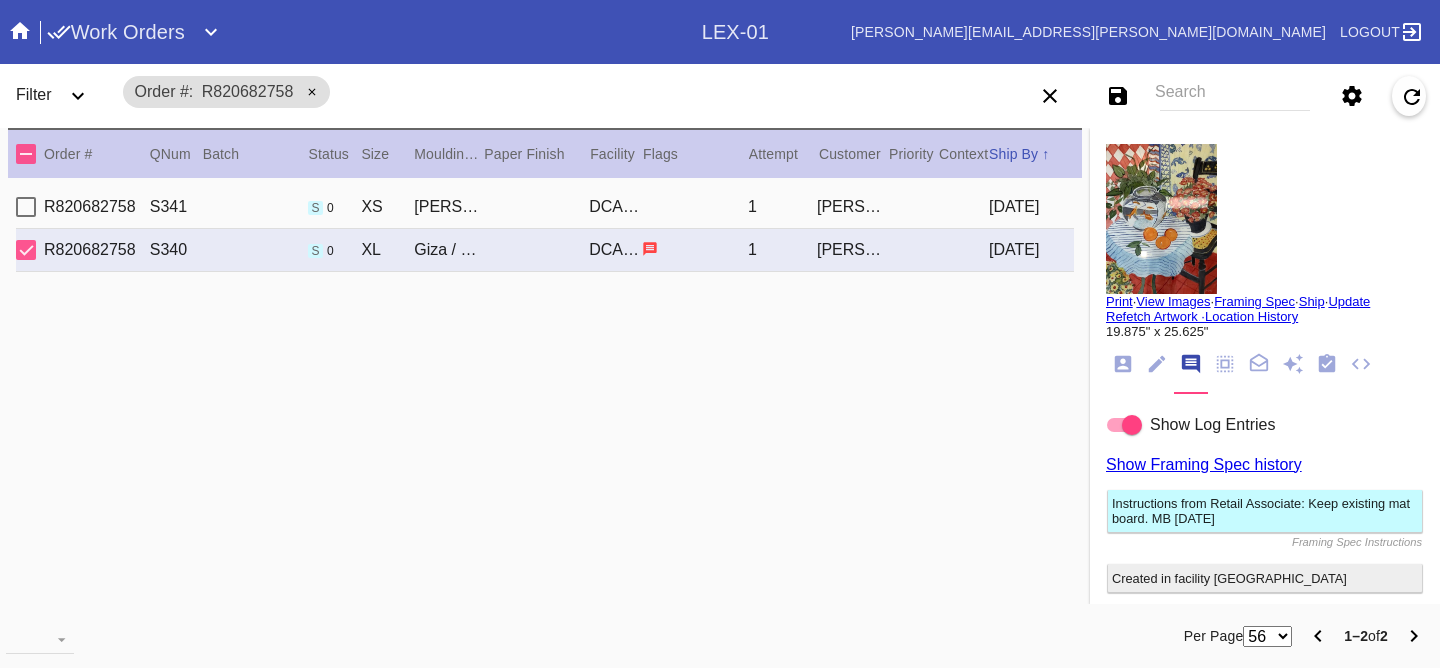 click on "Order #  QNum Batch  Status
Size
↑
↓
Moulding / Mat Paper Finish  Facility Flags Attempt Customer
Priority
↑
↓
Context
Ship By
↑
↓
R820682758 S341 s   0 XS Florence Mini / Digital White DCA-05 1 Courtney Randolph
2025-07-10 R820682758 S340 s   0 XL Giza / No Mat DCA-05 1 Courtney Randolph
2025-07-11" at bounding box center [545, 366] 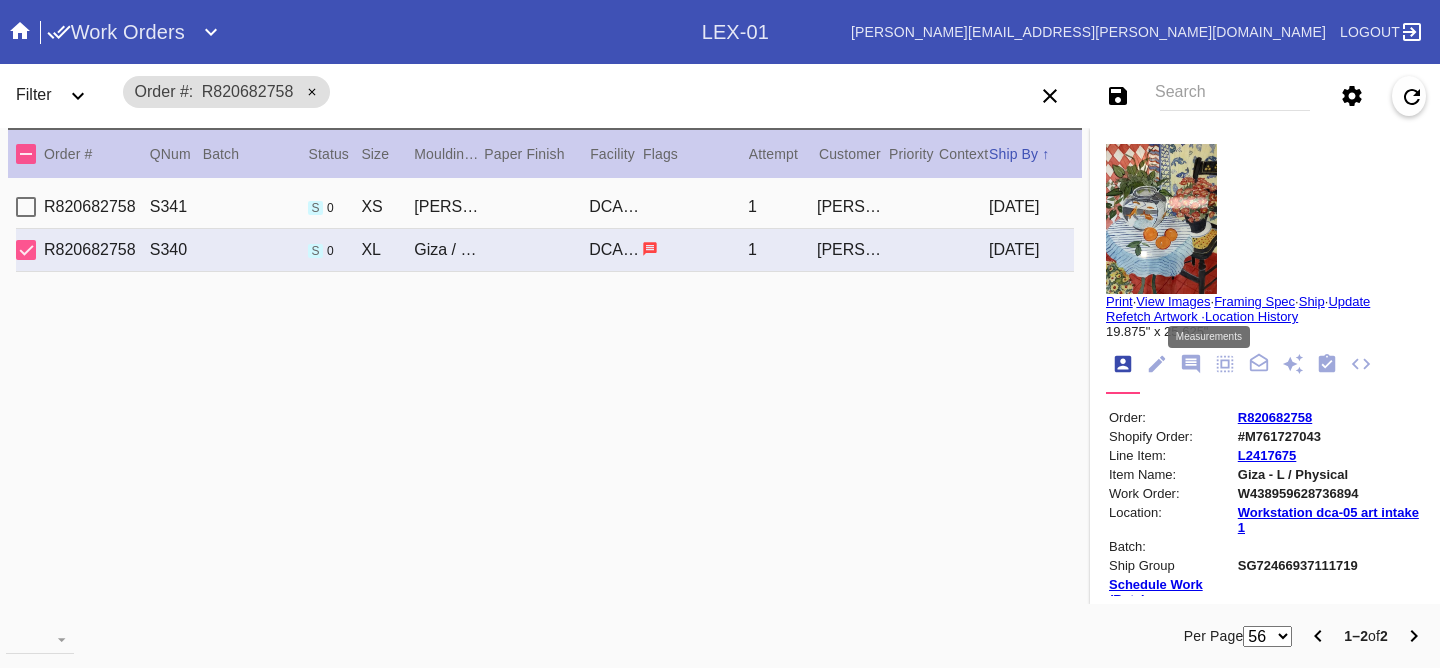 click 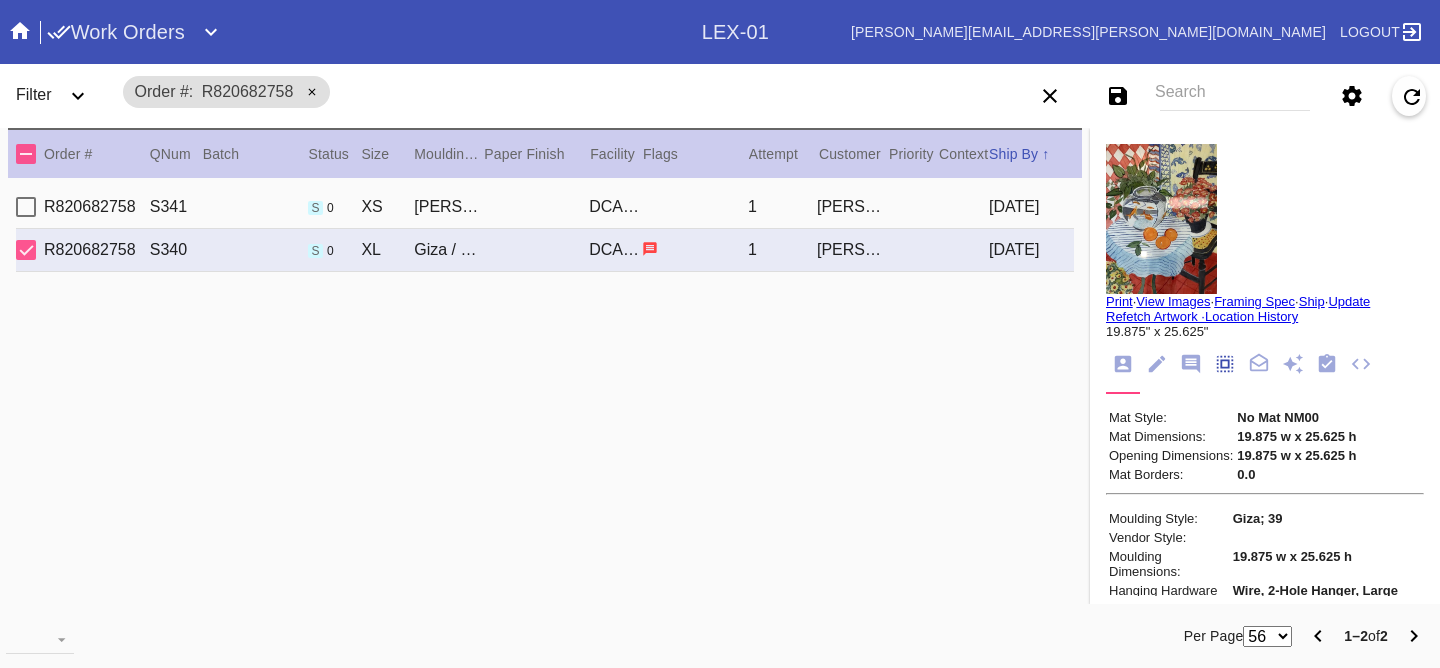 scroll, scrollTop: 172, scrollLeft: 0, axis: vertical 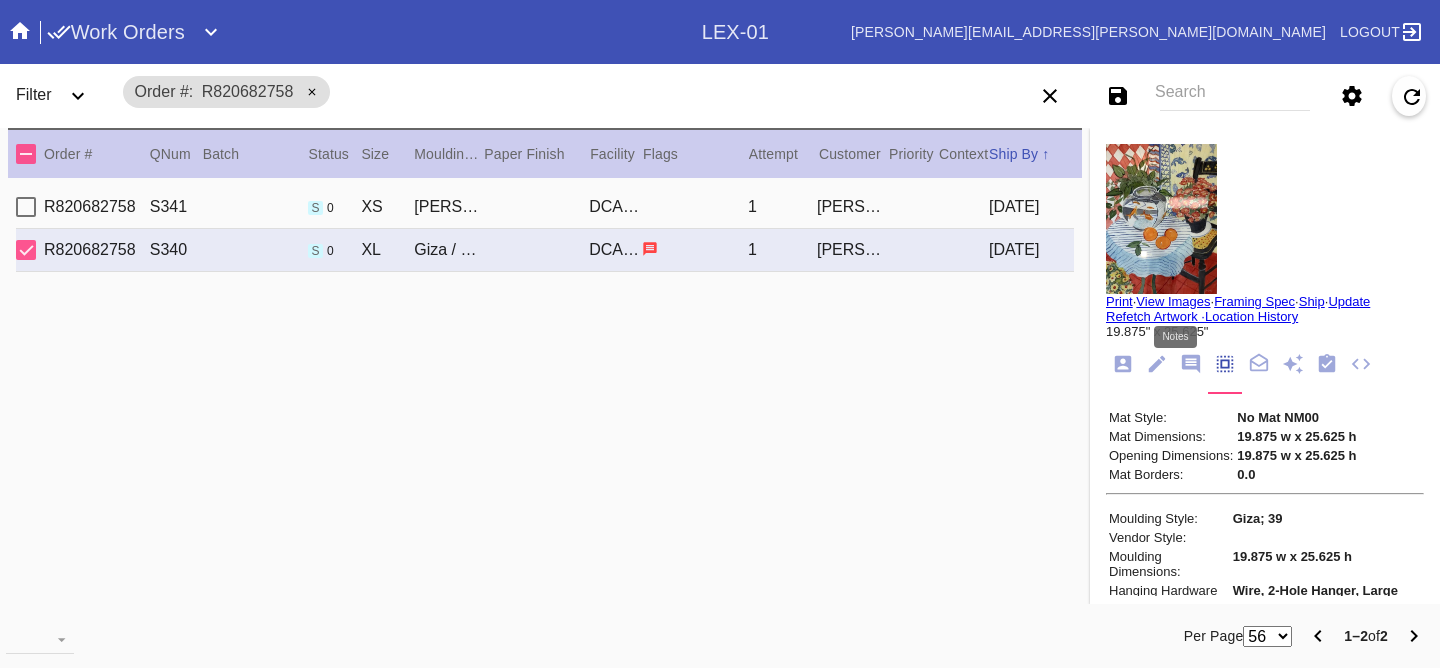 click 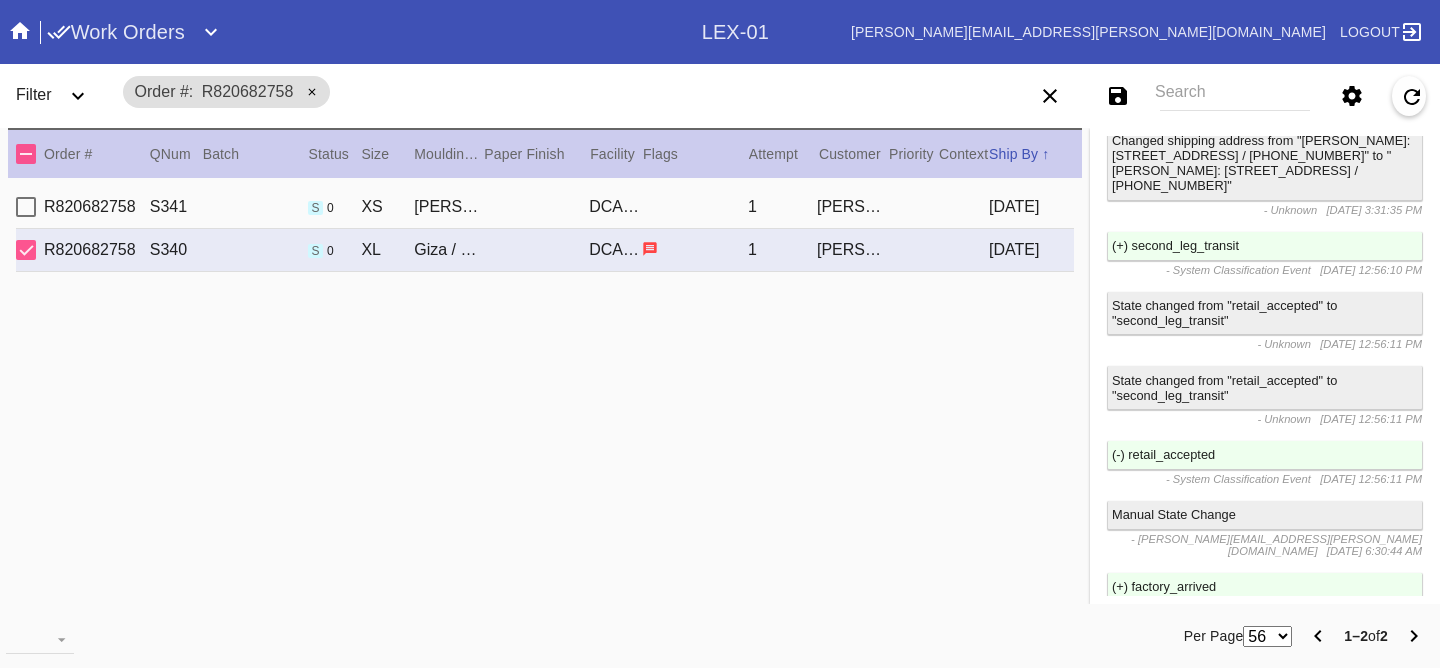 scroll, scrollTop: 0, scrollLeft: 0, axis: both 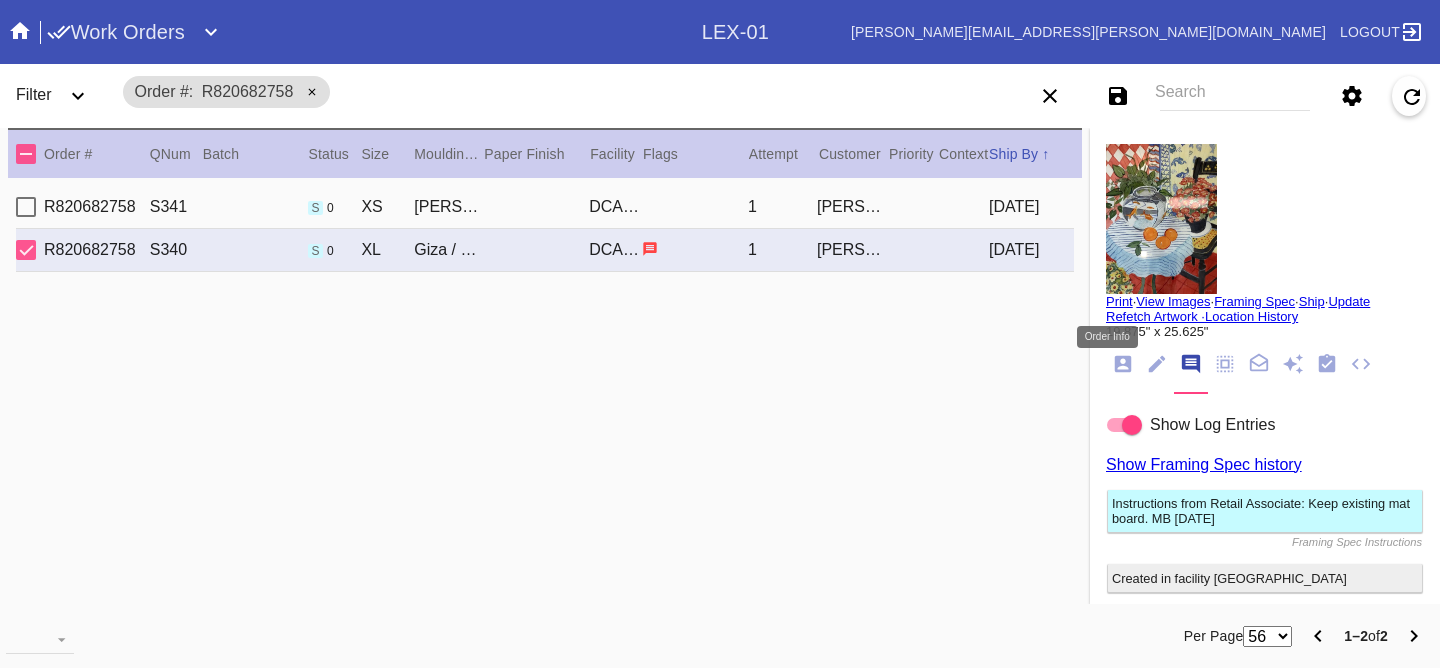 click 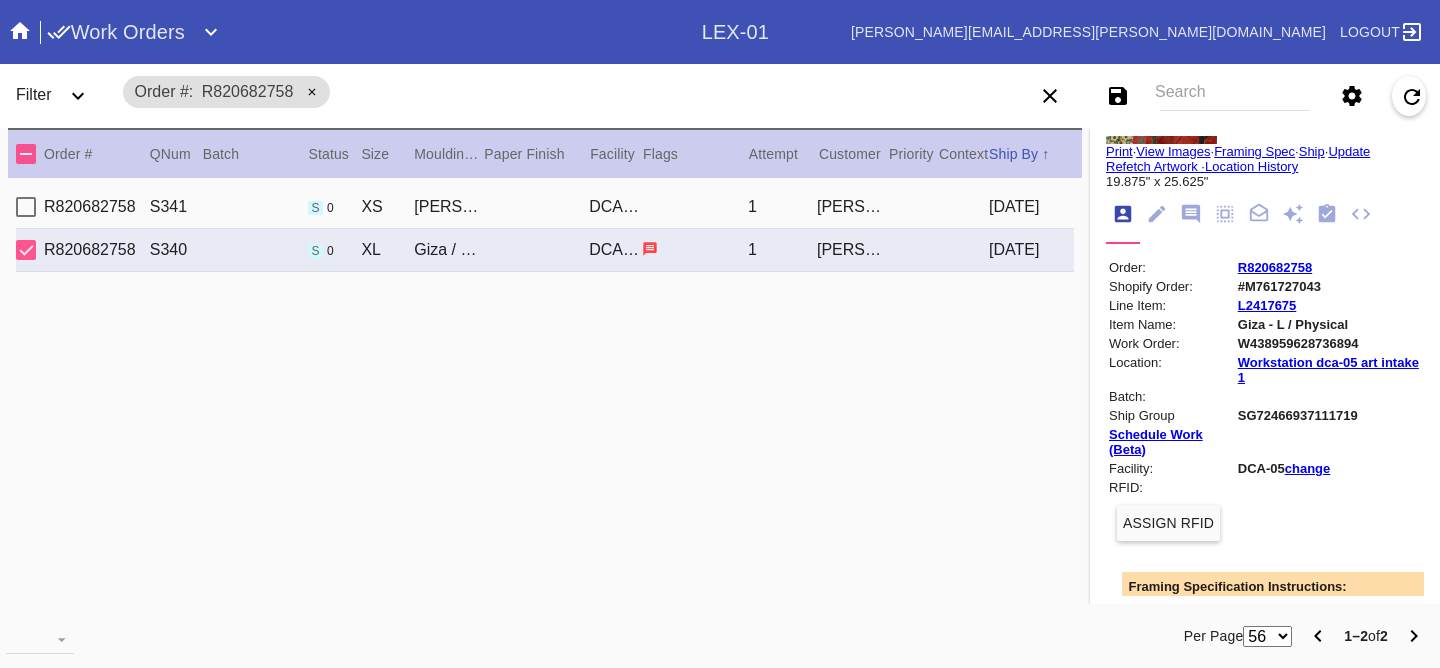 scroll, scrollTop: 0, scrollLeft: 0, axis: both 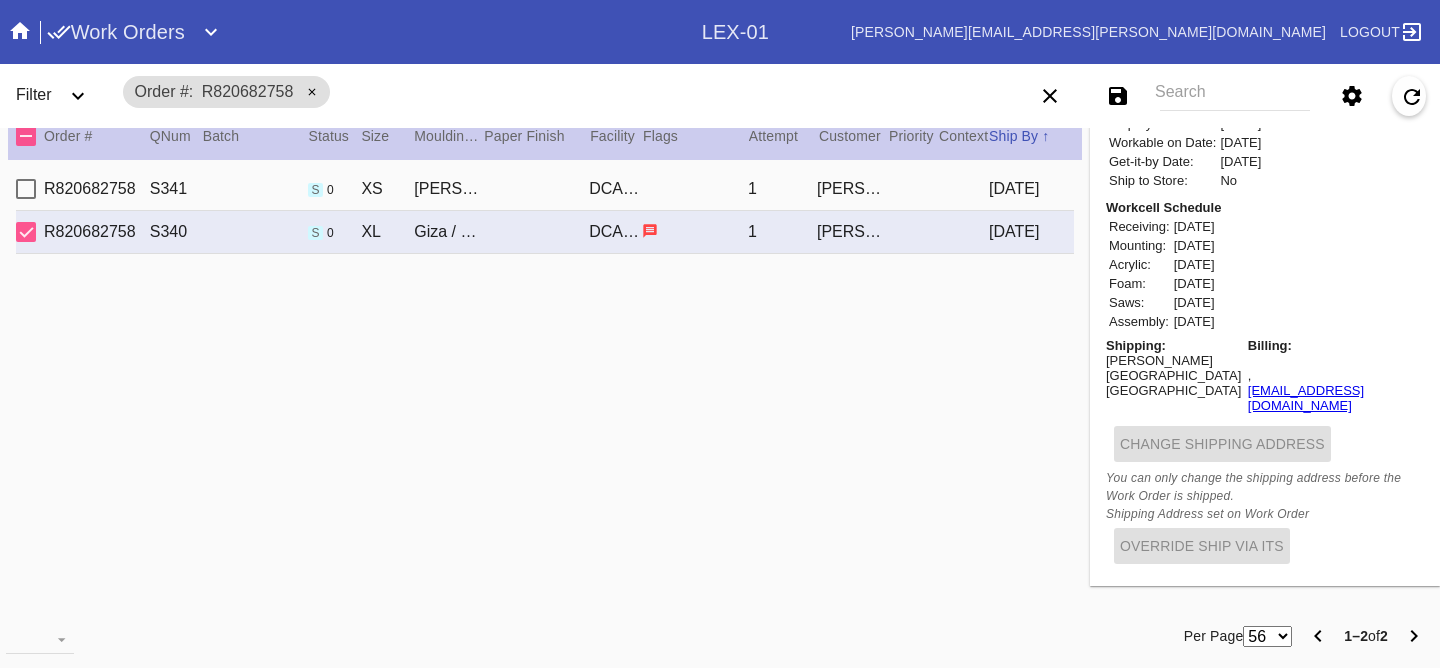 click on "4629 gemstone terrace" at bounding box center (1173, 375) 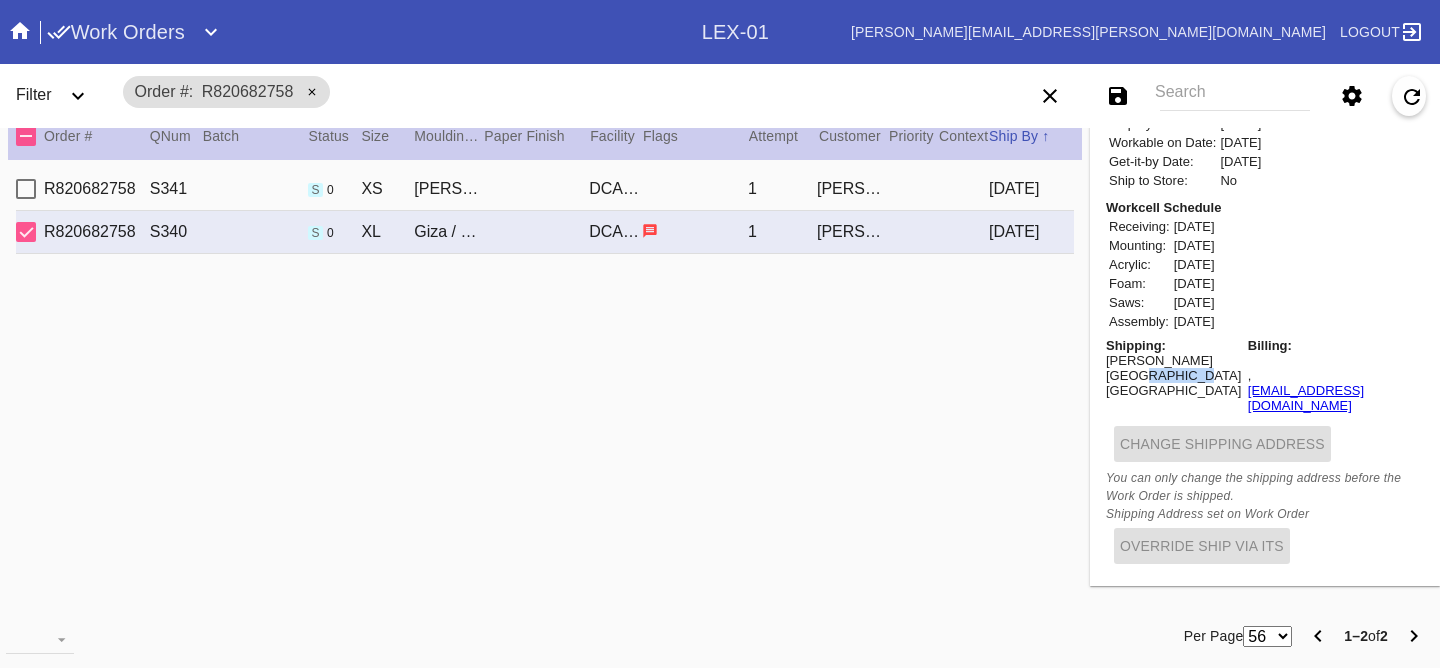 click on "4629 gemstone terrace" at bounding box center (1173, 375) 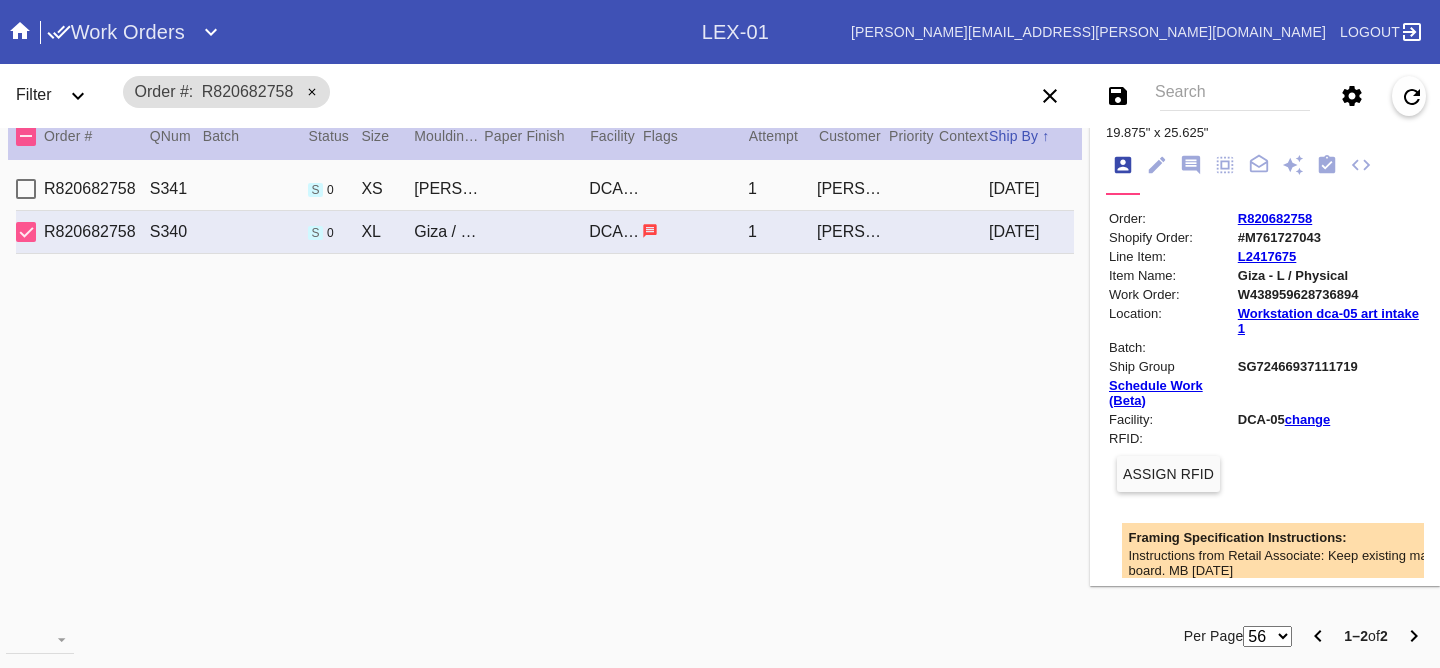 scroll, scrollTop: 0, scrollLeft: 0, axis: both 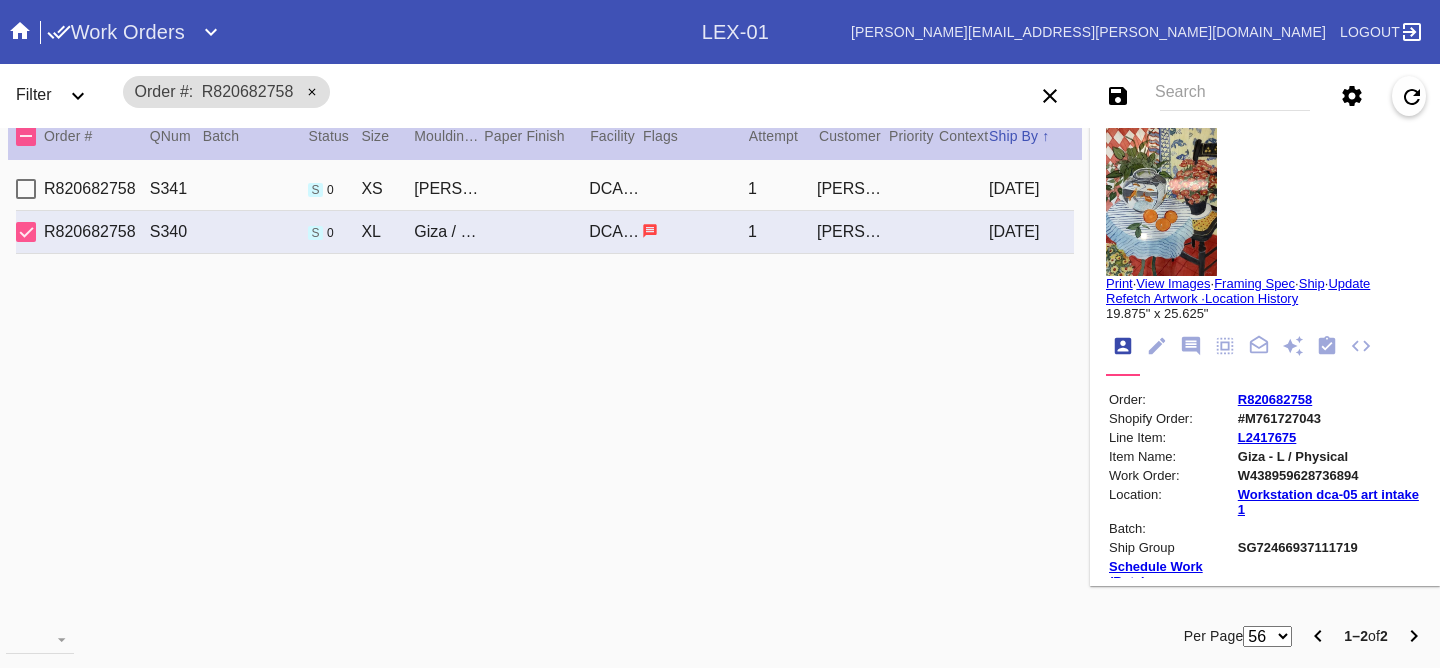click at bounding box center (1161, 201) 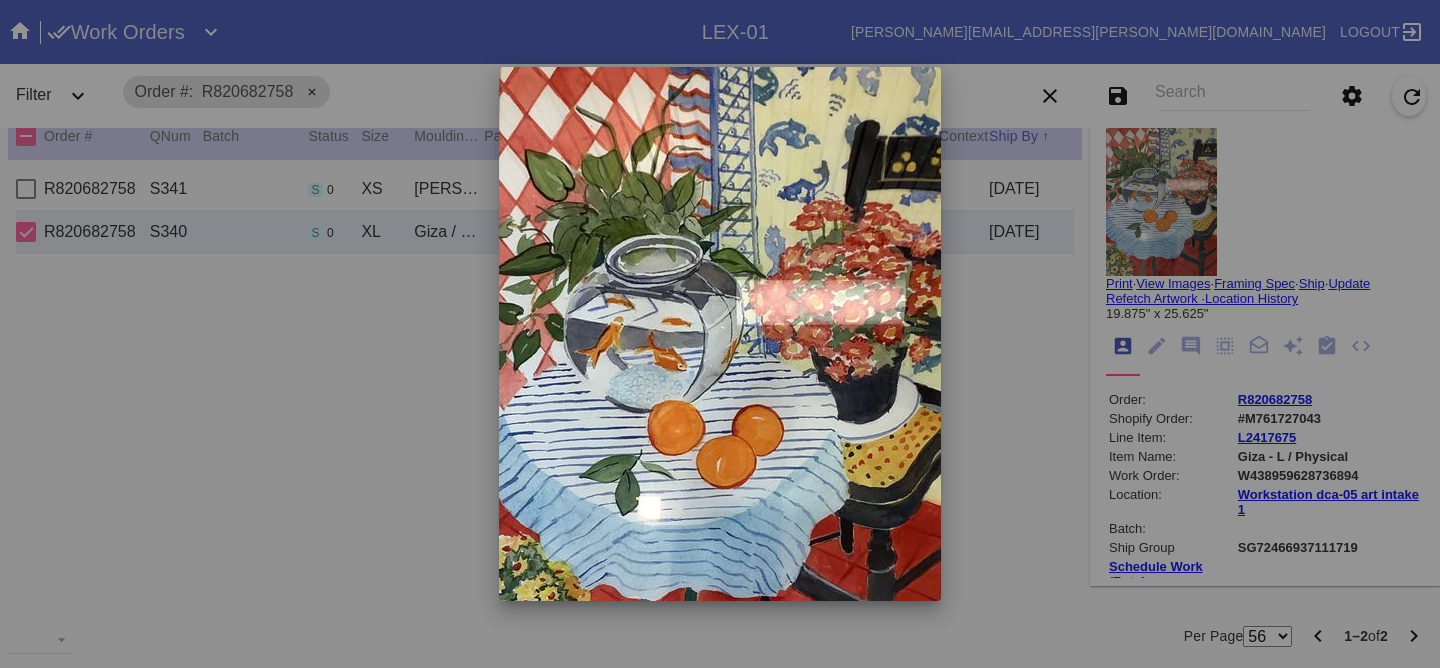 drag, startPoint x: 1015, startPoint y: 378, endPoint x: 941, endPoint y: 2, distance: 383.21274 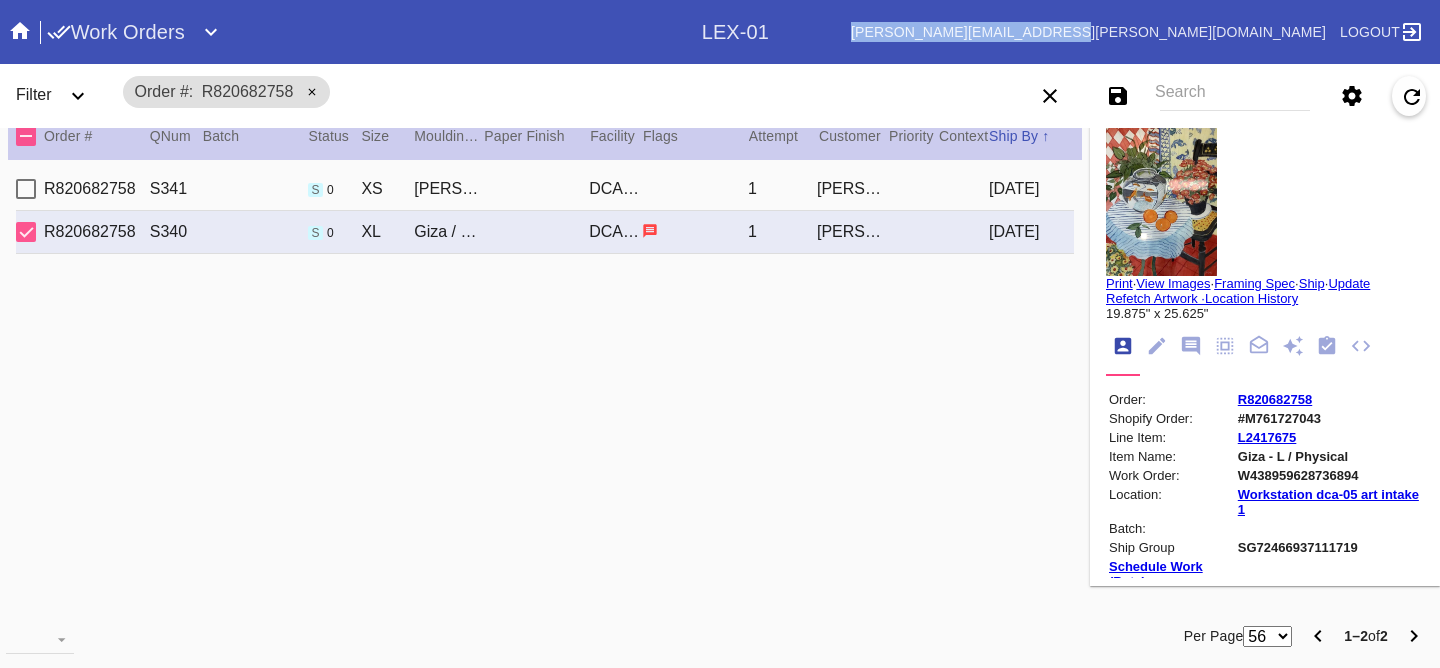 drag, startPoint x: 1155, startPoint y: 45, endPoint x: 1132, endPoint y: 36, distance: 24.698177 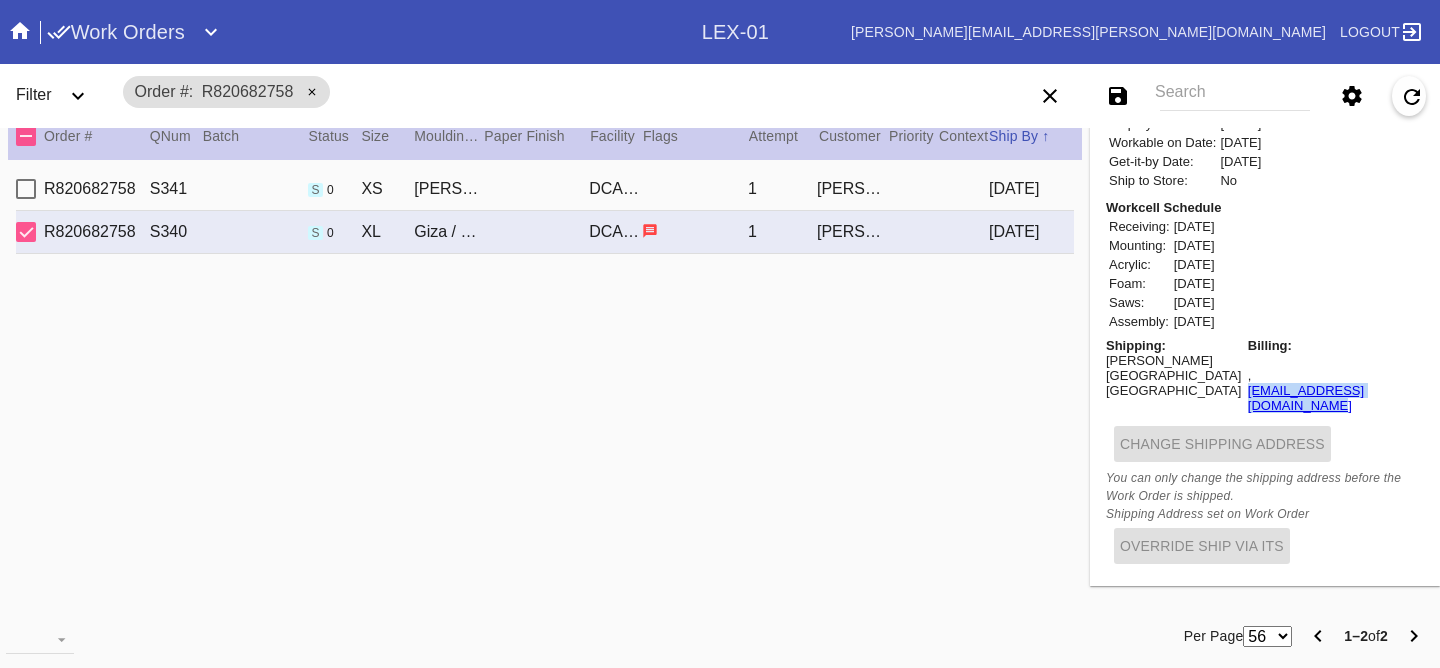 click on "Shipping: Courtney Randolph 4629 gemstone terrace Rockville, MD 20852 Billing:   ,   courtneymrandolph@gmail.com" at bounding box center [1265, 379] 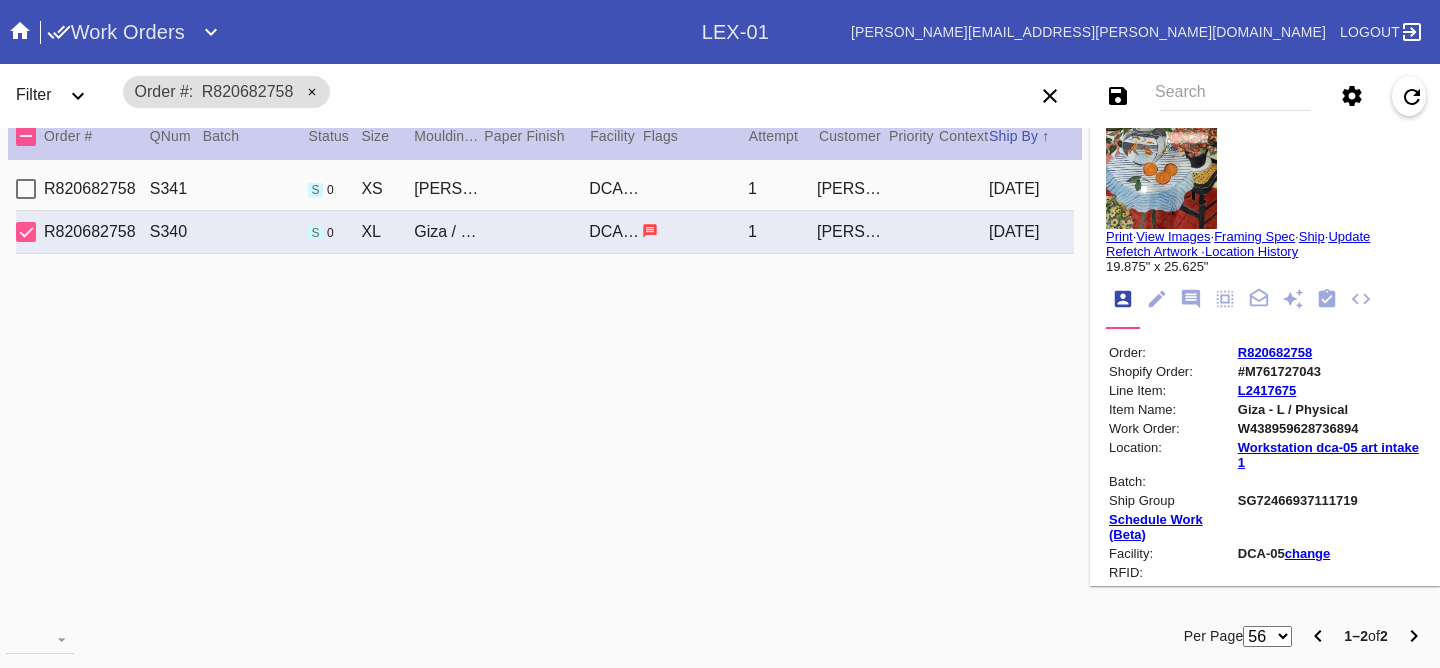 scroll, scrollTop: 0, scrollLeft: 0, axis: both 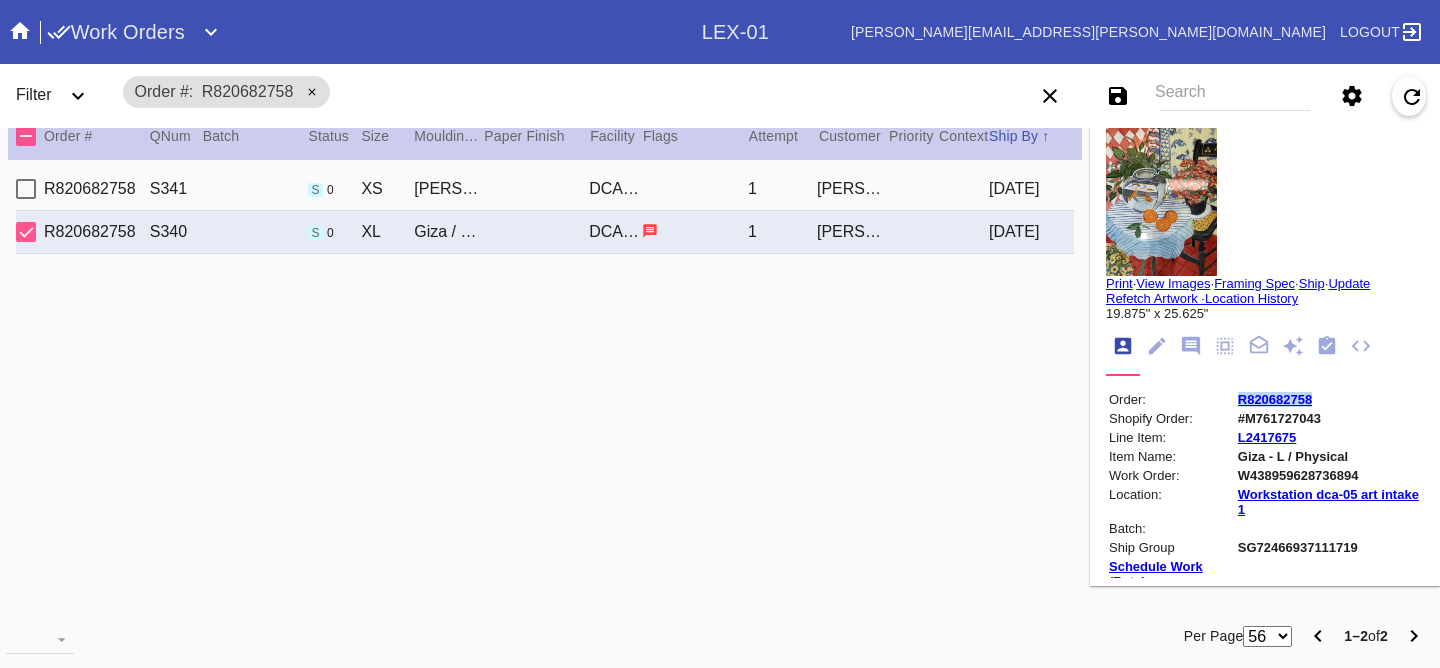 drag, startPoint x: 1297, startPoint y: 395, endPoint x: 1215, endPoint y: 403, distance: 82.38932 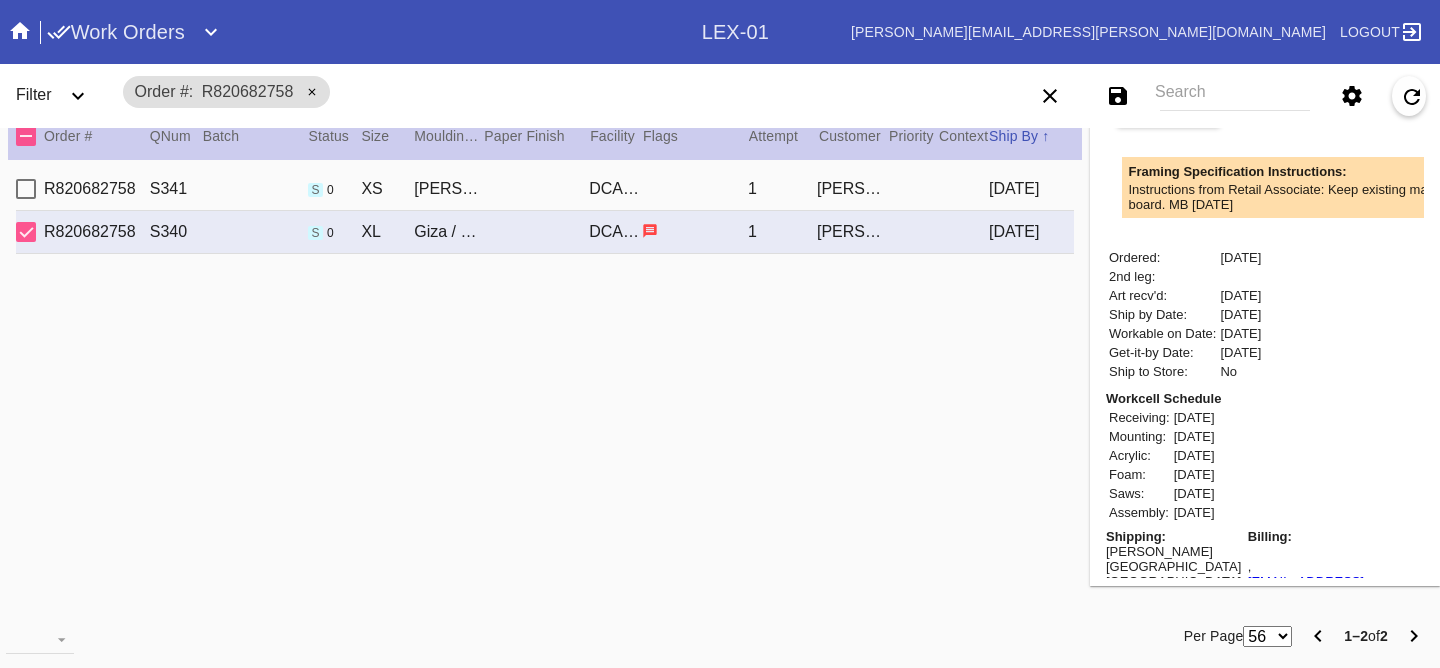 scroll, scrollTop: 779, scrollLeft: 0, axis: vertical 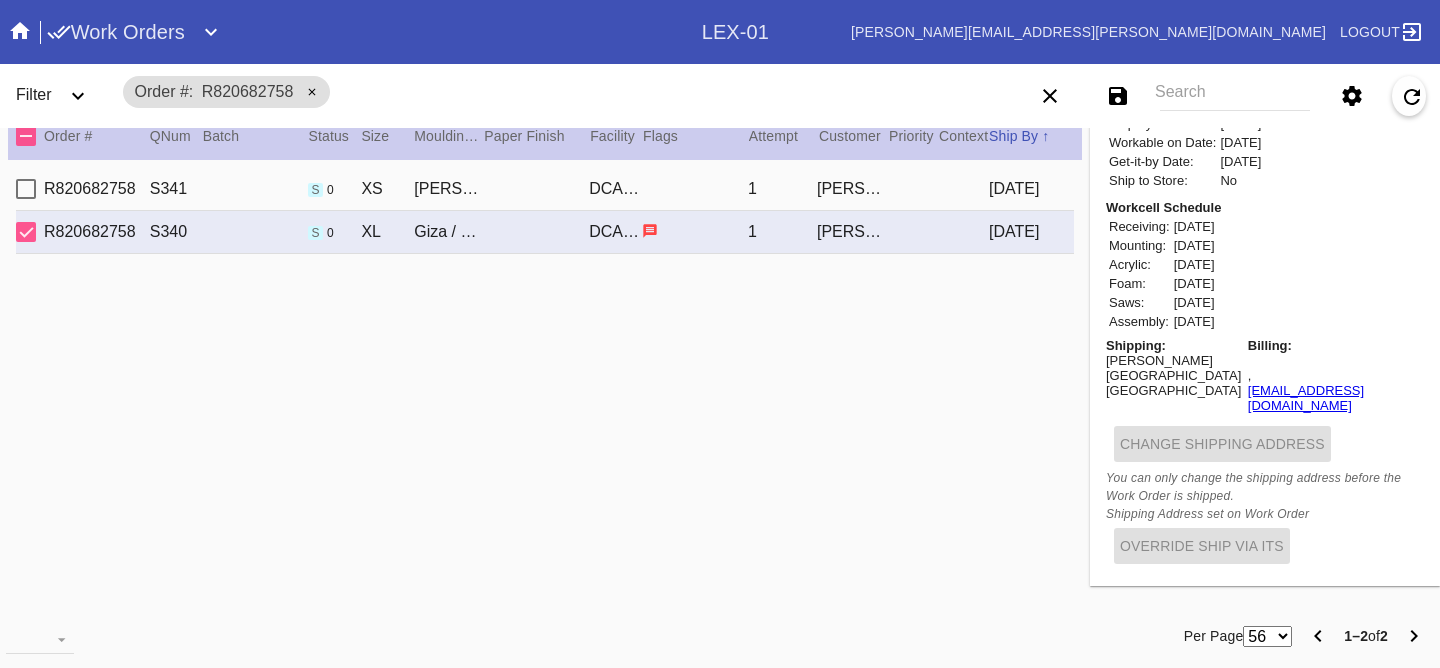 click on "Courtney Randolph" at bounding box center [1173, 360] 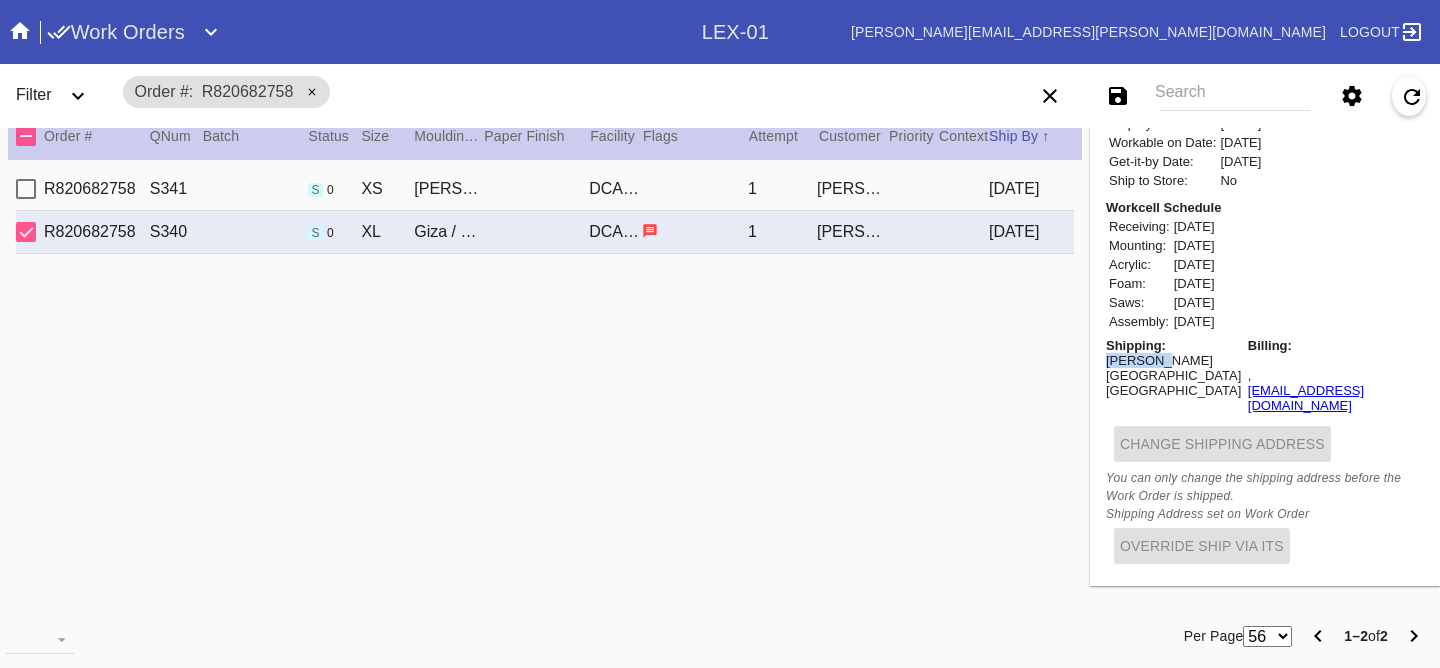 click on "Courtney Randolph" at bounding box center (1173, 360) 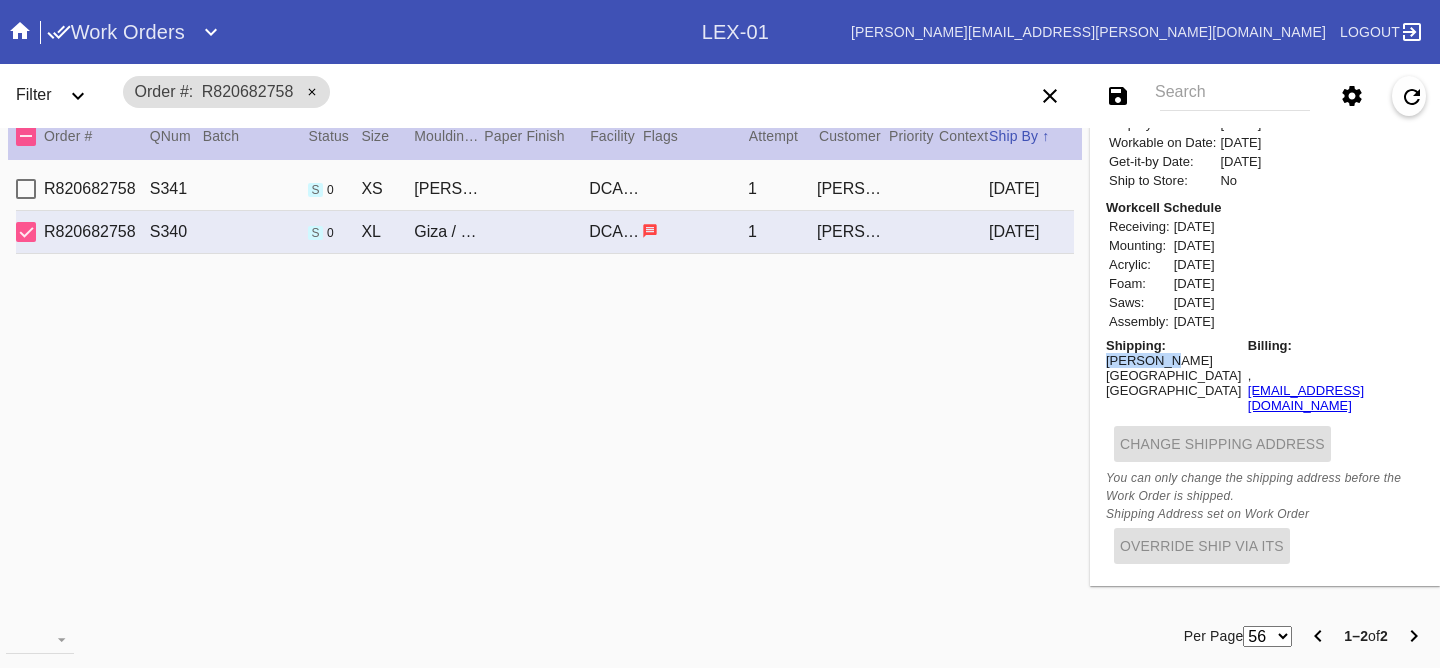 click on "Courtney Randolph" at bounding box center [1173, 360] 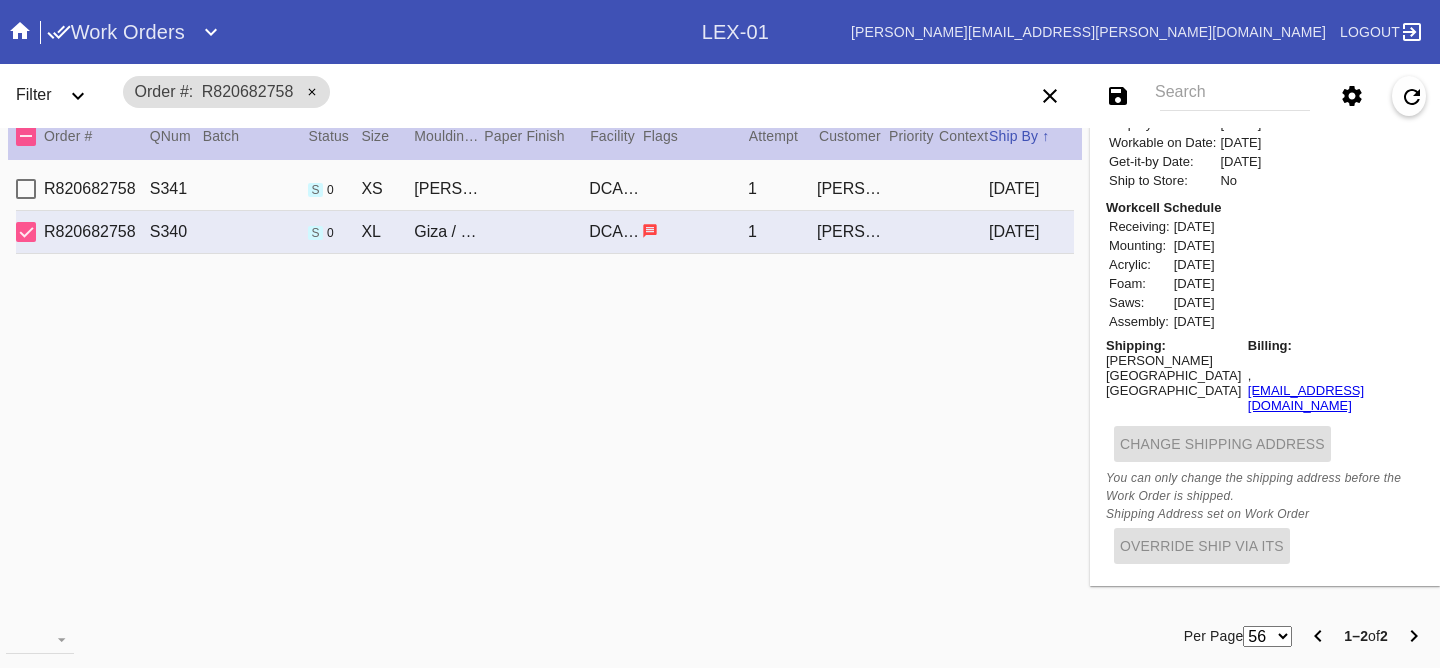 click on "4629 gemstone terrace" at bounding box center (1173, 375) 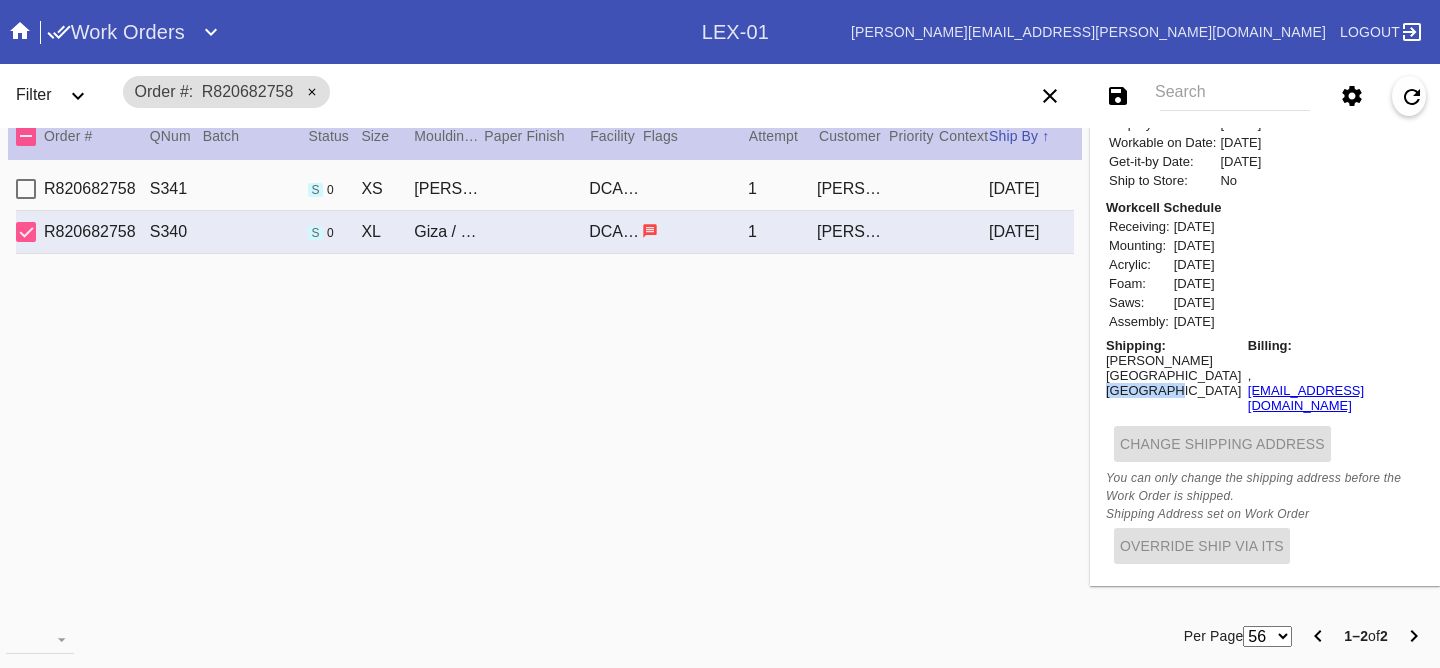 click on "Rockville, MD 20852" at bounding box center (1173, 390) 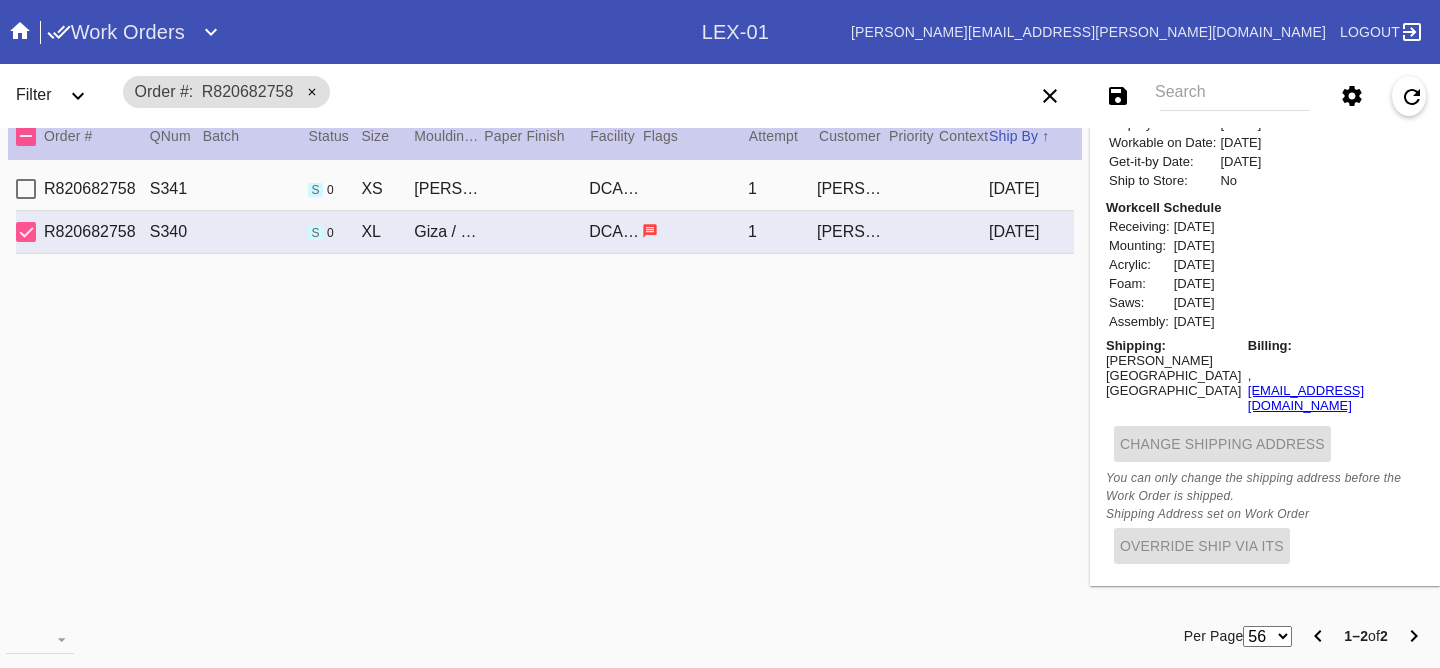 click on "Rockville, MD 20852" at bounding box center [1173, 390] 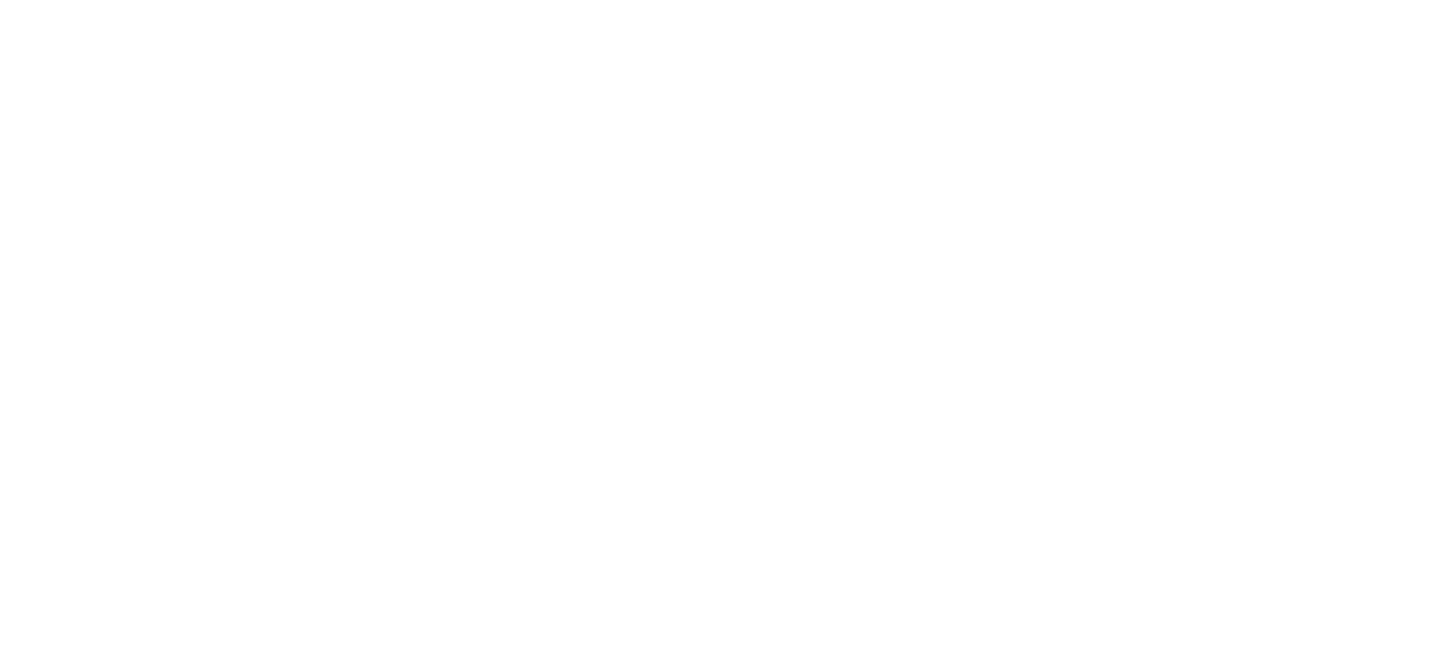 scroll, scrollTop: 0, scrollLeft: 0, axis: both 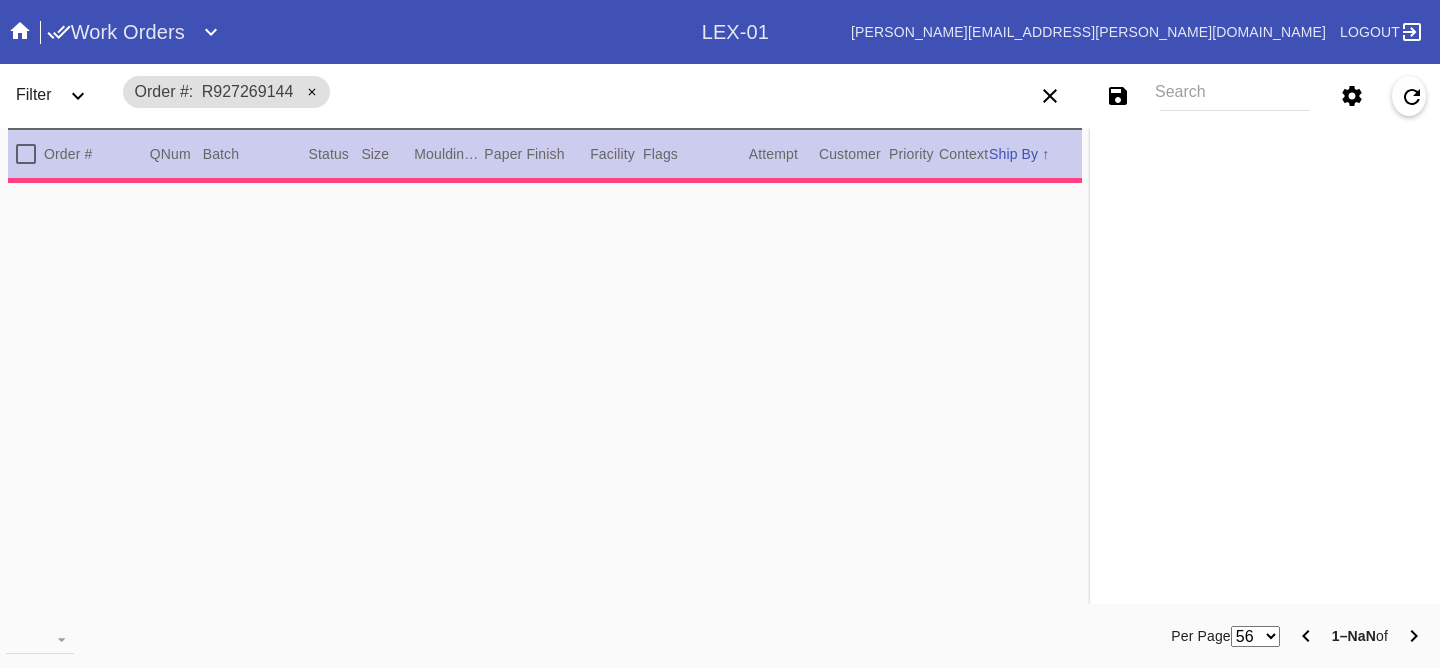 type on "2.5" 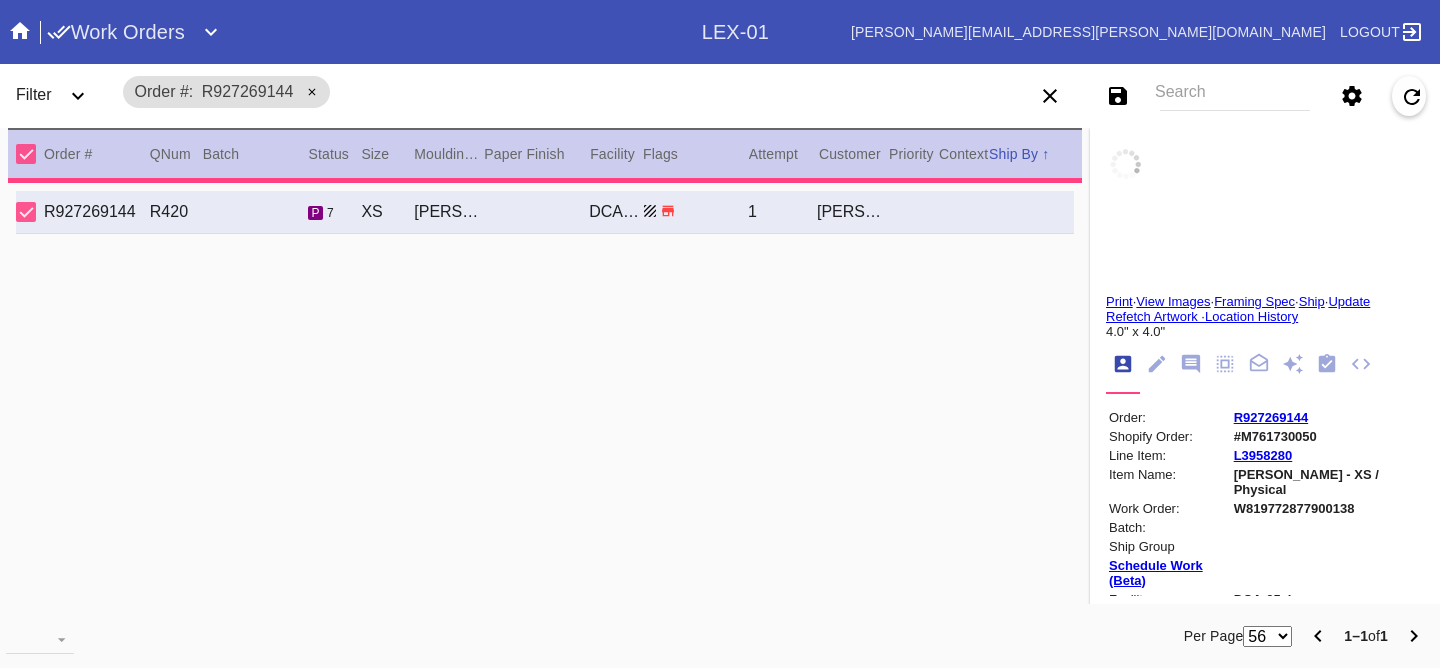 type on "aren’t i lucky?" 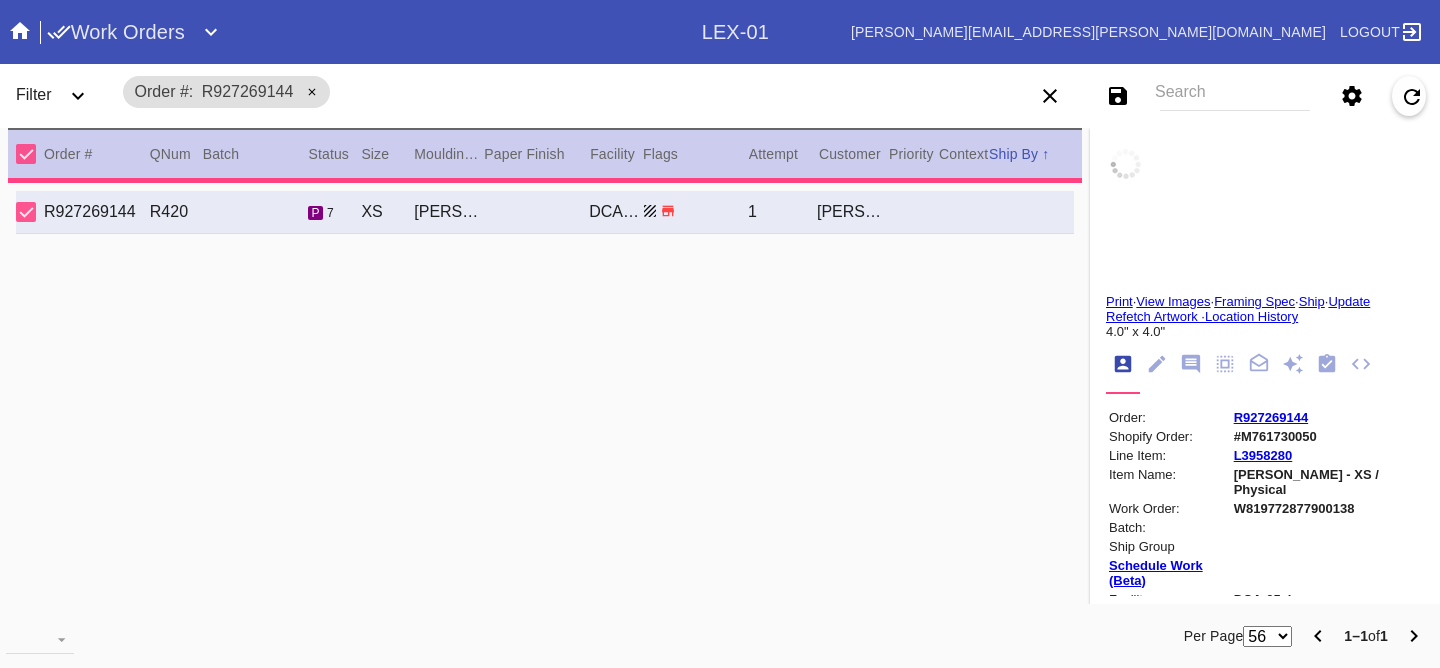 type on "the luckiest." 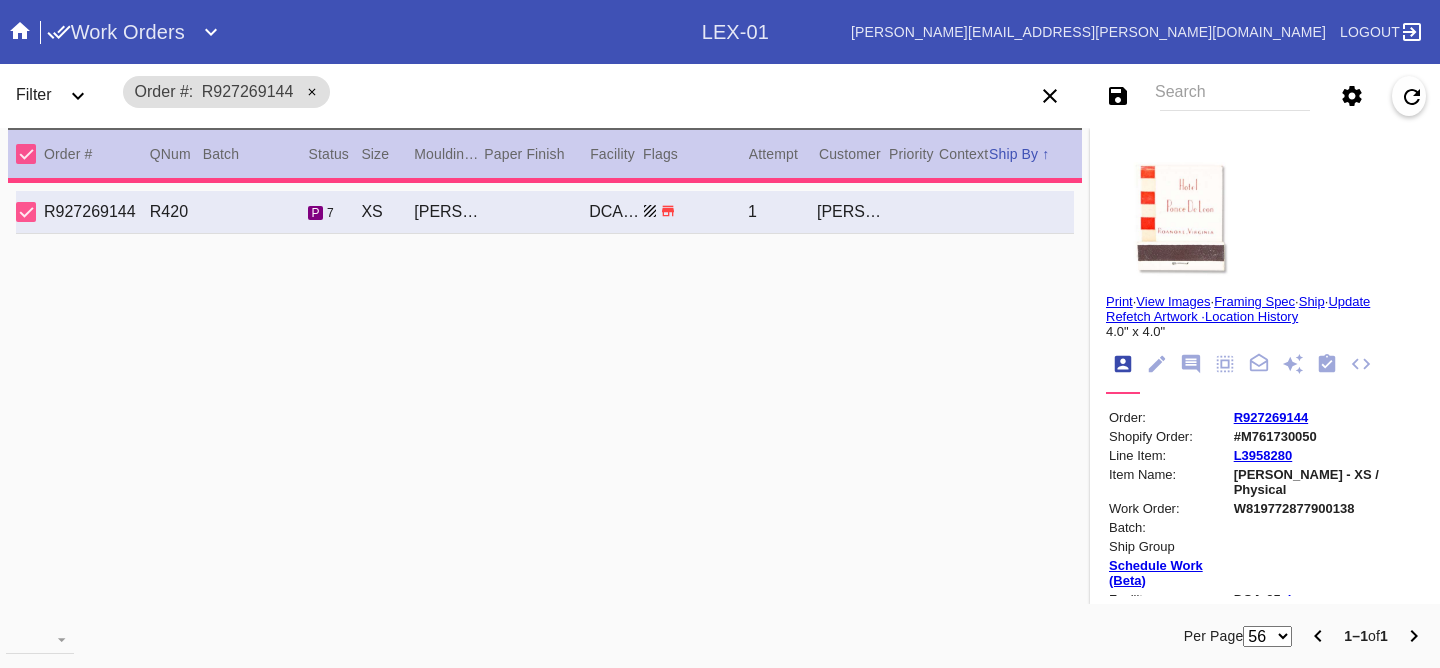 click 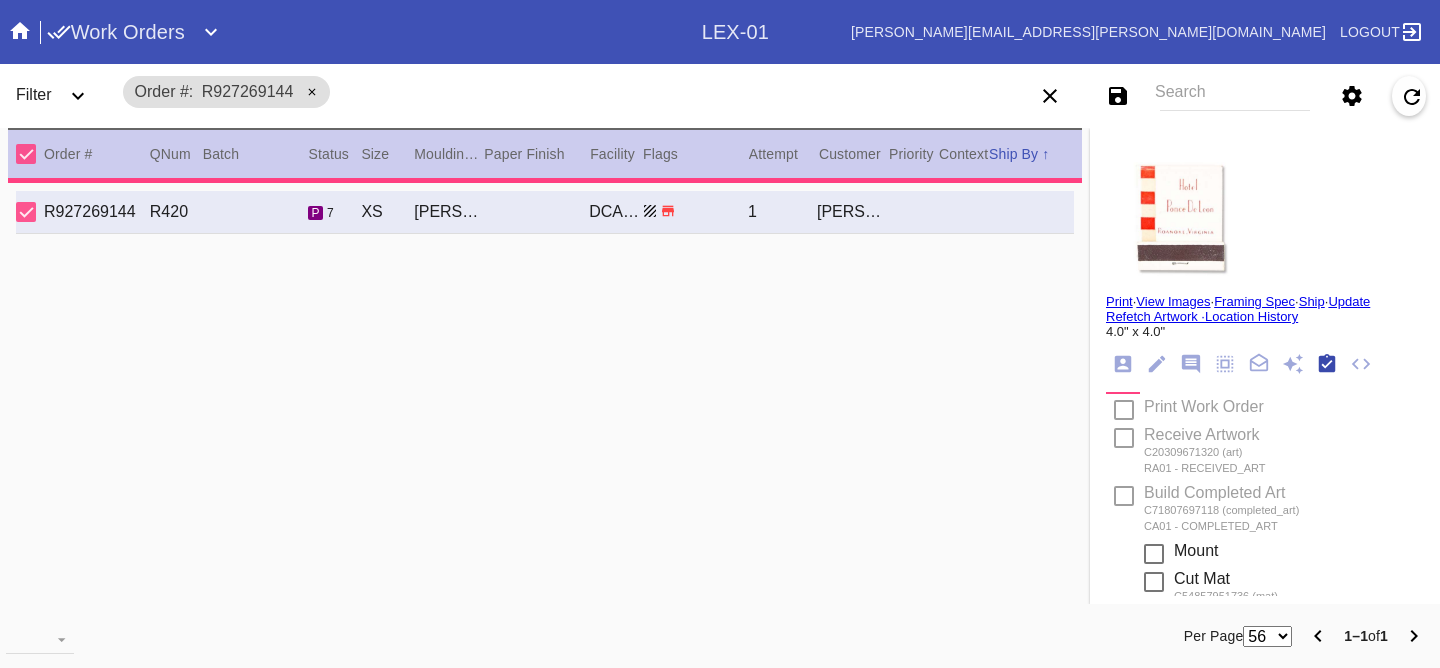 scroll, scrollTop: 320, scrollLeft: 0, axis: vertical 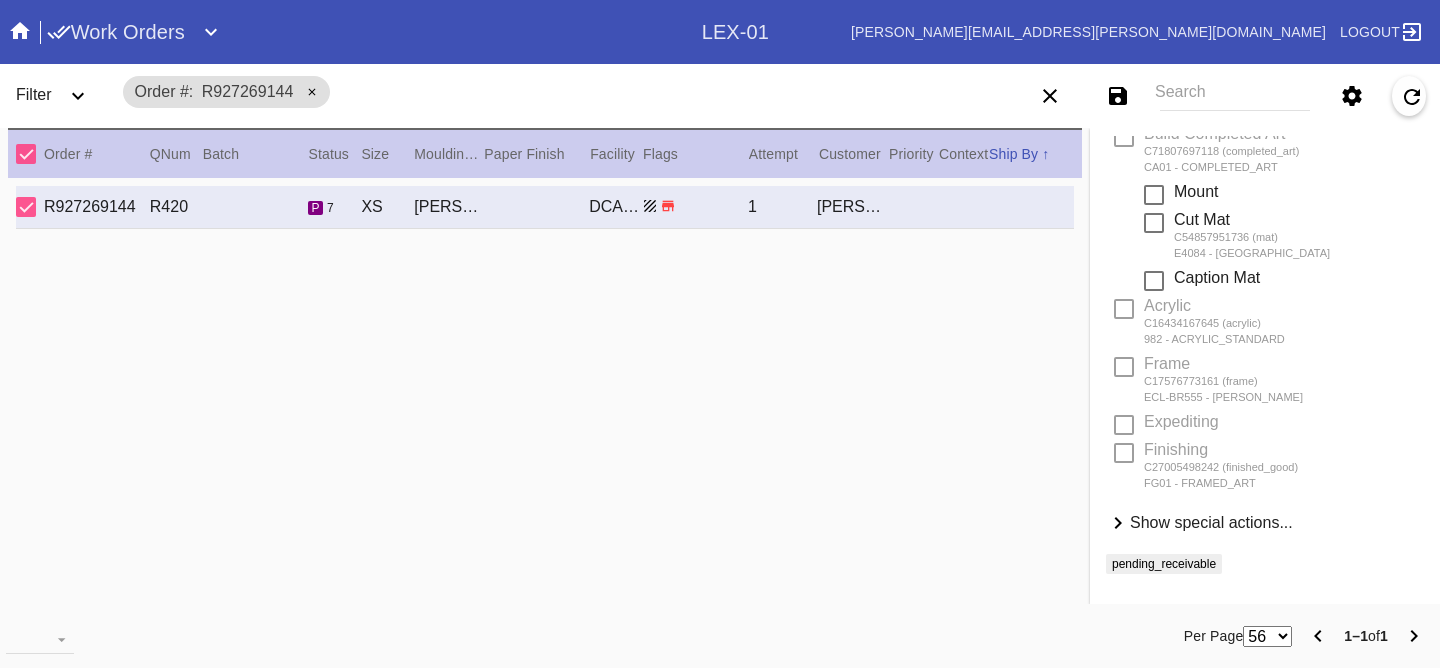 type on "aren’t i lucky?" 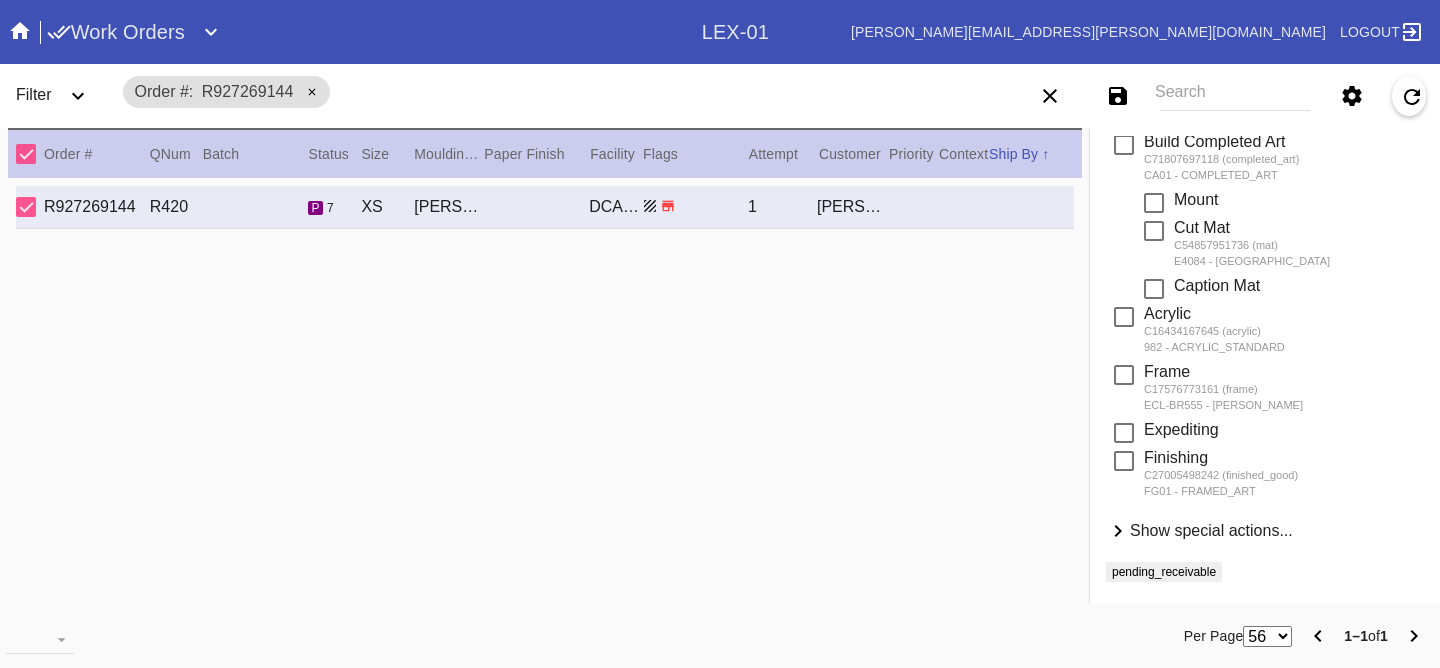 click on "Show special actions..." at bounding box center [1211, 530] 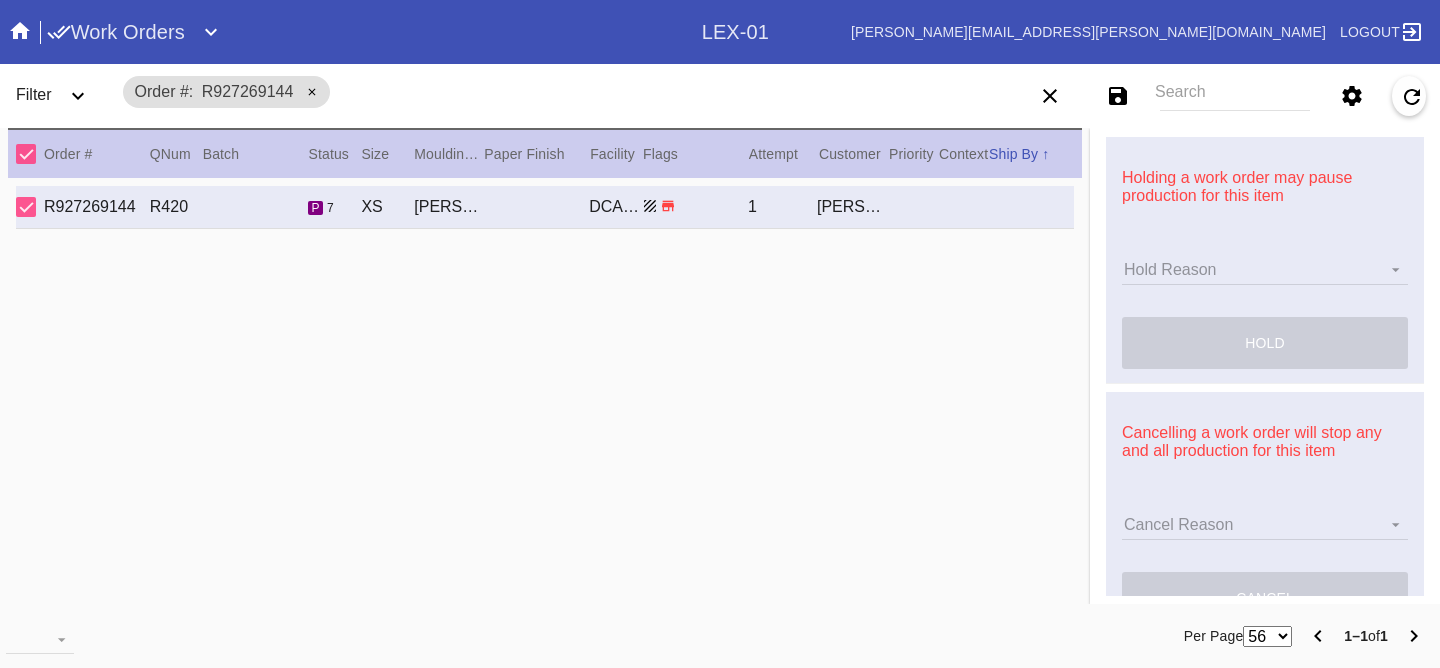 scroll, scrollTop: 875, scrollLeft: 0, axis: vertical 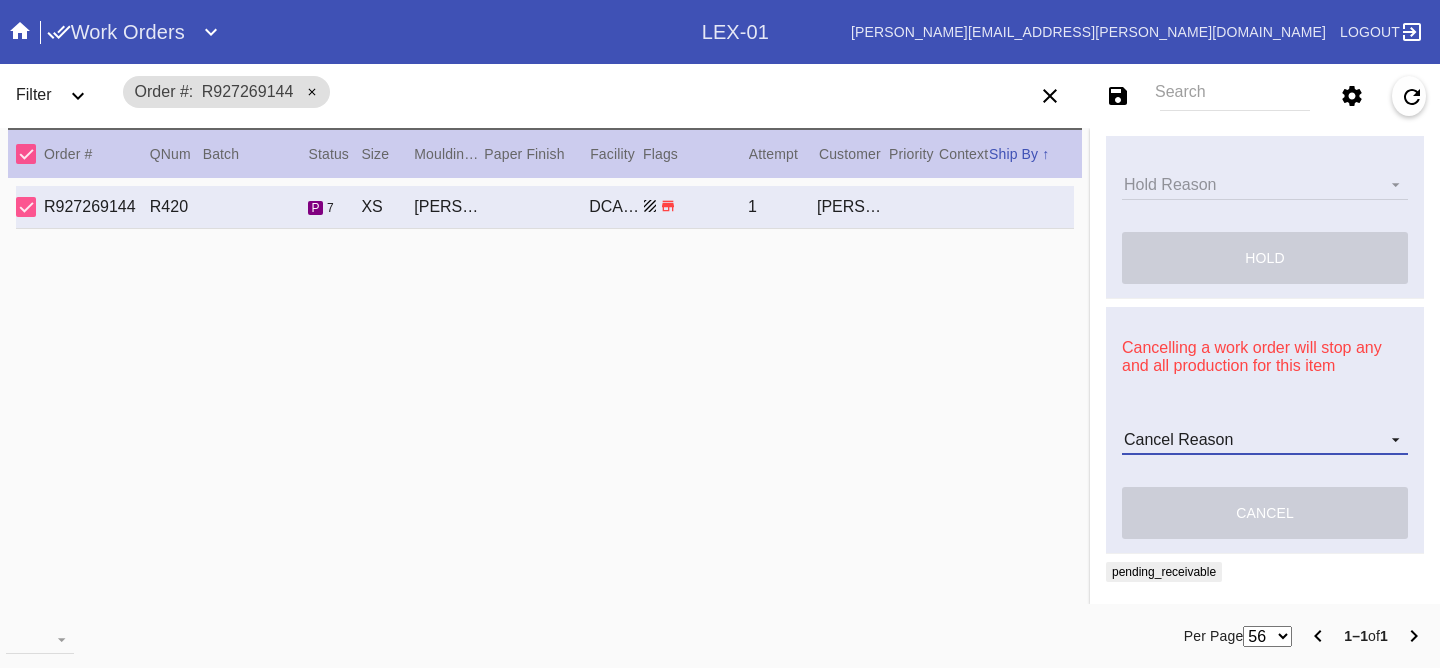 click on "Cancel Reason Customer mid-stream change: Accent mat addition Customer mid-stream change: Add frame stand Customer mid-stream change: Conveyance type change Customer mid-stream change: Designer's choice change Customer mid-stream change: Image change Customer mid-stream change: Mat width change Customer mid-stream change: Mounting type change Customer mid-stream change: Overnight shipping speed Customer mid-stream change: Personalized mat change Customer mid-stream change: Size change Framebridge Cancel: Frame kit not offered Framebridge Cancel: Material too delicate Framebridge Cancel: Material too heavy Framebridge Cancel: Mounting type not offered Framebridge Cancel: Not necessary Framebridge Cancel: Oversize piece Framebridge Cancel: Piece too thick (shadowbox) Framebridge Cancel: Print quality Framebridge Cancel: Turn buttons not offered Other: Customer changed mind Other: Lost/Damaged art - no replacement available Other: Lost/Damaged art - no replacement desired" at bounding box center [1265, 440] 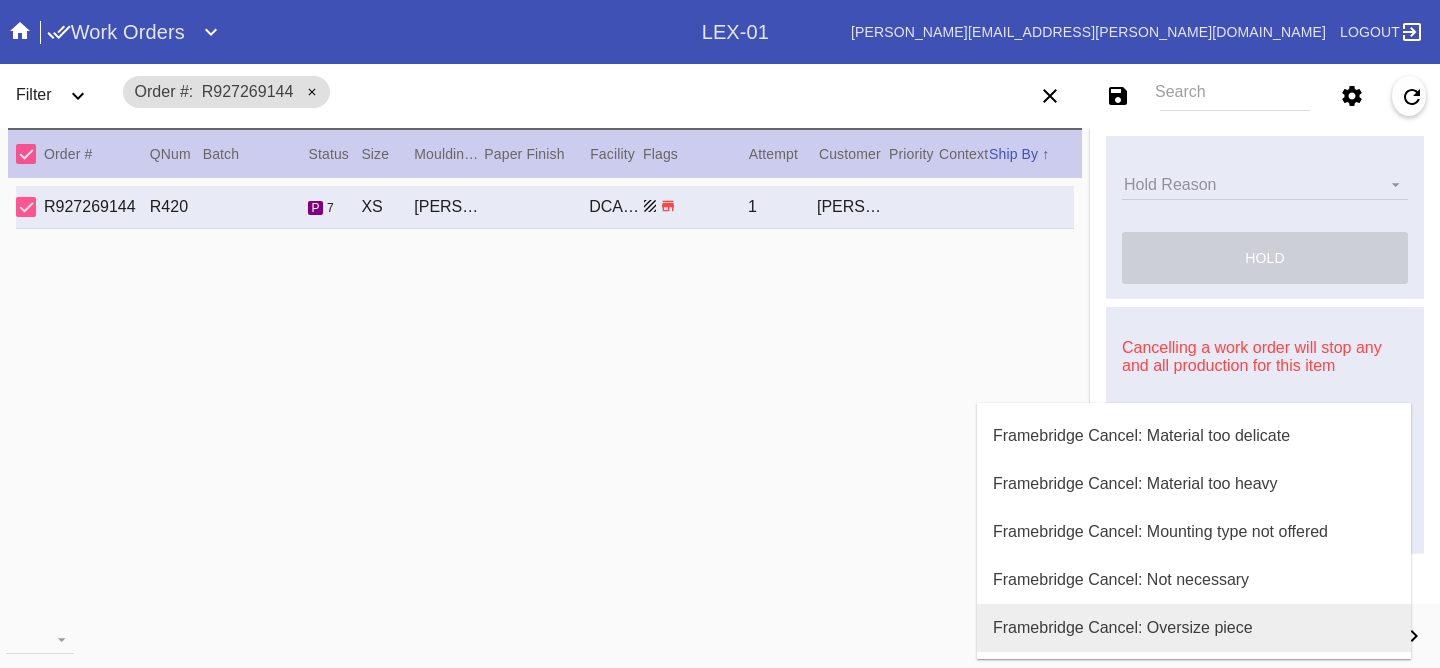 scroll, scrollTop: 555, scrollLeft: 0, axis: vertical 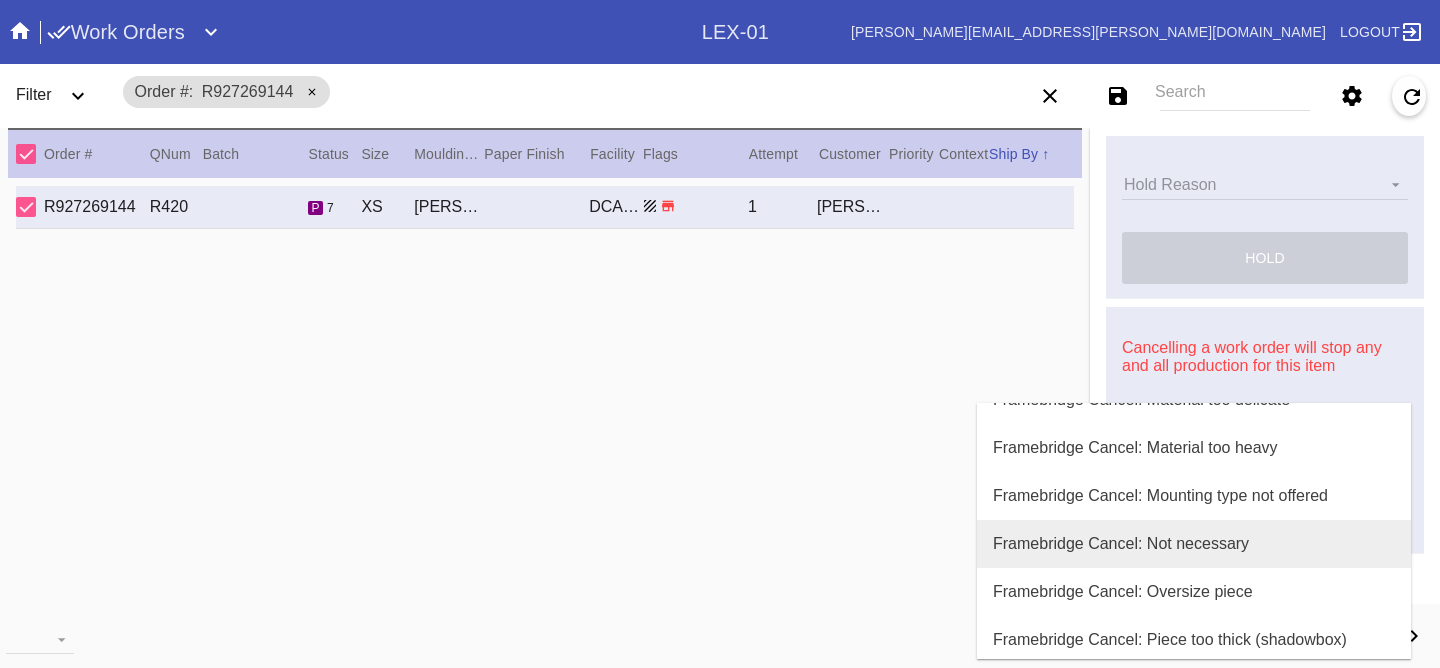 click on "Framebridge Cancel: Not necessary" at bounding box center (1194, 544) 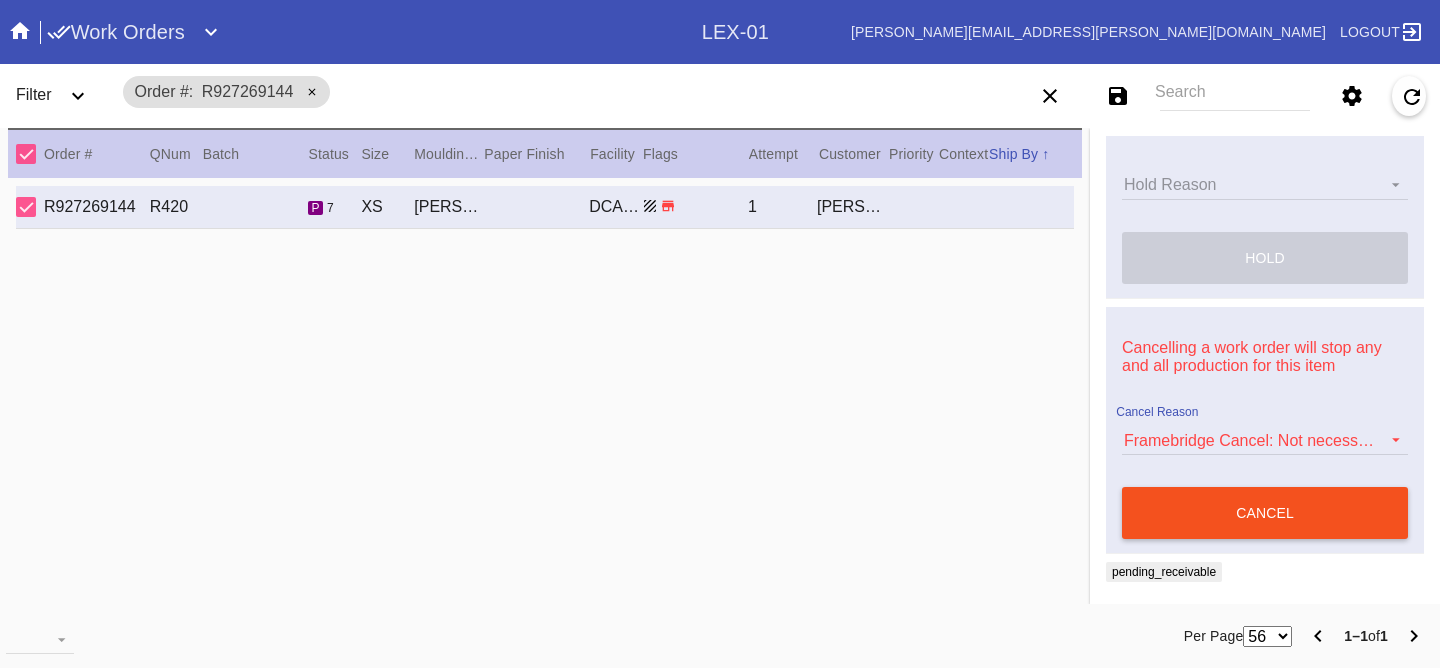 click on "cancel" at bounding box center [1265, 513] 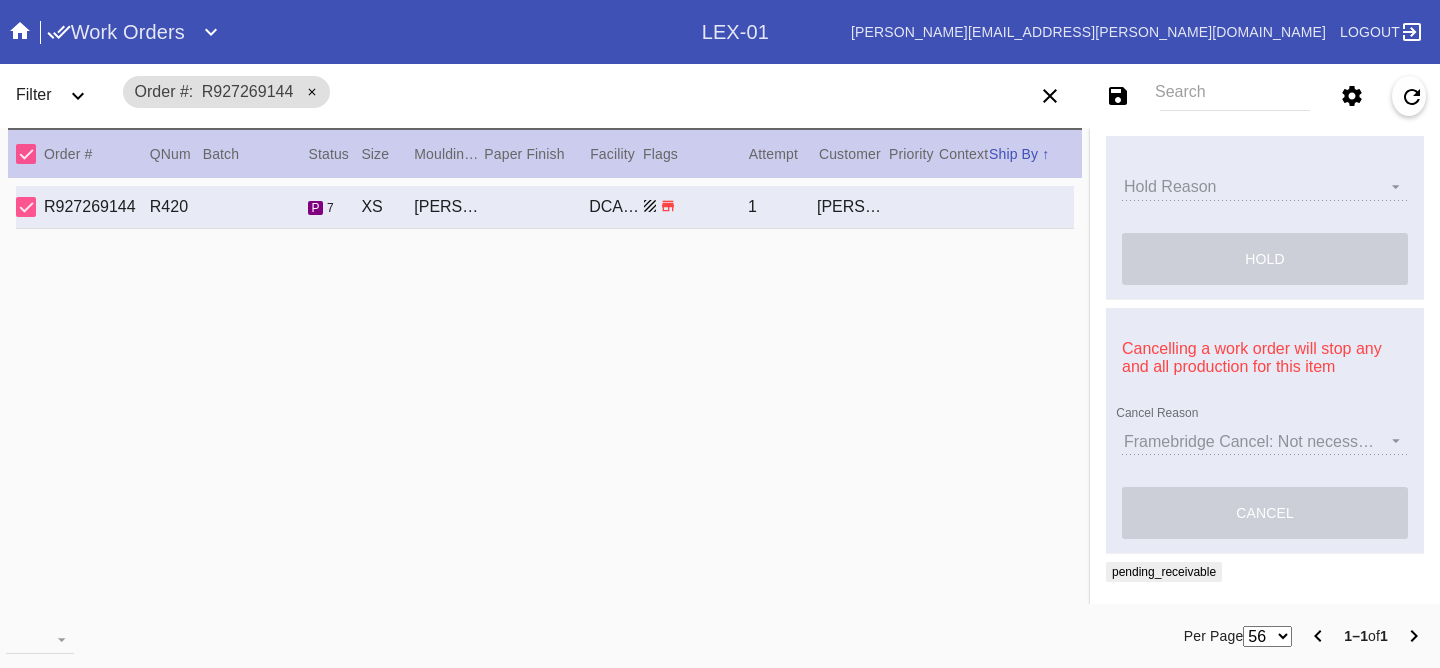 scroll, scrollTop: 873, scrollLeft: 0, axis: vertical 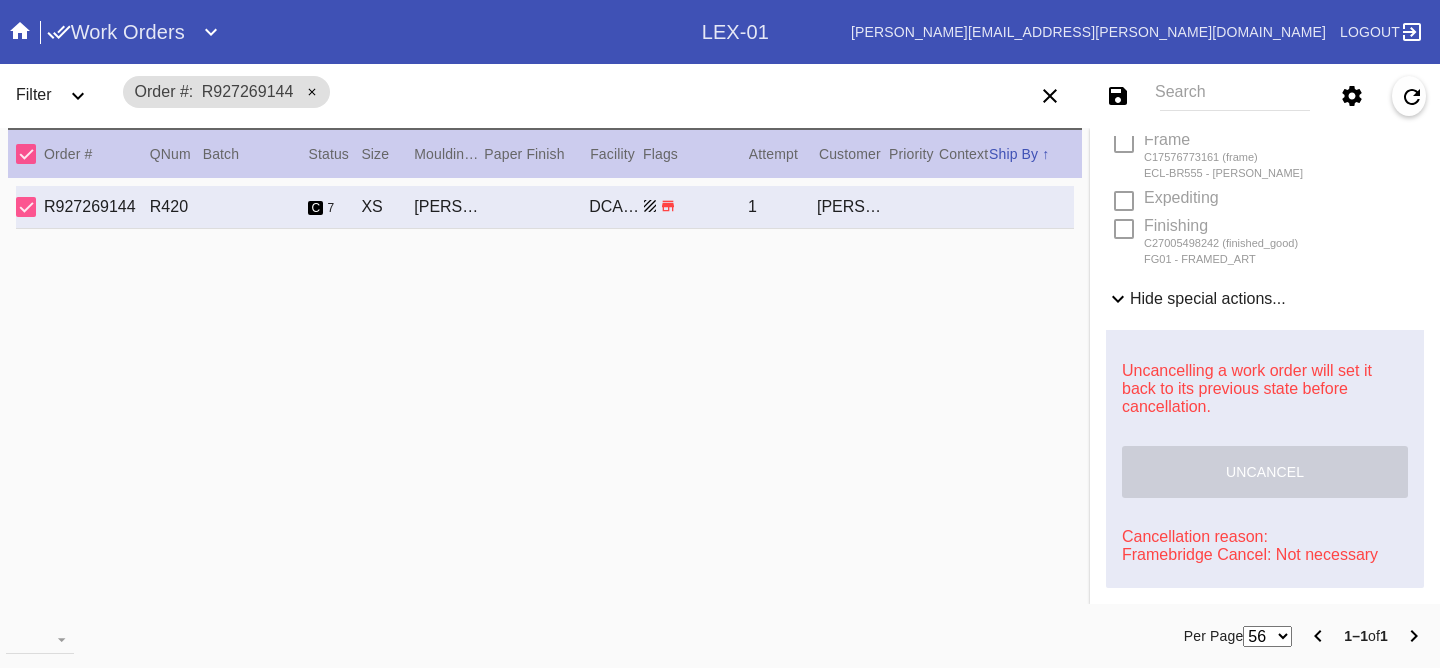 type on "aren’t i lucky?" 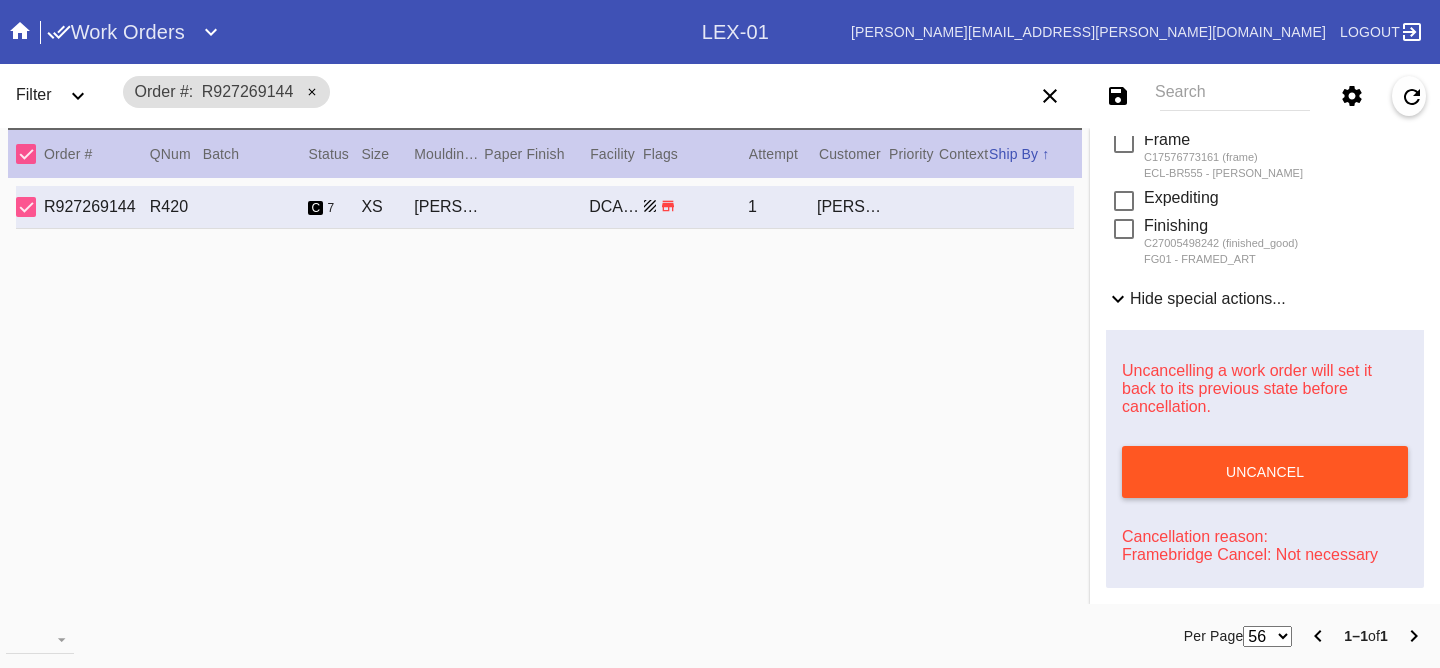 scroll, scrollTop: 597, scrollLeft: 0, axis: vertical 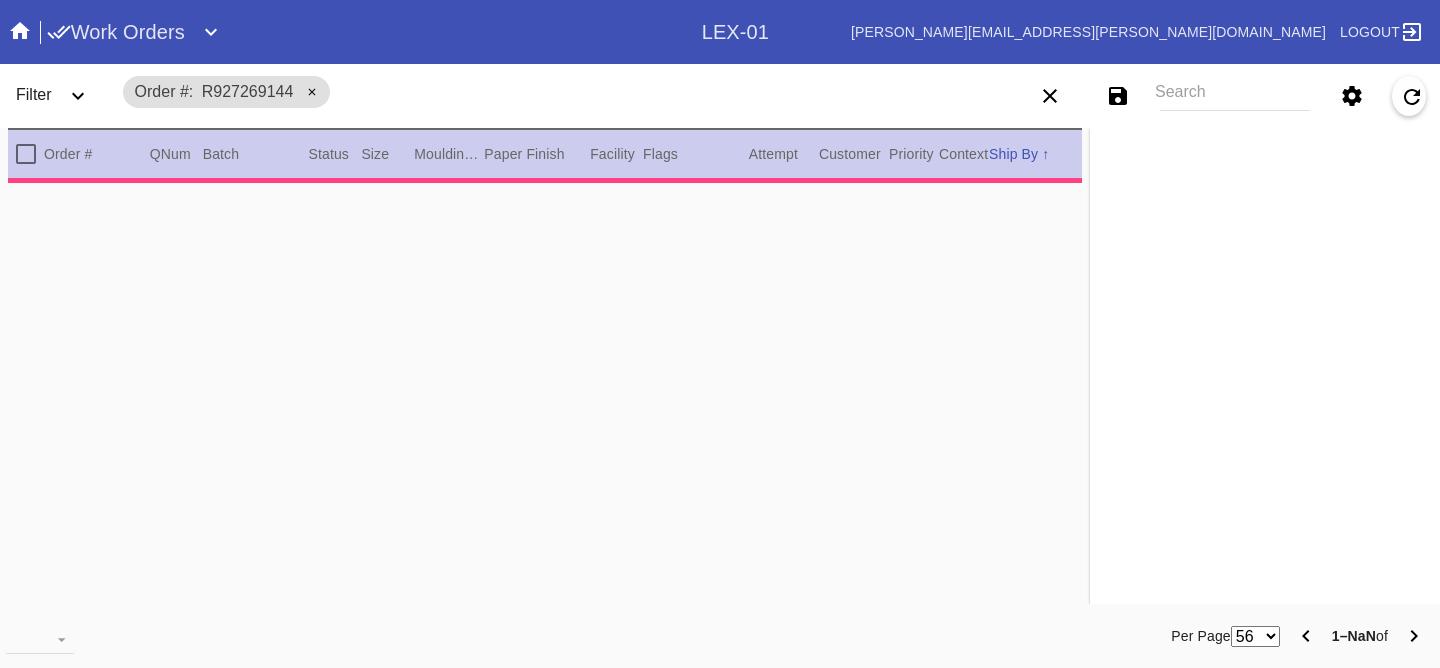 type on "2.5" 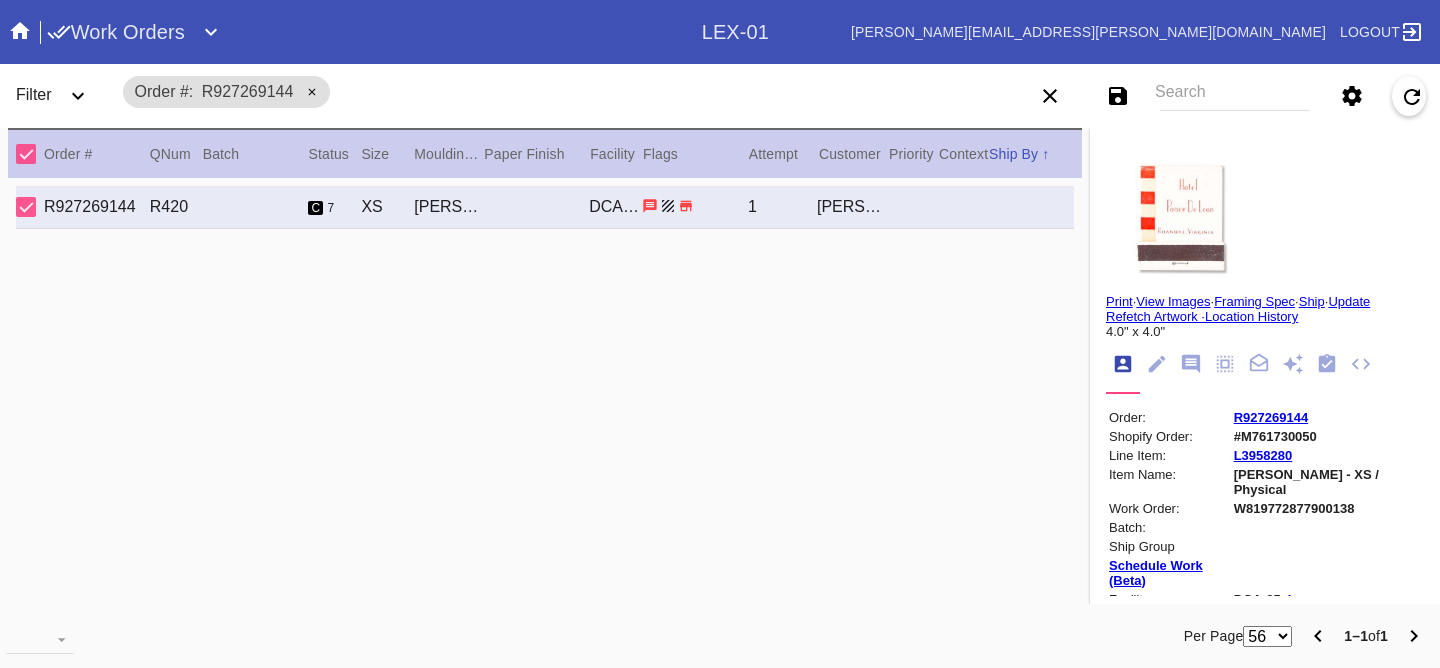 scroll, scrollTop: 0, scrollLeft: 0, axis: both 